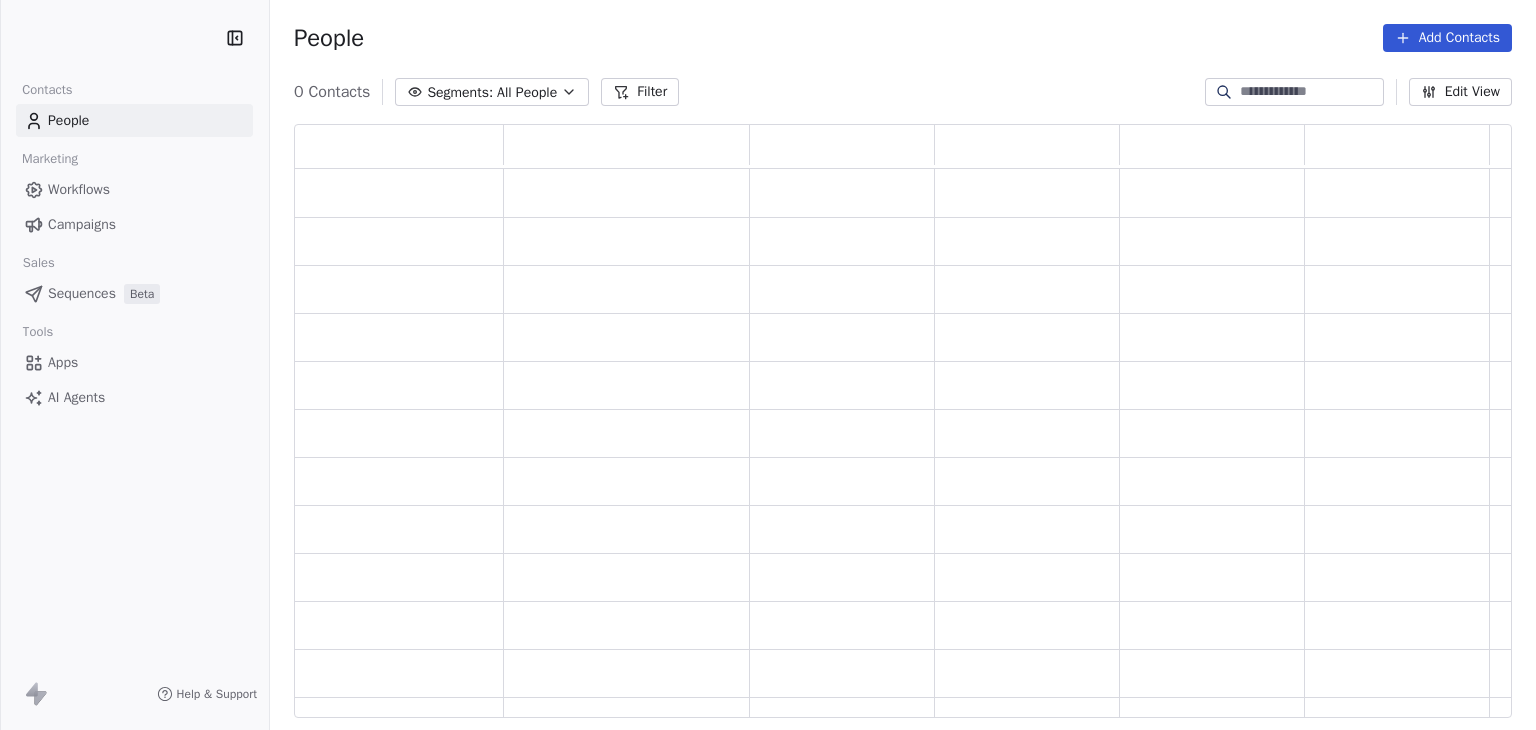 scroll, scrollTop: 0, scrollLeft: 0, axis: both 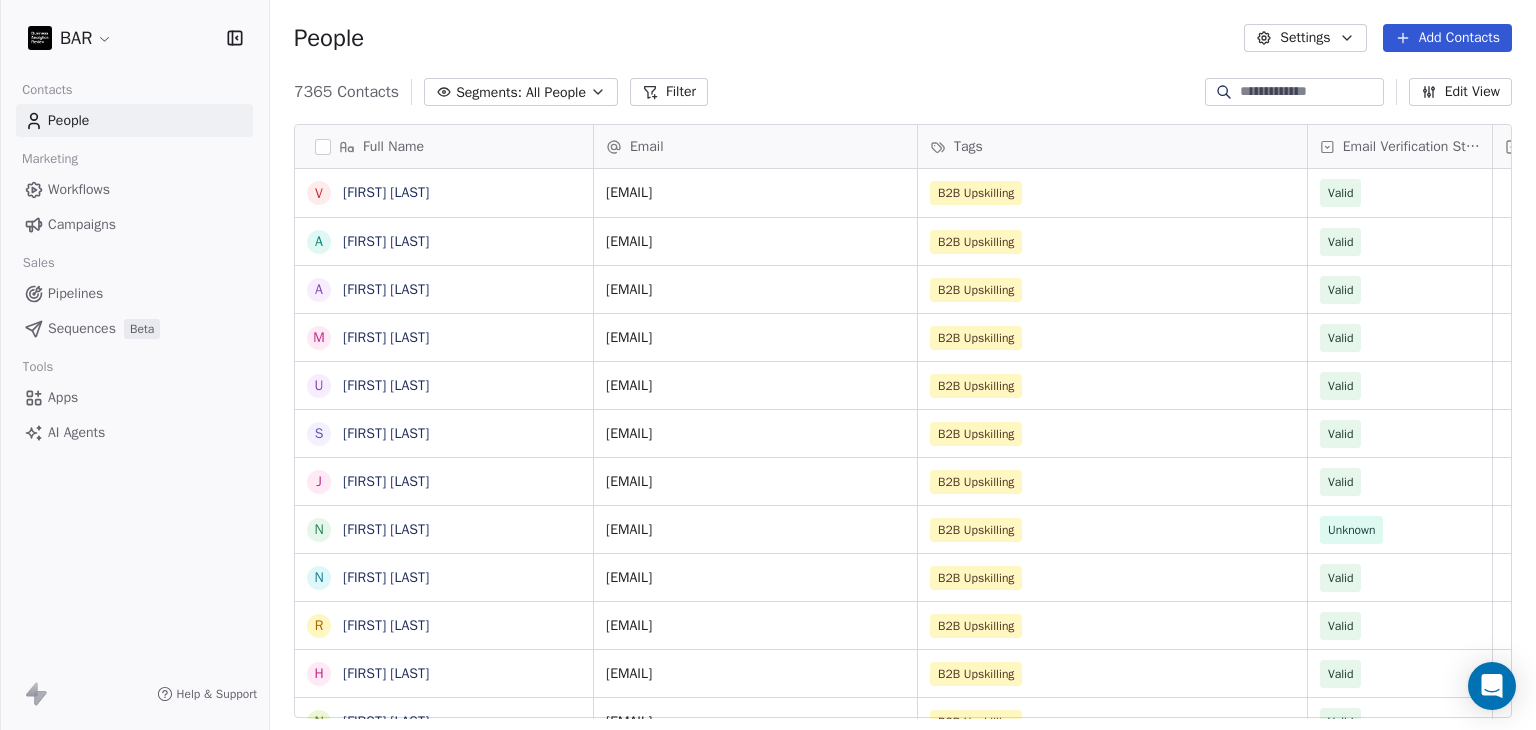 click on "People Settings  Add Contacts" at bounding box center [903, 38] 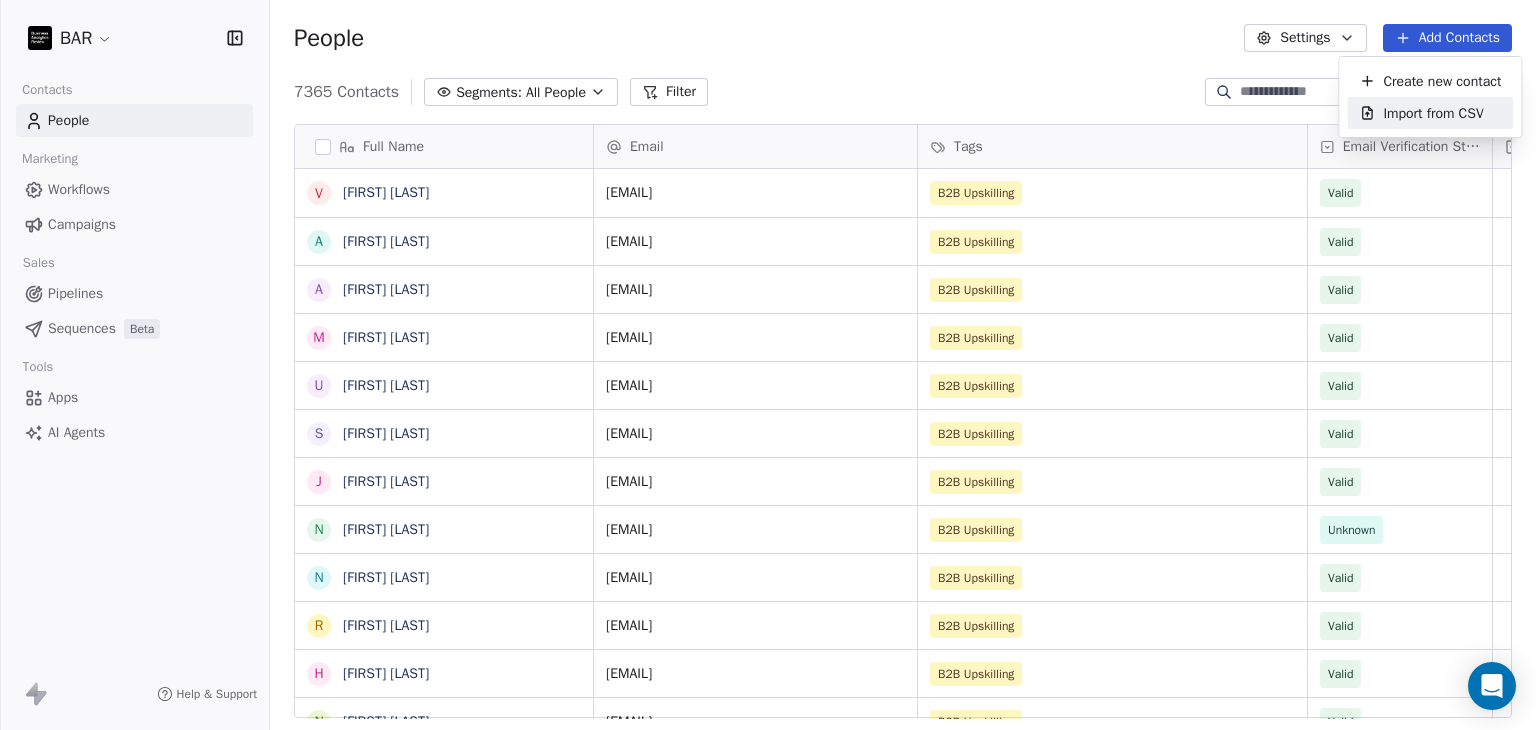 click on "Import from CSV" at bounding box center [1433, 113] 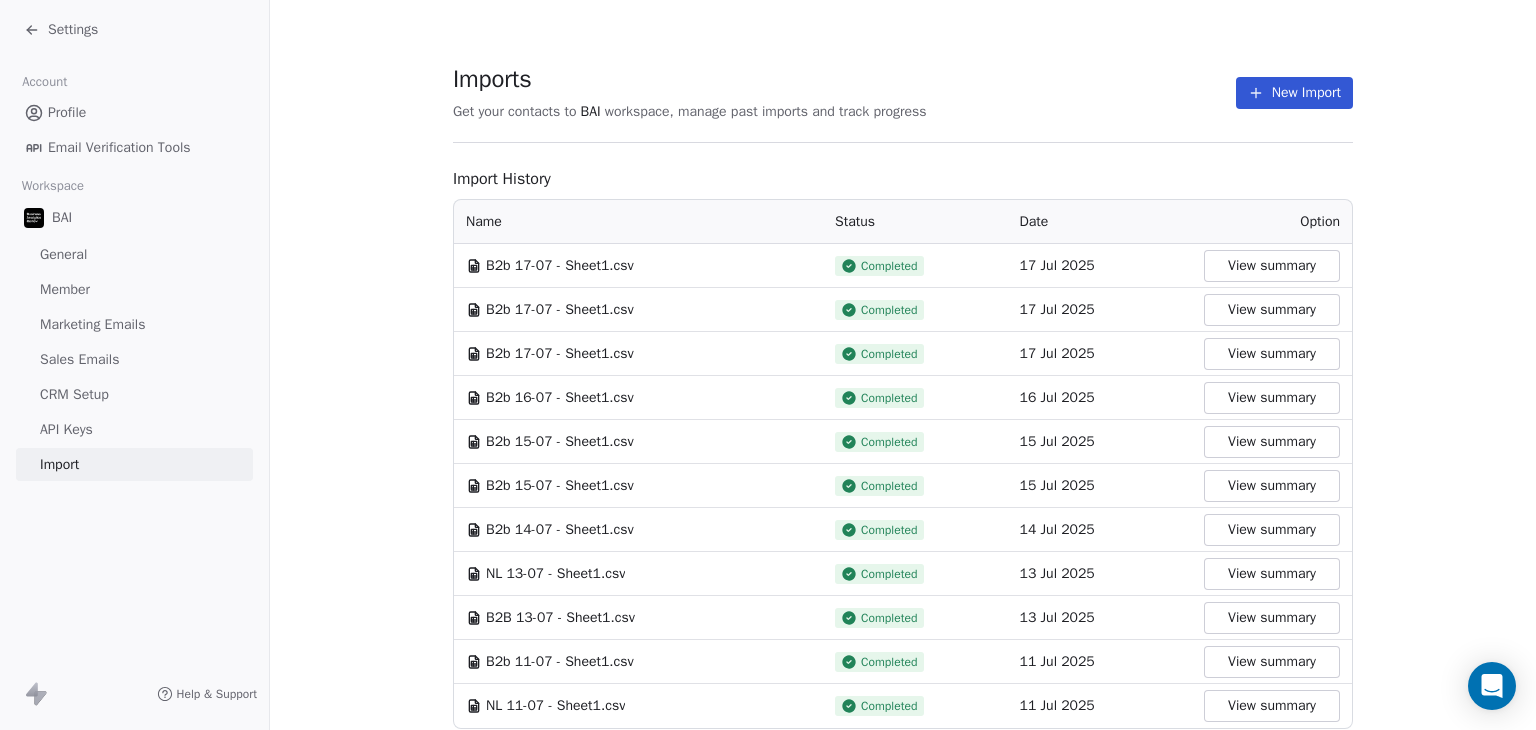 click on "New Import" at bounding box center (1294, 93) 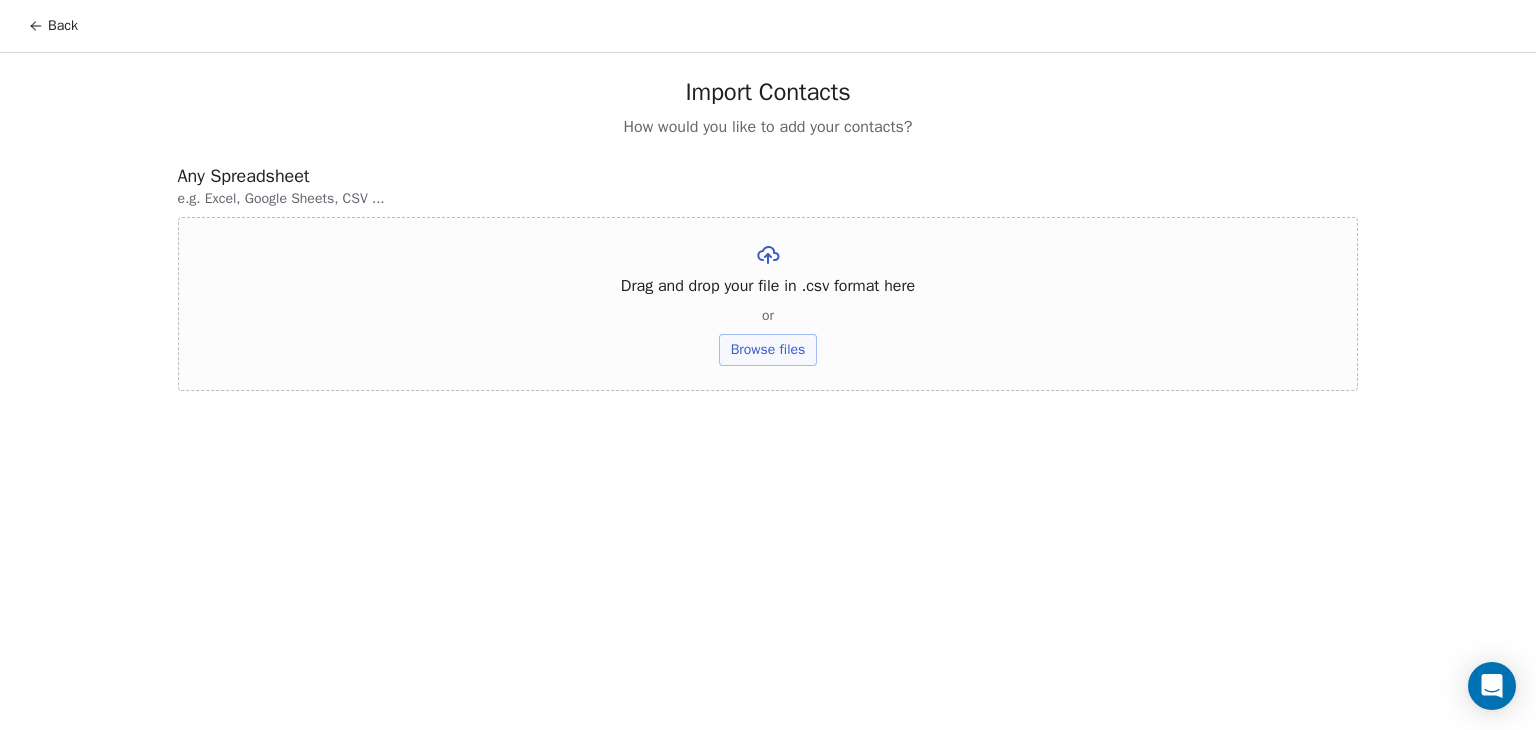 click on "Browse files" at bounding box center [768, 350] 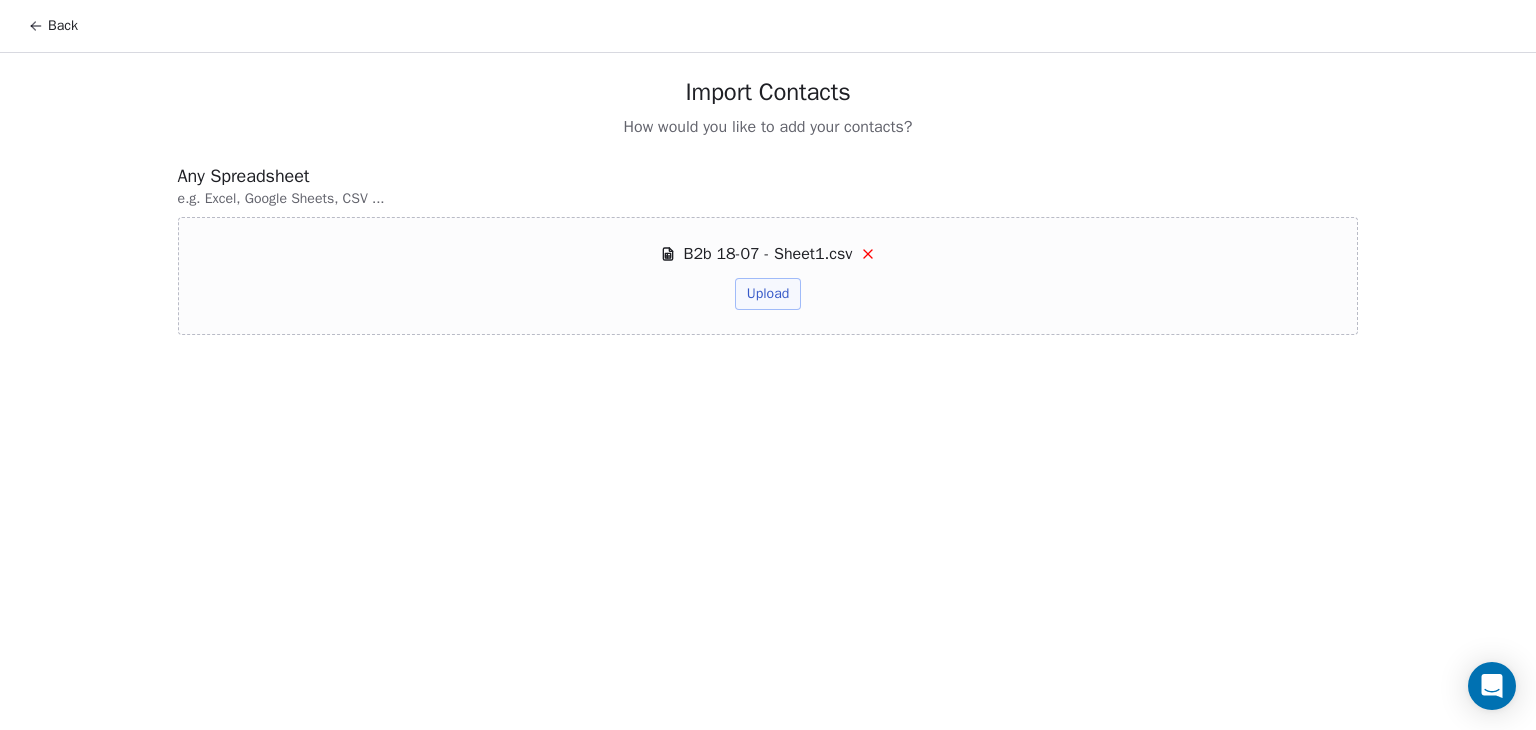 click on "Upload" at bounding box center [768, 294] 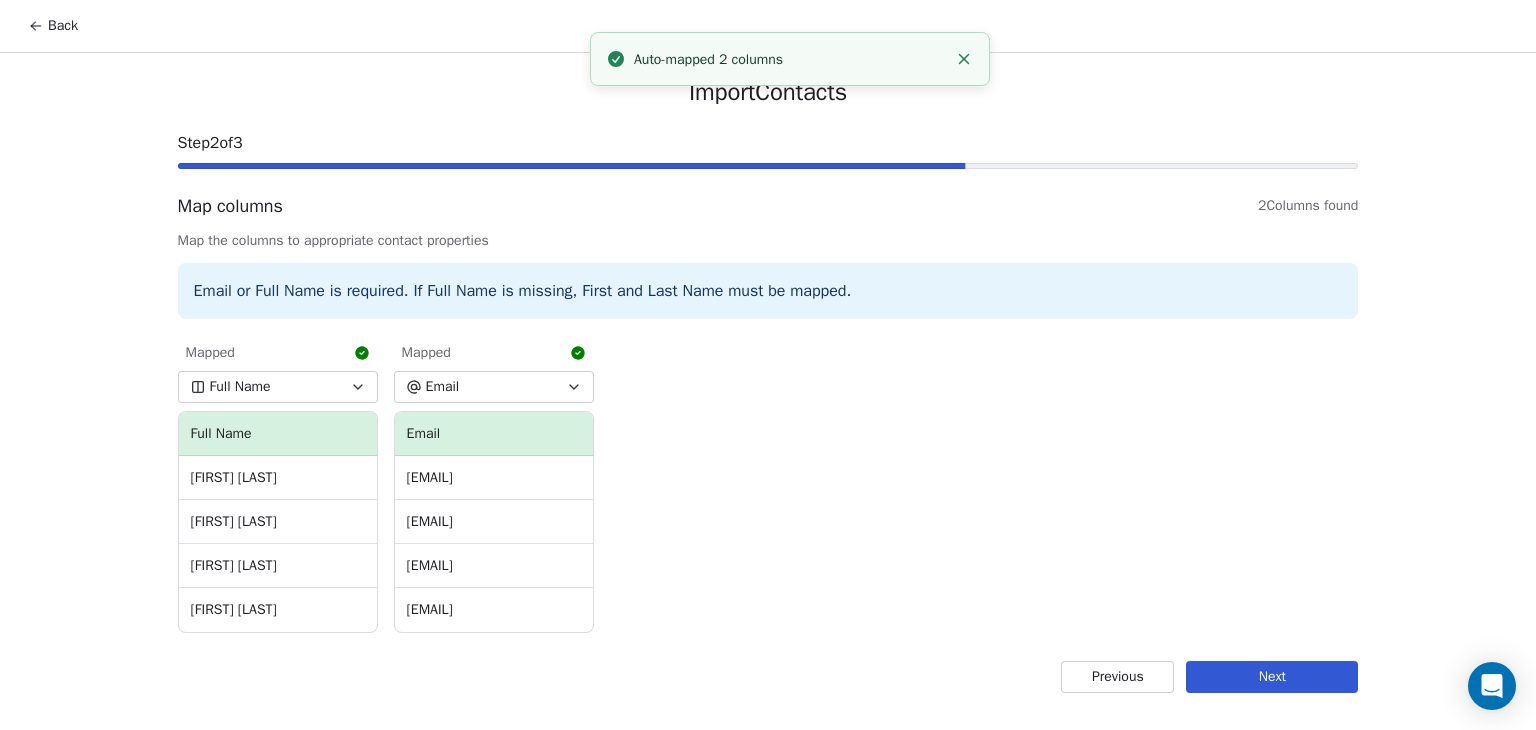 drag, startPoint x: 1288, startPoint y: 681, endPoint x: 1222, endPoint y: 659, distance: 69.57011 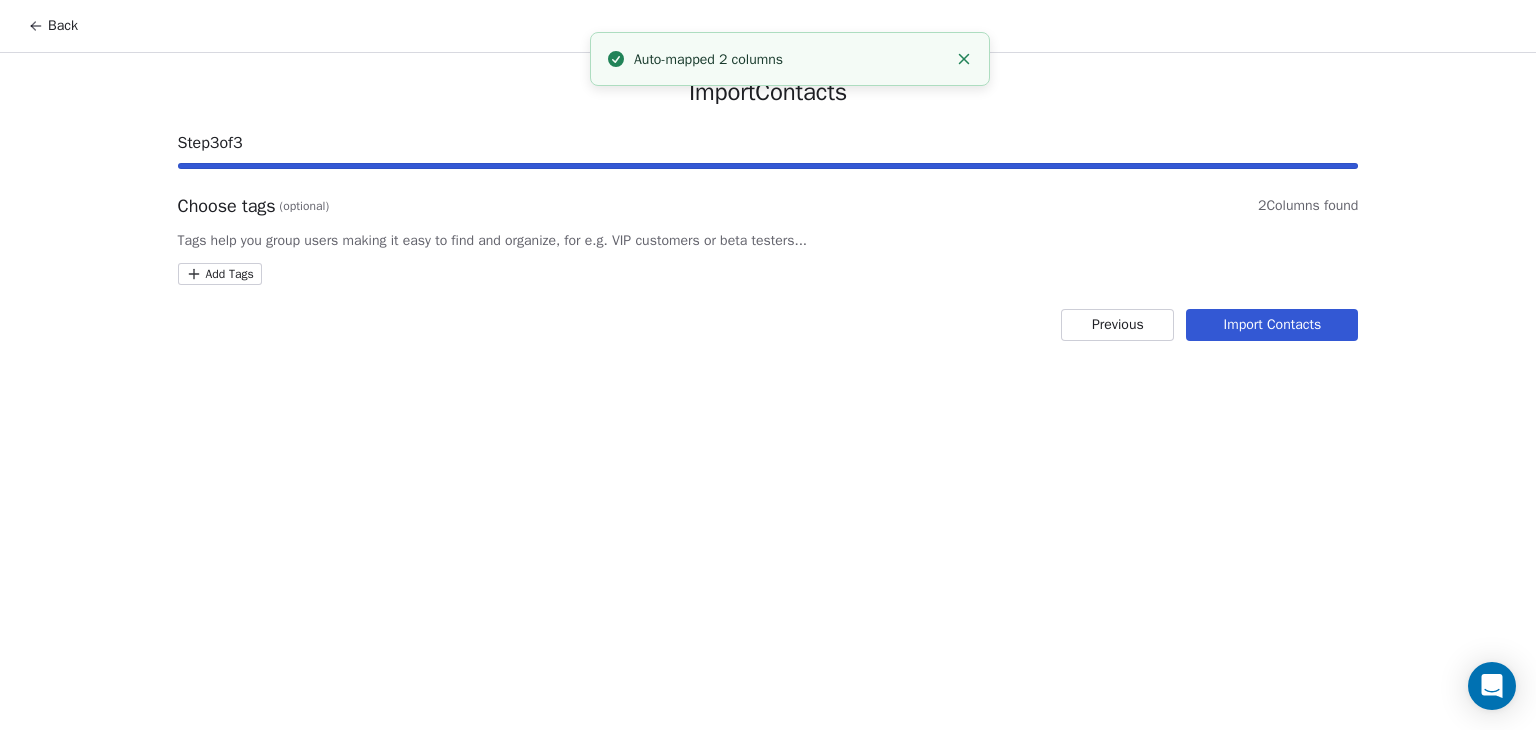 click on "Back Import  Contacts Step  3  of  3 Choose tags (optional) 2  Columns found Tags help you group users making it easy to find and organize, for e.g. VIP customers or beta testers...  Add Tags Previous Import Contacts   Auto-mapped 2 columns" at bounding box center (768, 365) 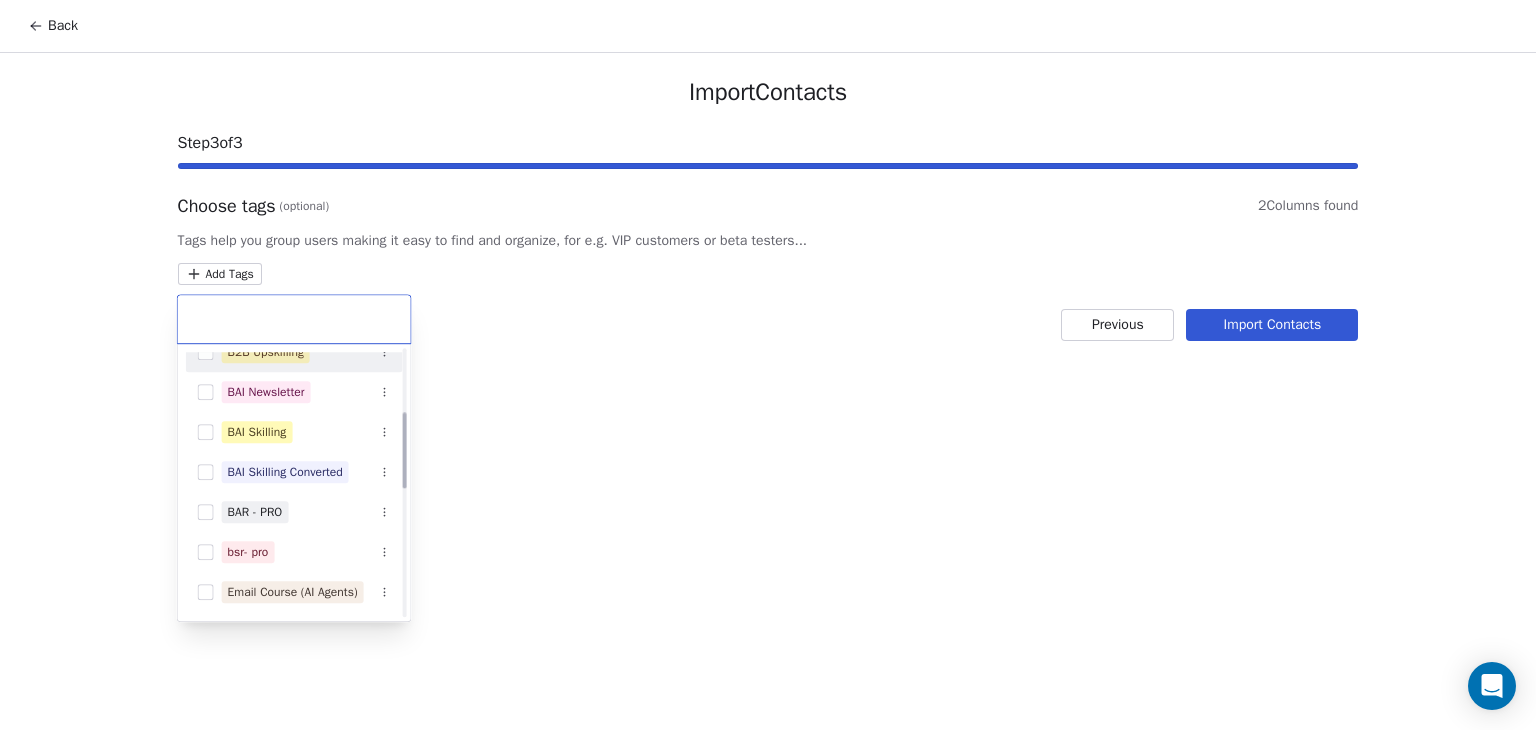 scroll, scrollTop: 200, scrollLeft: 0, axis: vertical 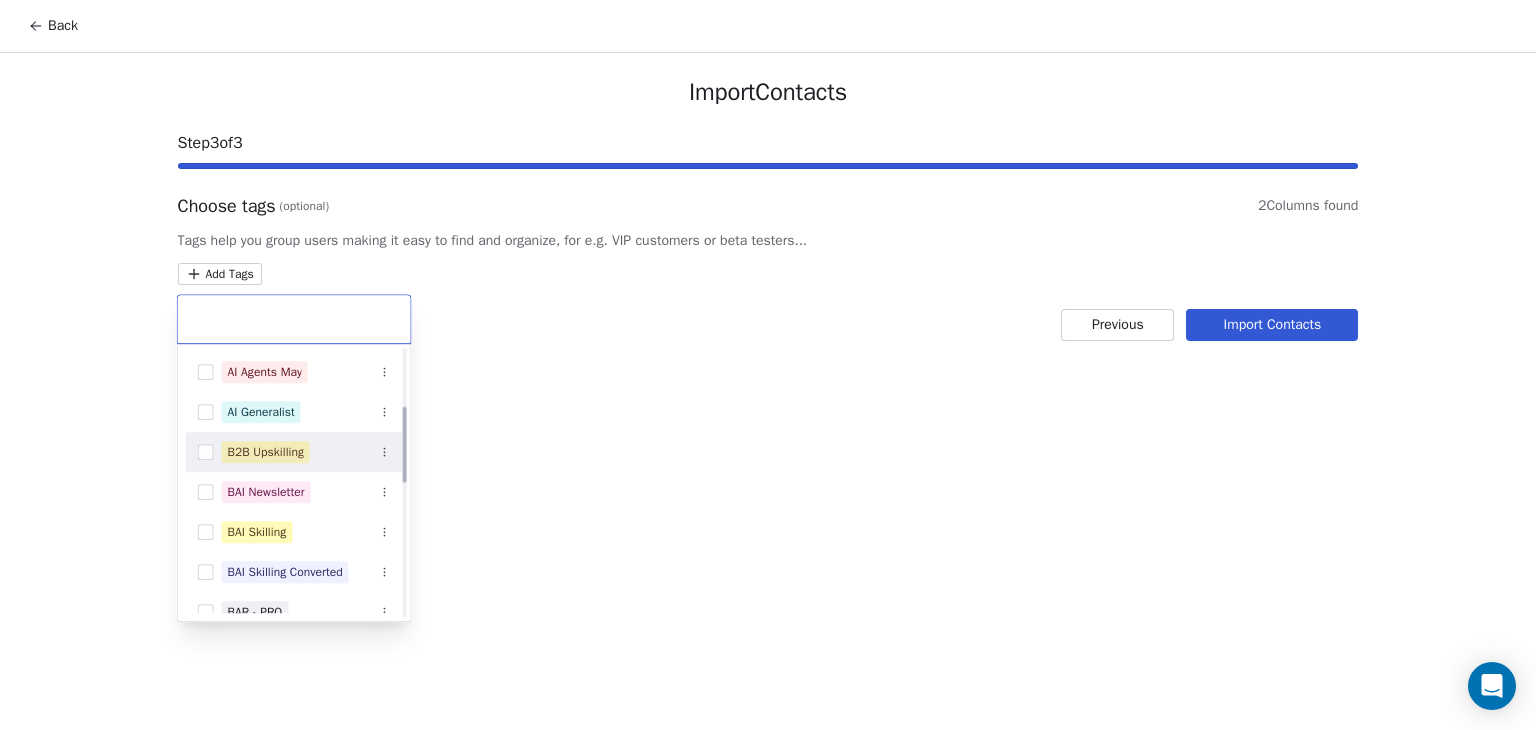 click on "B2B Upskilling" at bounding box center (266, 452) 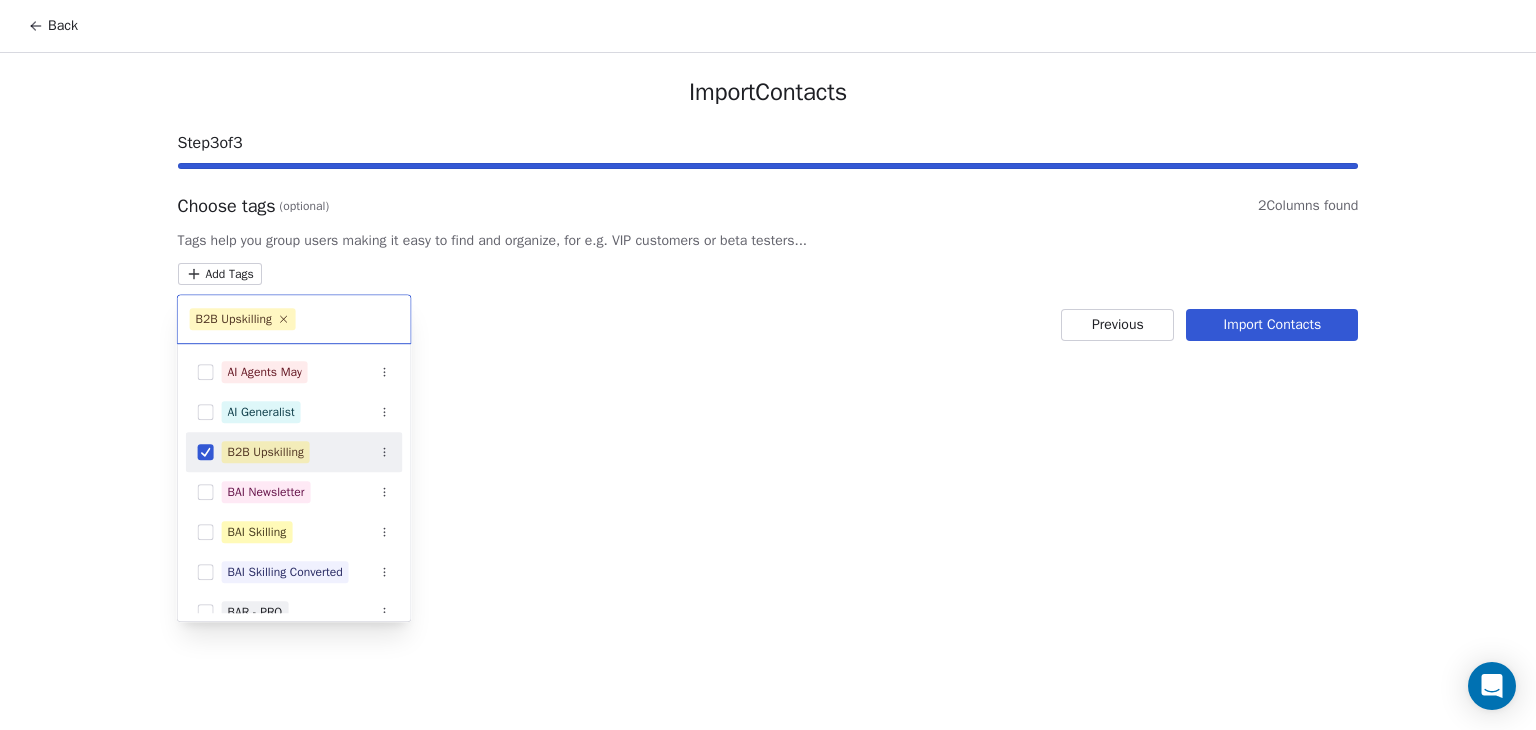 click on "Back Import  Contacts Step  3  of  3 Choose tags (optional) 2  Columns found Tags help you group users making it easy to find and organize, for e.g. VIP customers or beta testers...  Add Tags Previous Import Contacts
B2B Upskilling Advanced Sales Automation Agent Masterclass AI Agents April AI Agents Brochure Download AI Agents July AI Agents Marketing 1 AI Agents May AI Generalist B2B Upskilling BAI Newsletter BAI Skilling BAI Skilling Converted BAR - PRO bsr- pro Email Course (AI Agents) Generative AI Bootcamp - April 25 Generative AI Student Feb 25 Marketin Leads" at bounding box center [768, 365] 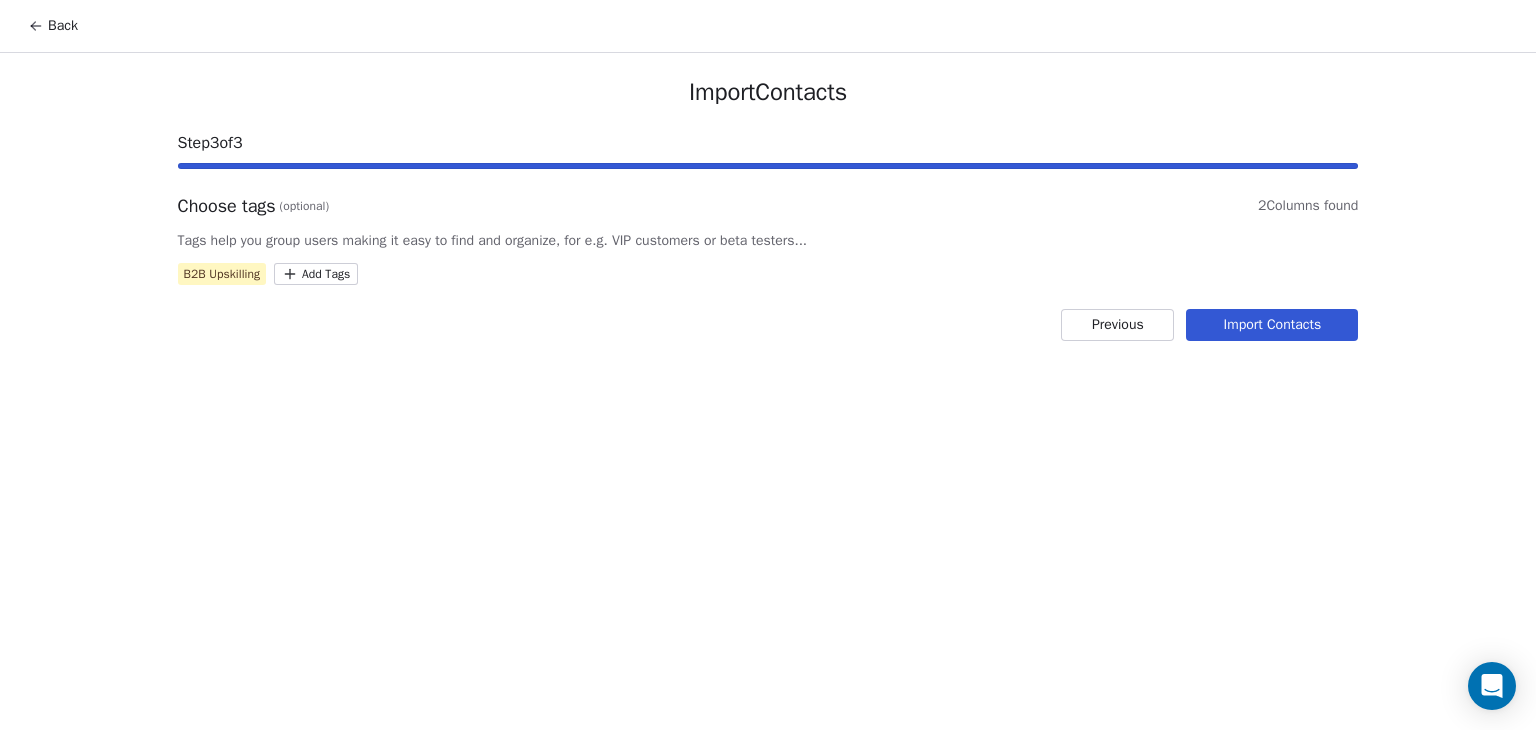click on "Import Contacts" at bounding box center (1272, 325) 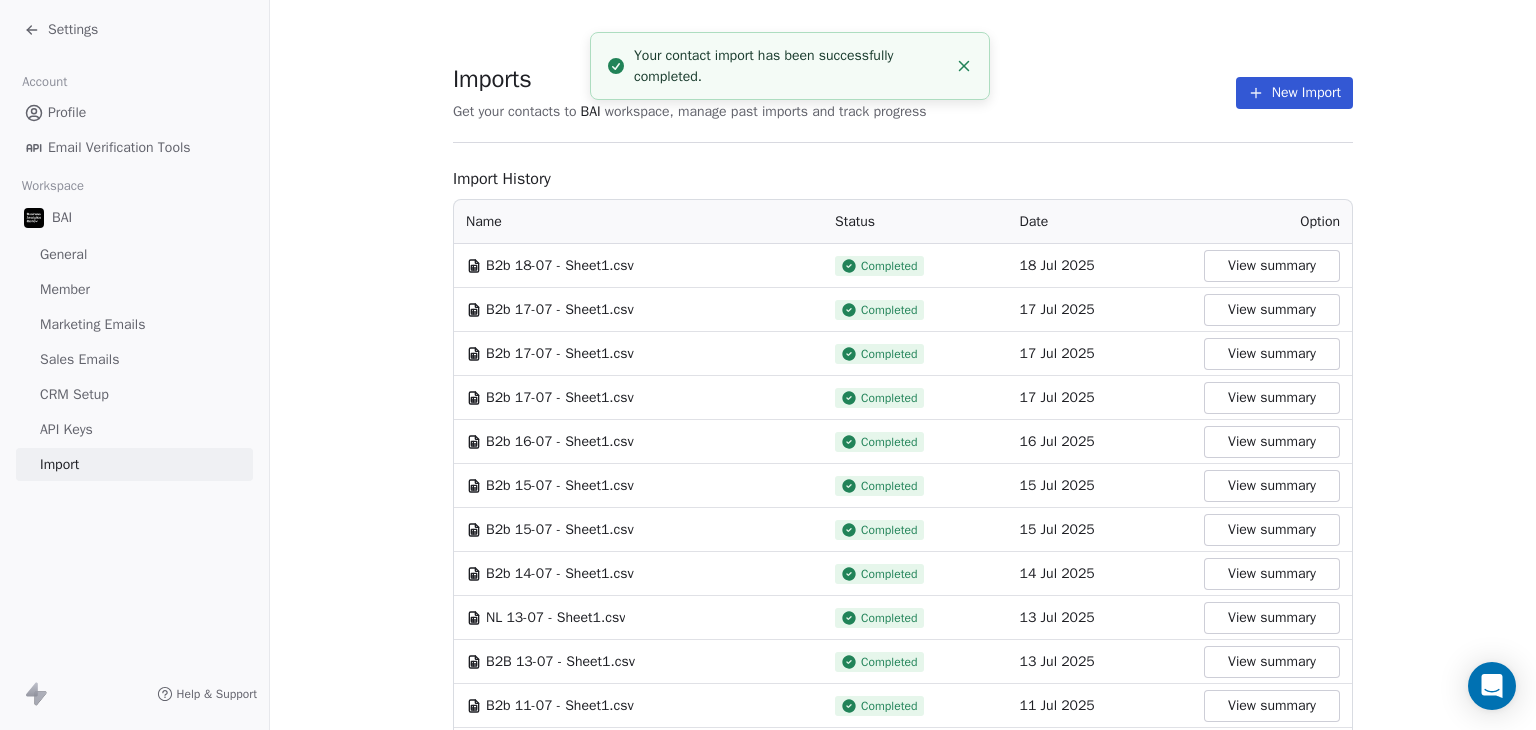 click 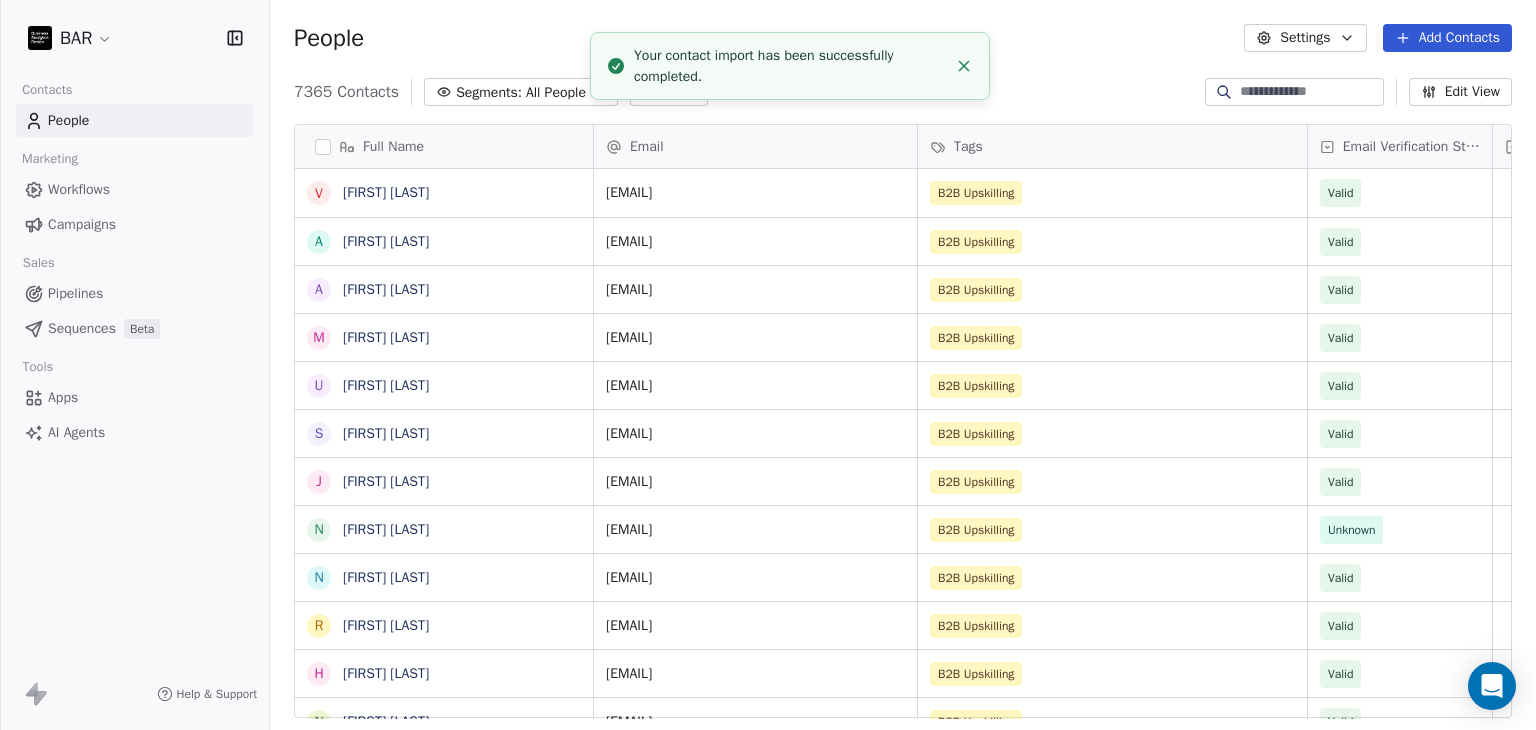 scroll, scrollTop: 16, scrollLeft: 16, axis: both 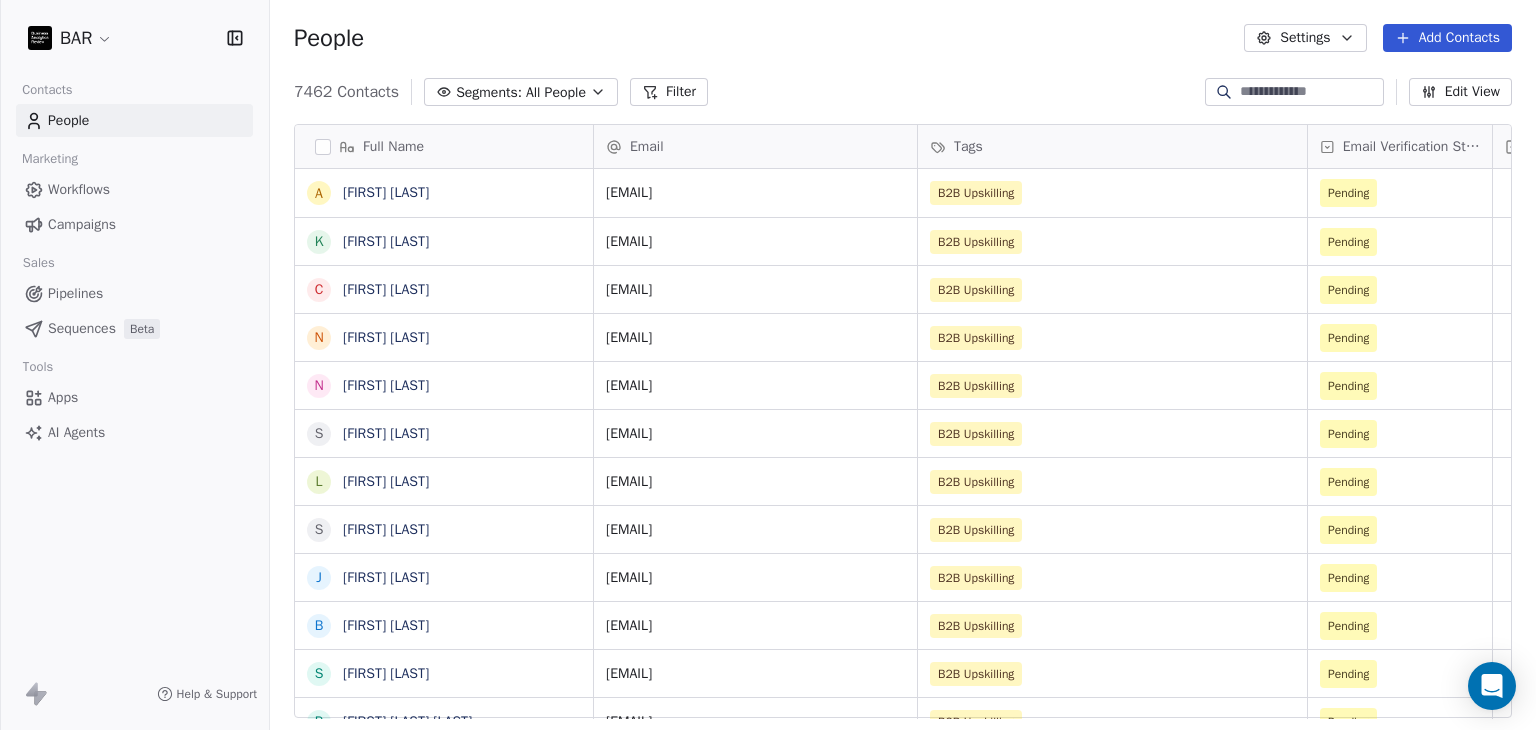 click on "People Settings  Add Contacts" at bounding box center [903, 38] 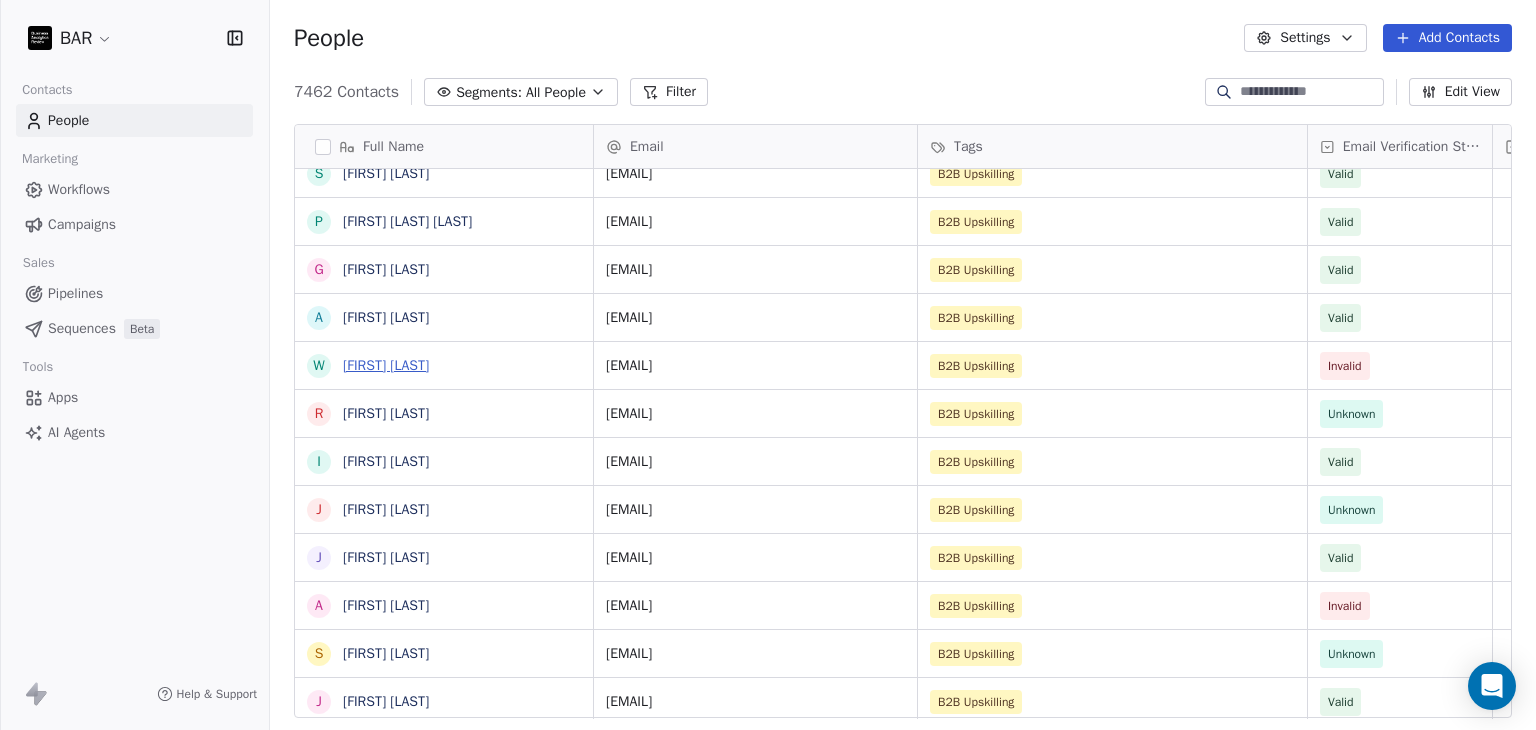 click on "[FIRST] [LAST]" at bounding box center (386, 365) 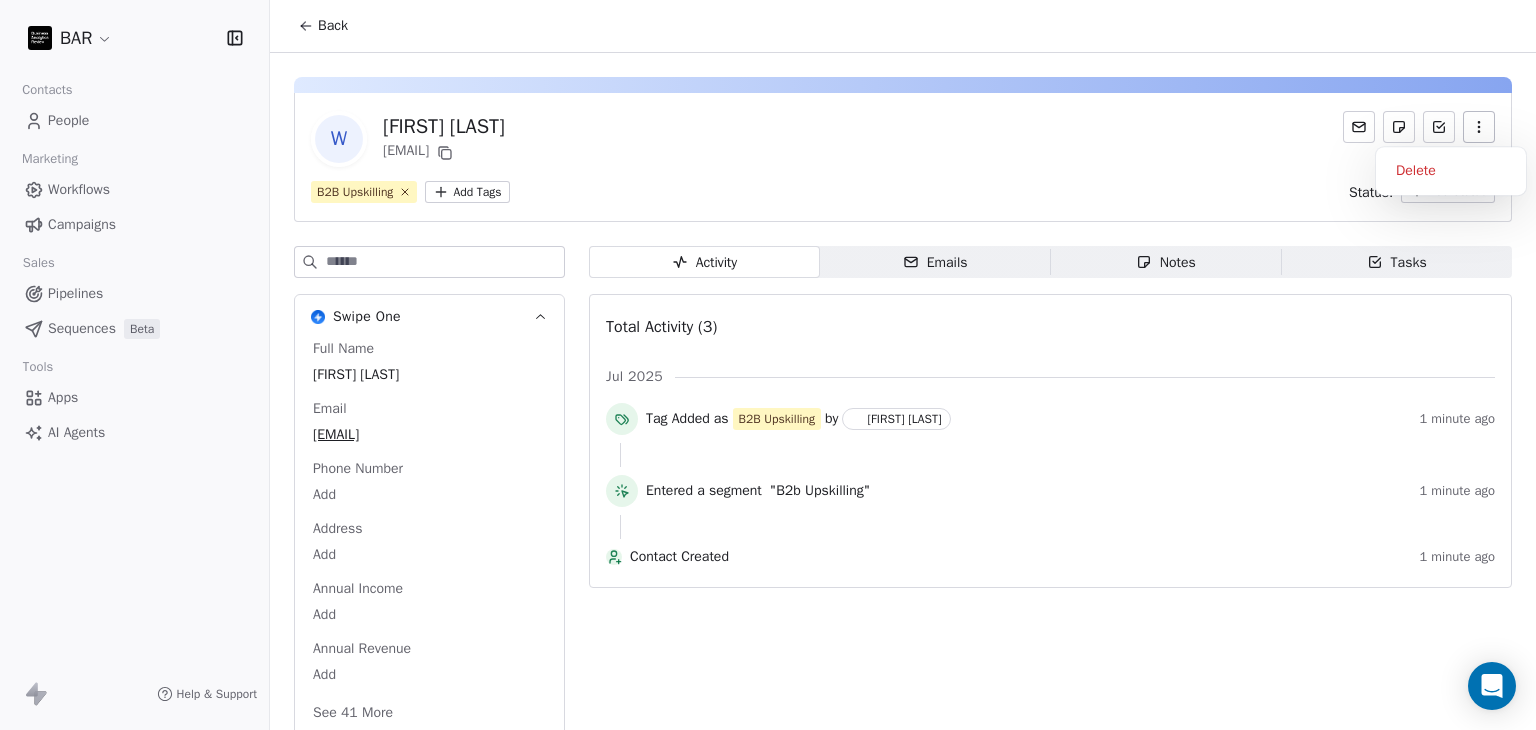 click at bounding box center [1479, 127] 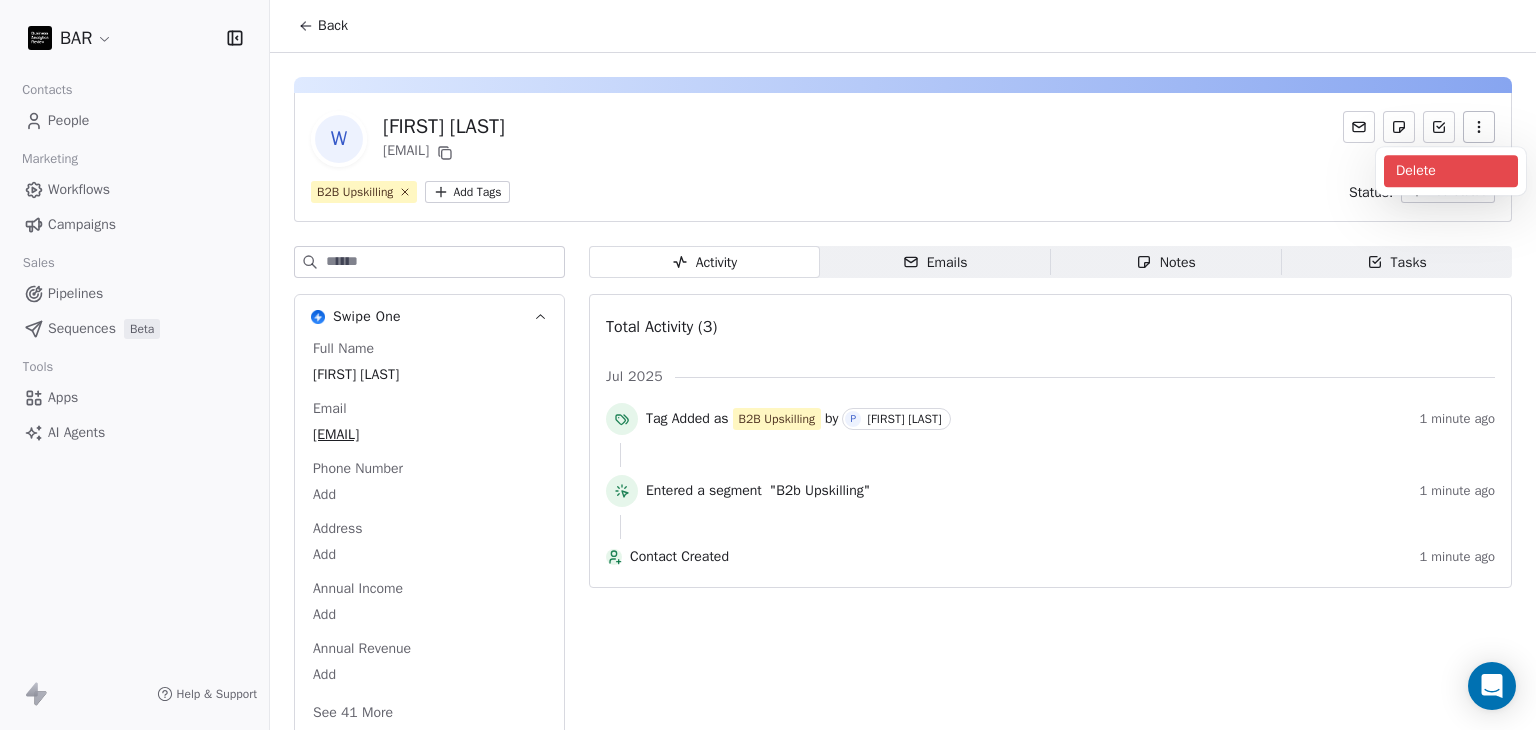 click on "Delete" at bounding box center (1451, 171) 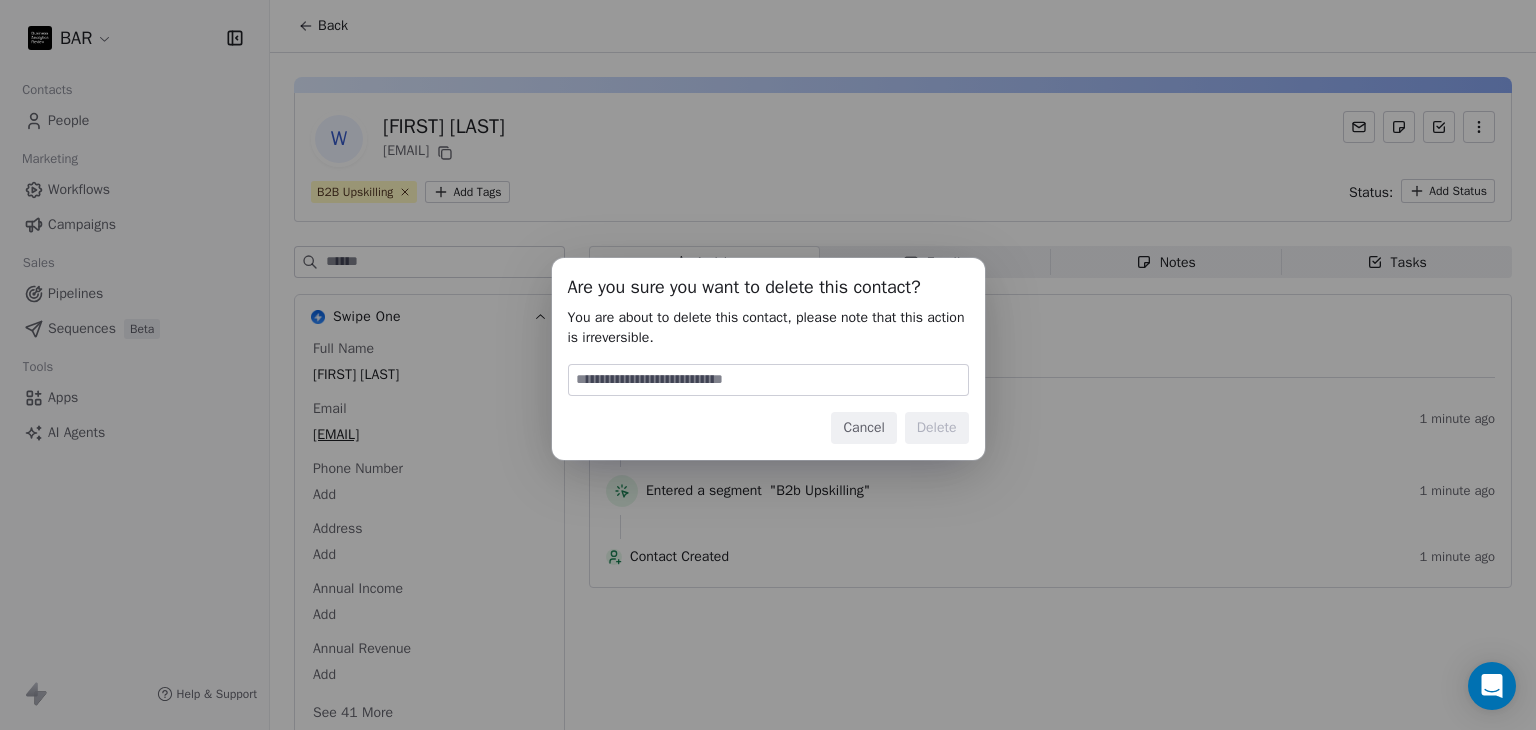 click at bounding box center (768, 380) 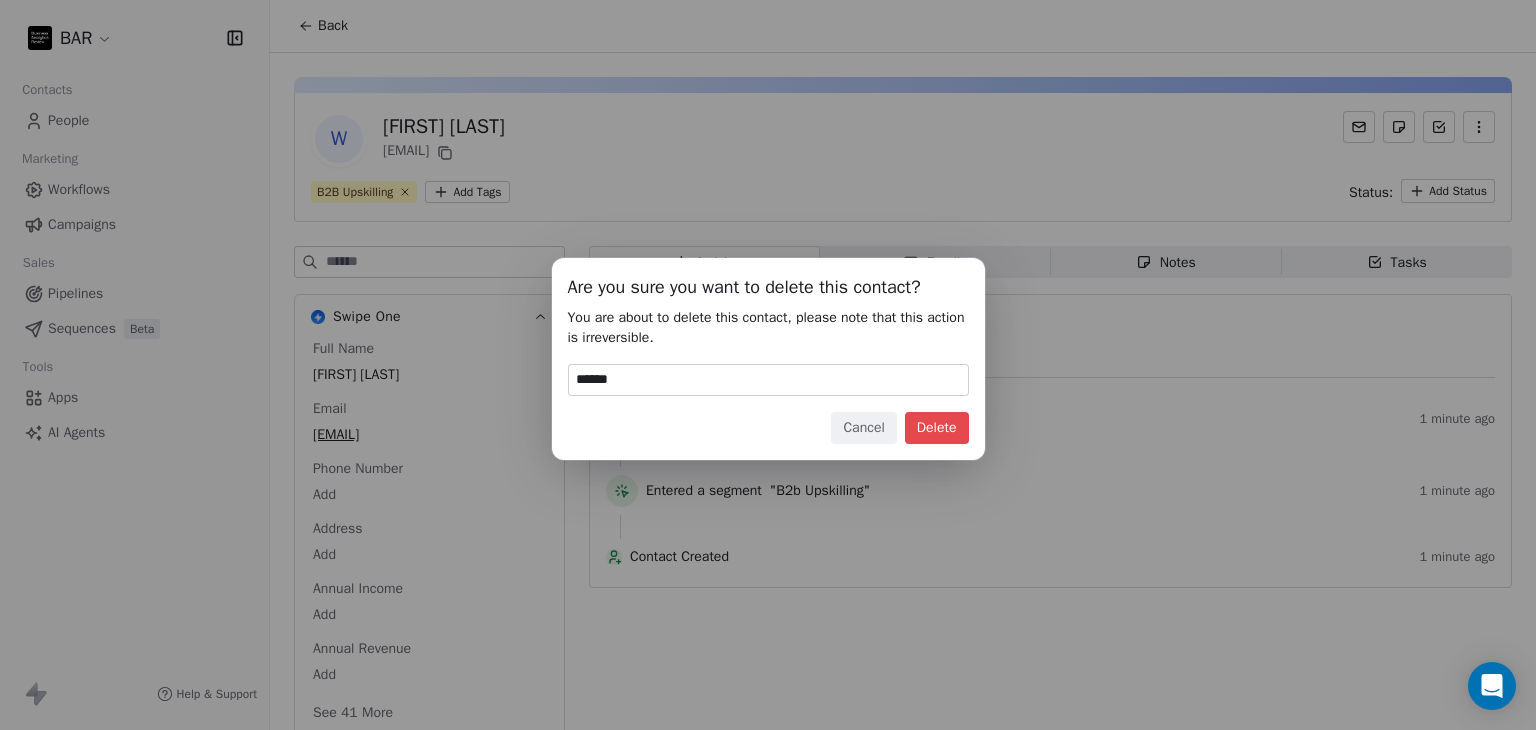 click on "Delete" at bounding box center (937, 428) 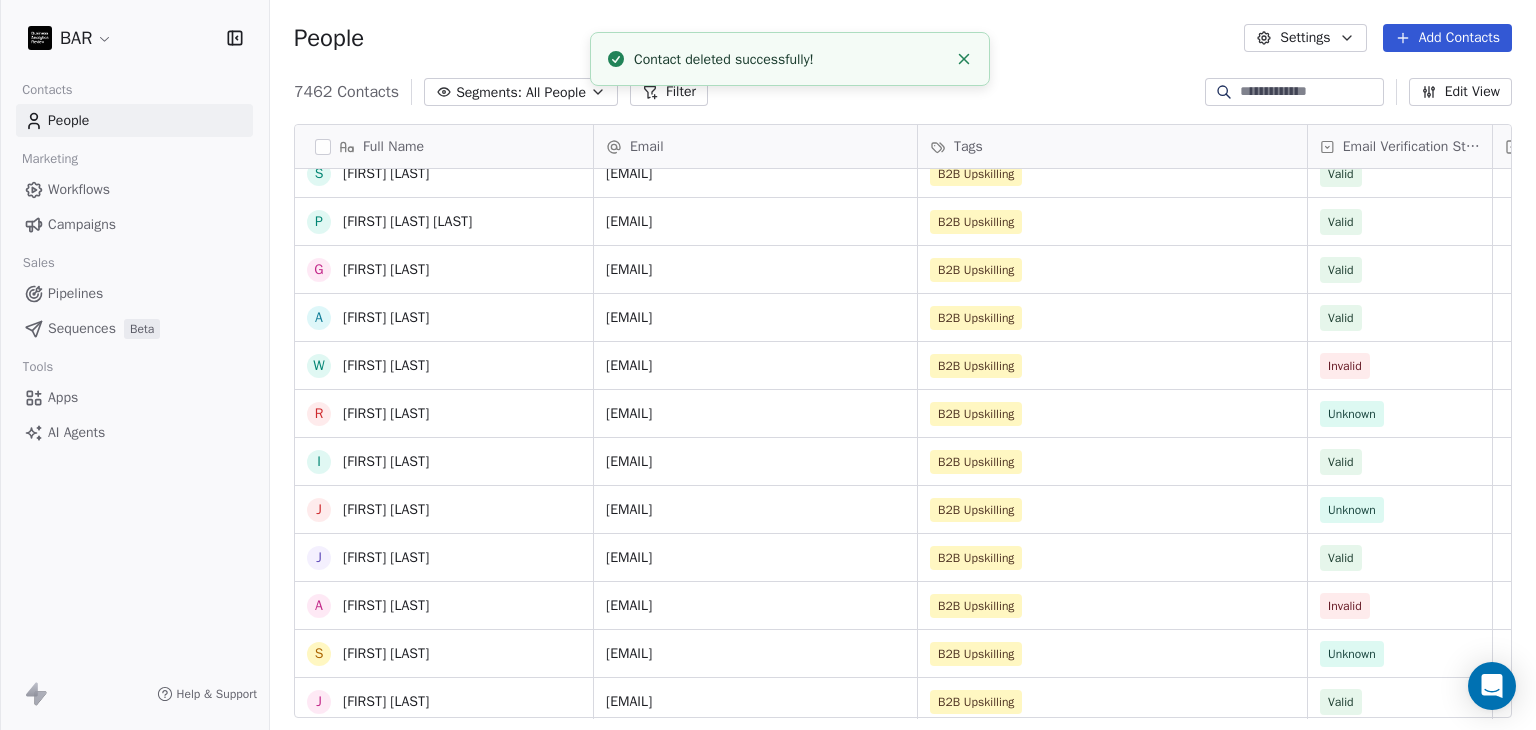 scroll, scrollTop: 700, scrollLeft: 0, axis: vertical 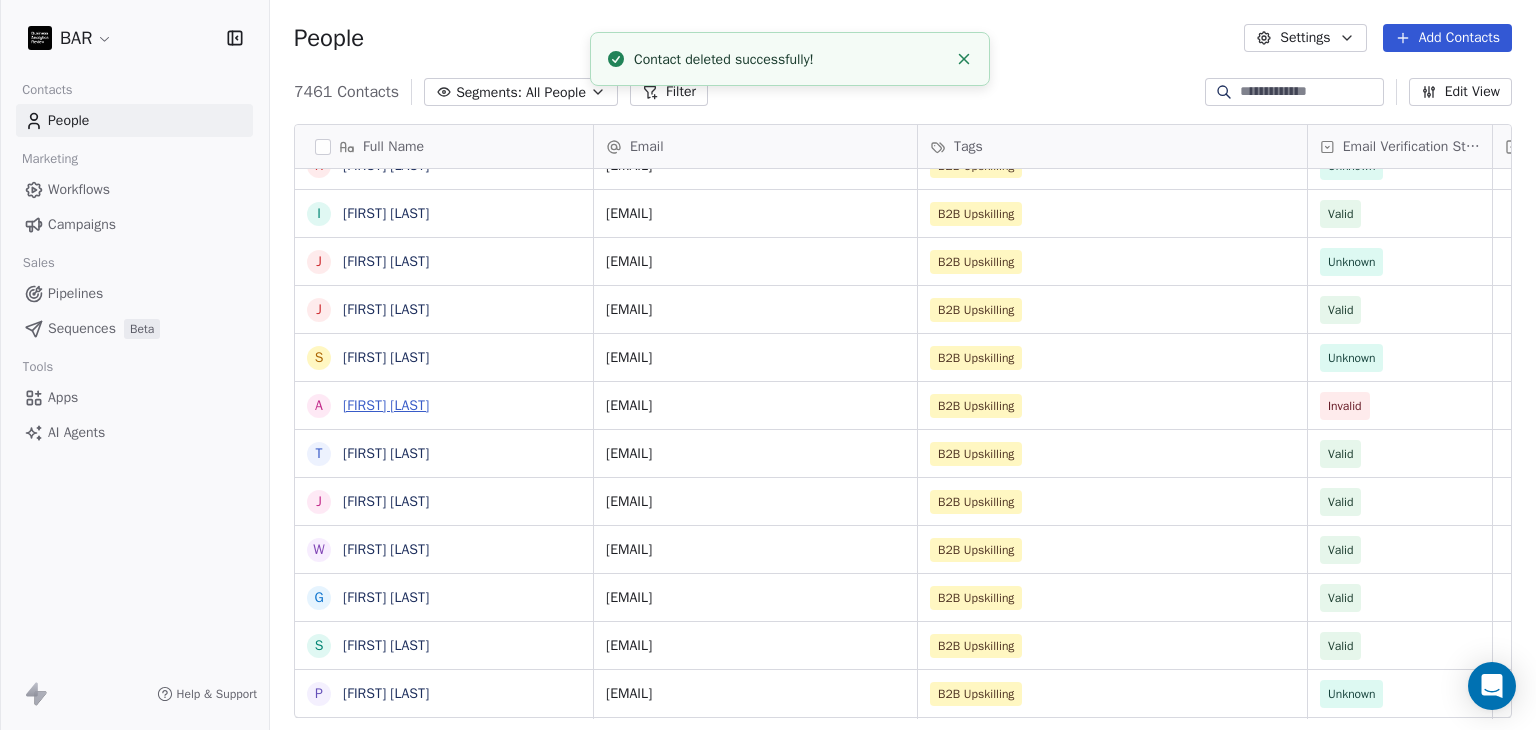 click on "[FIRST] [LAST]" at bounding box center (386, 405) 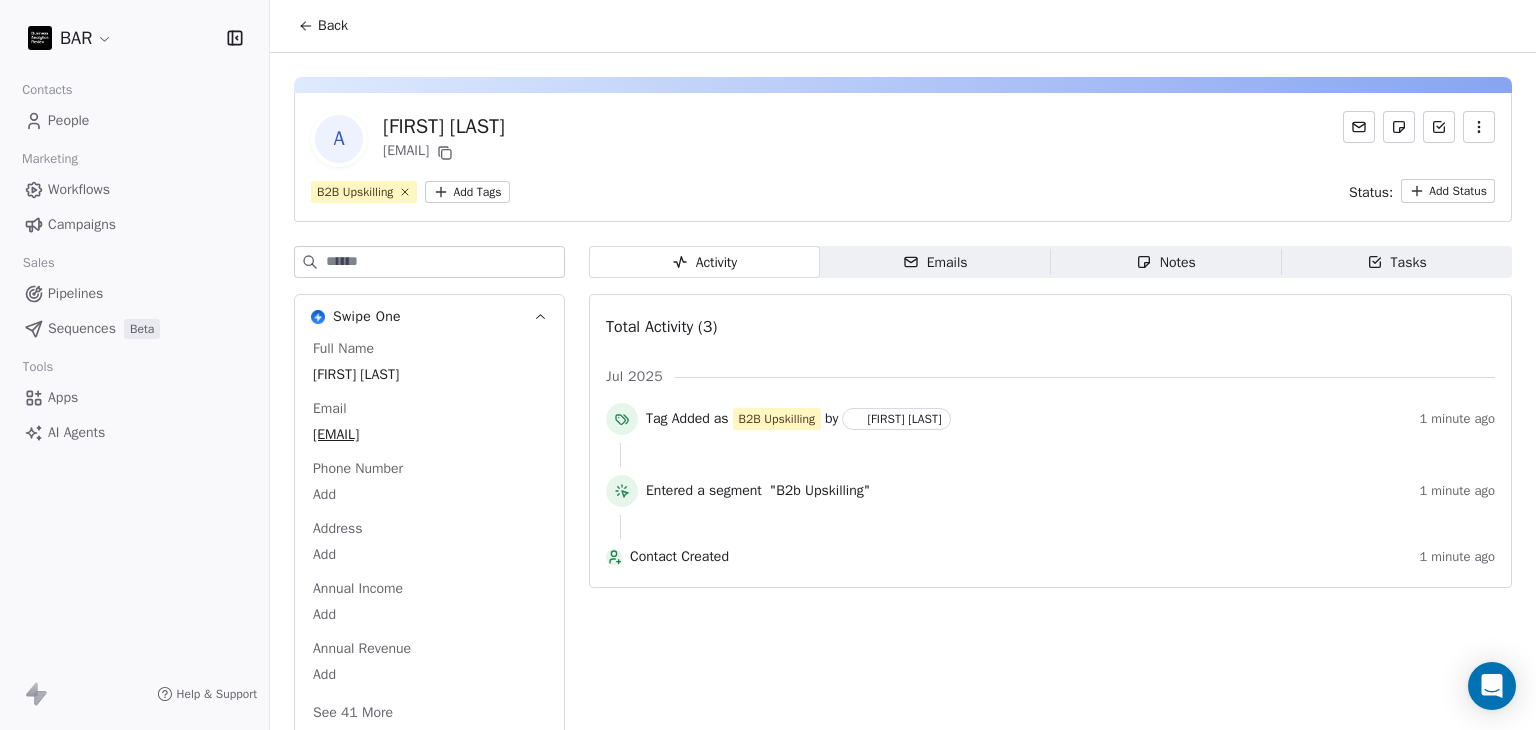 click 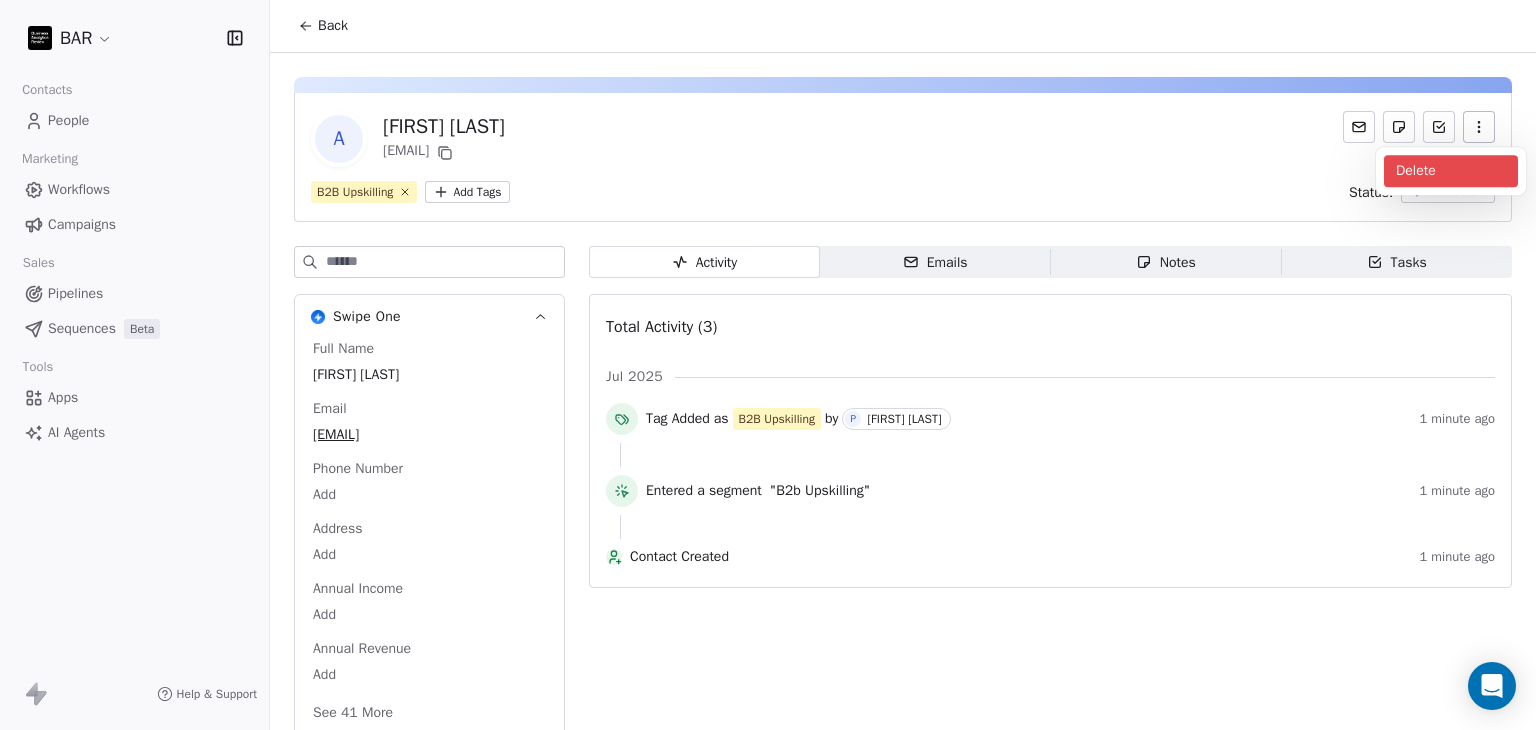 click on "Delete" at bounding box center [1451, 171] 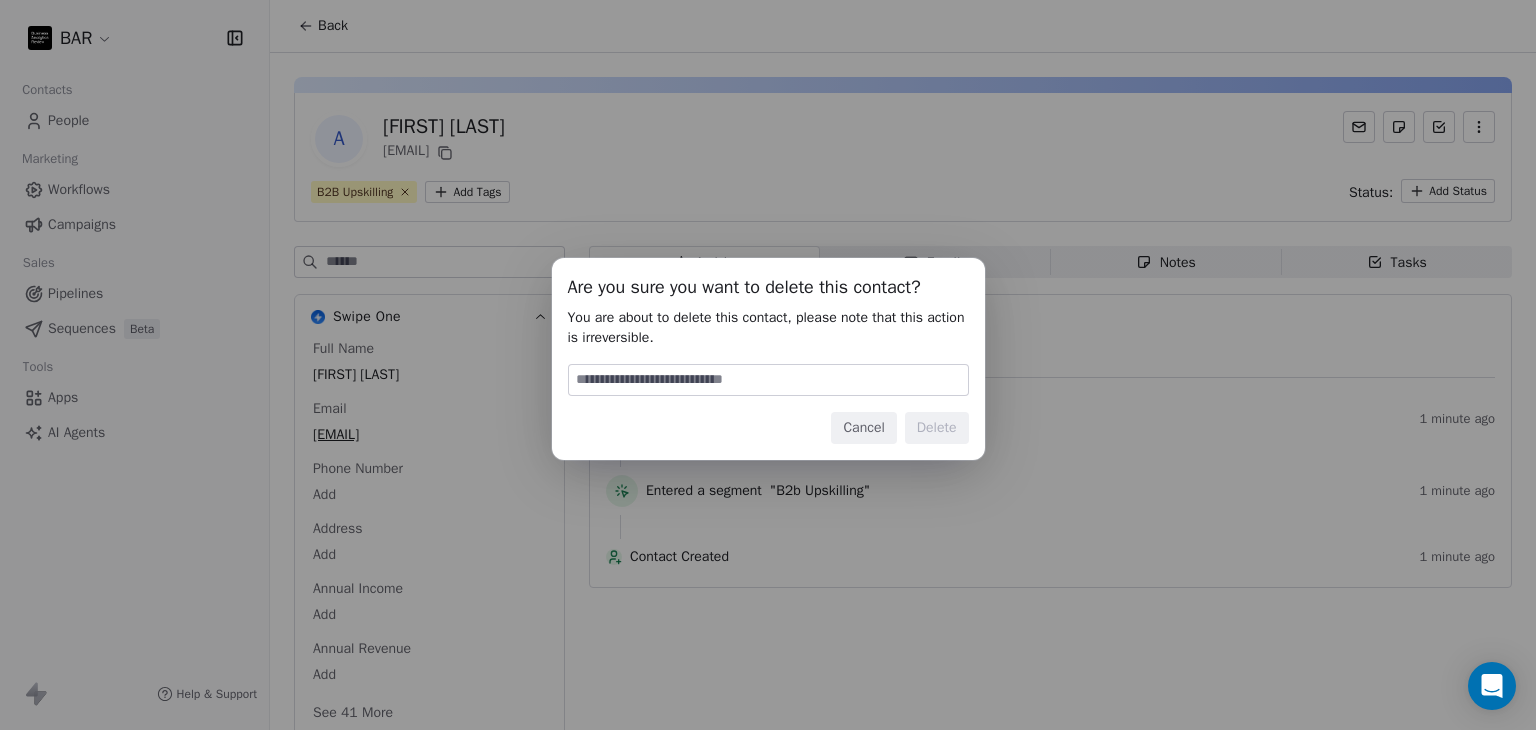 click at bounding box center (768, 380) 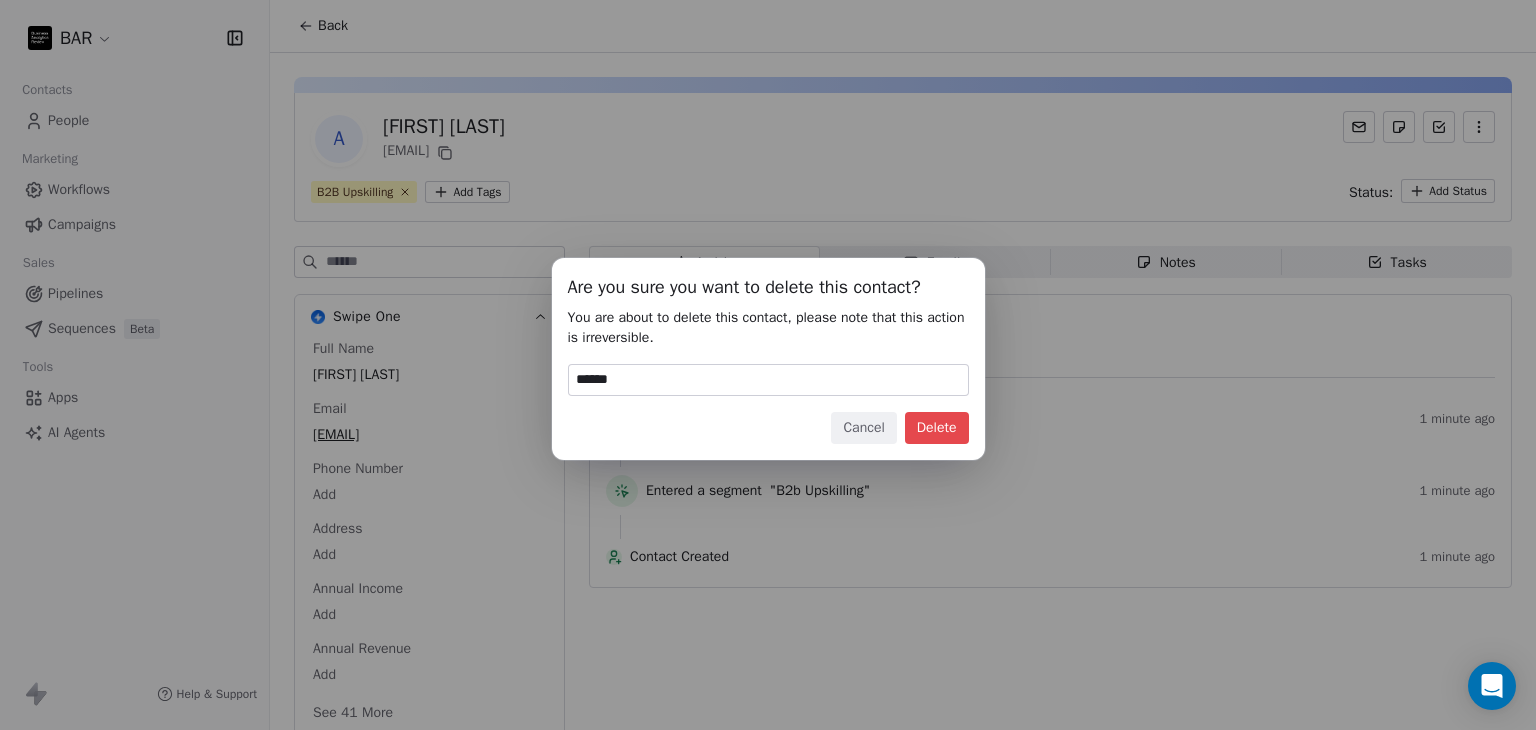 click on "Delete" at bounding box center (937, 428) 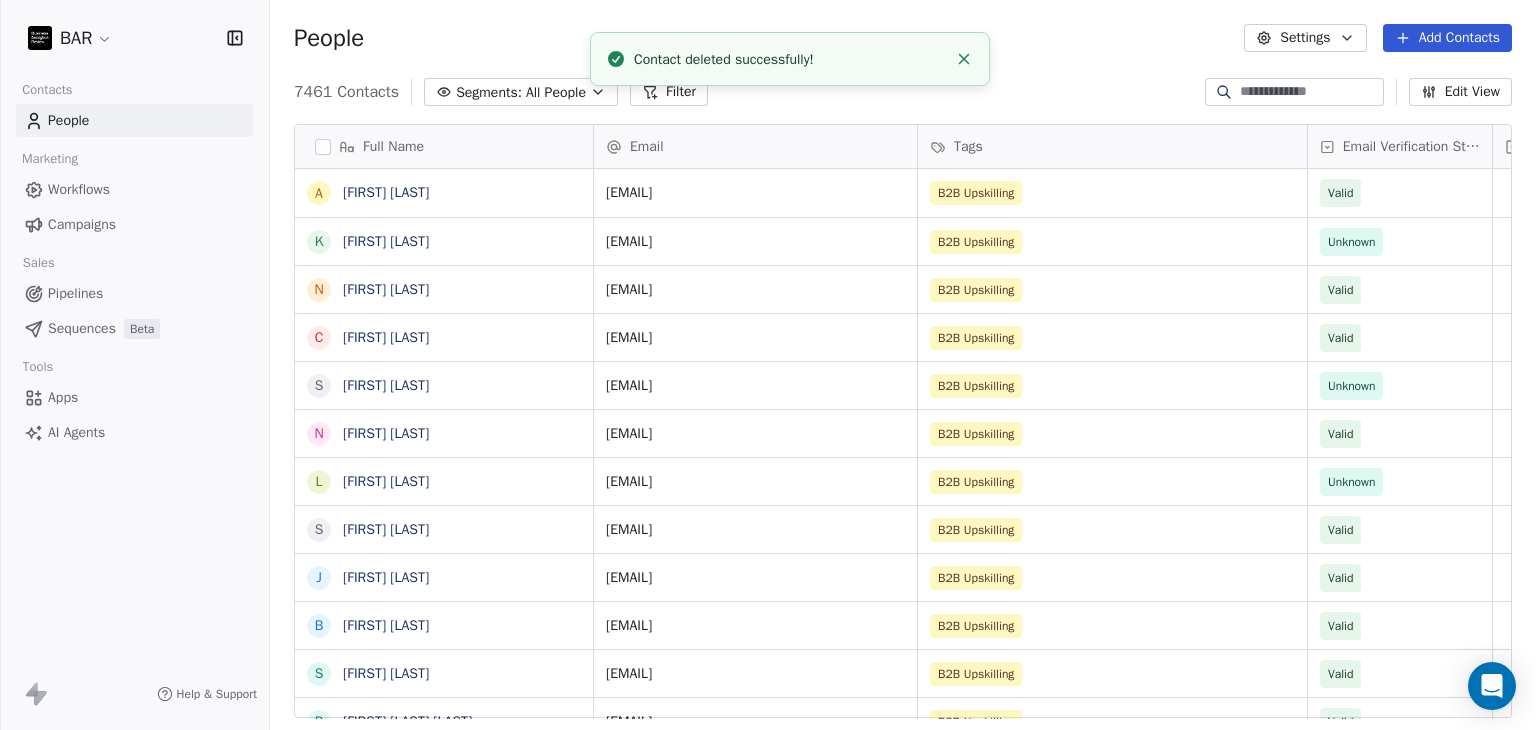 scroll, scrollTop: 700, scrollLeft: 0, axis: vertical 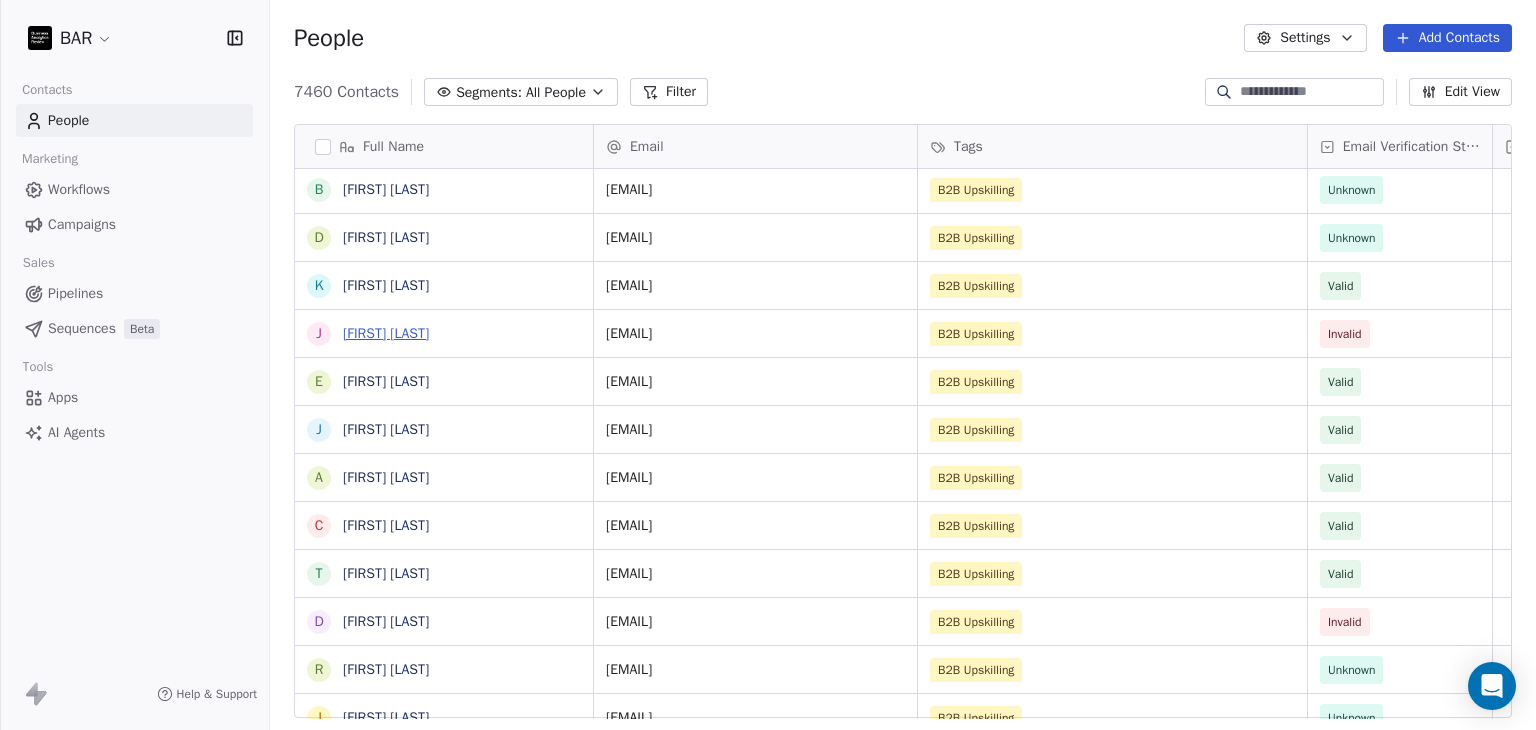 click on "[FIRST] [LAST]" at bounding box center [386, 333] 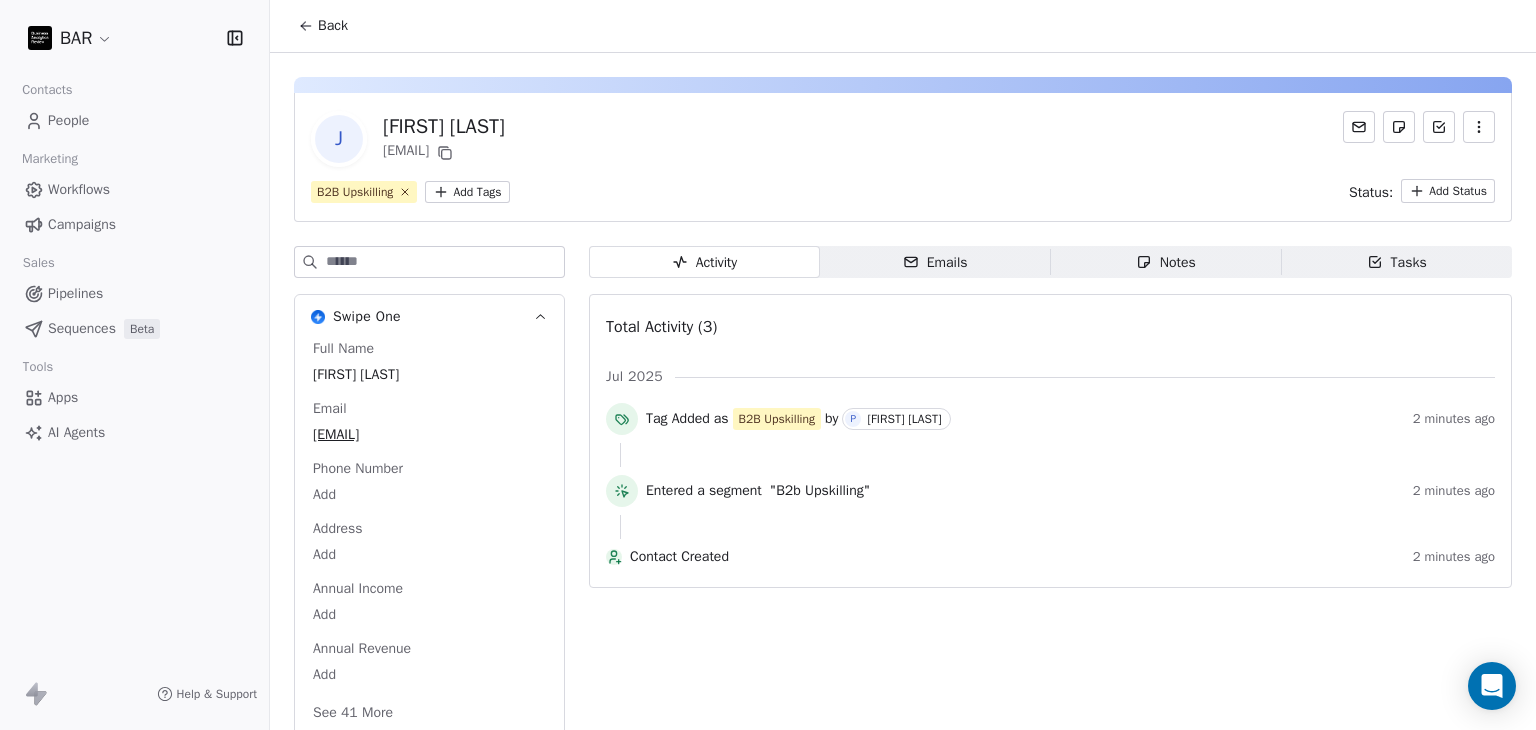 click 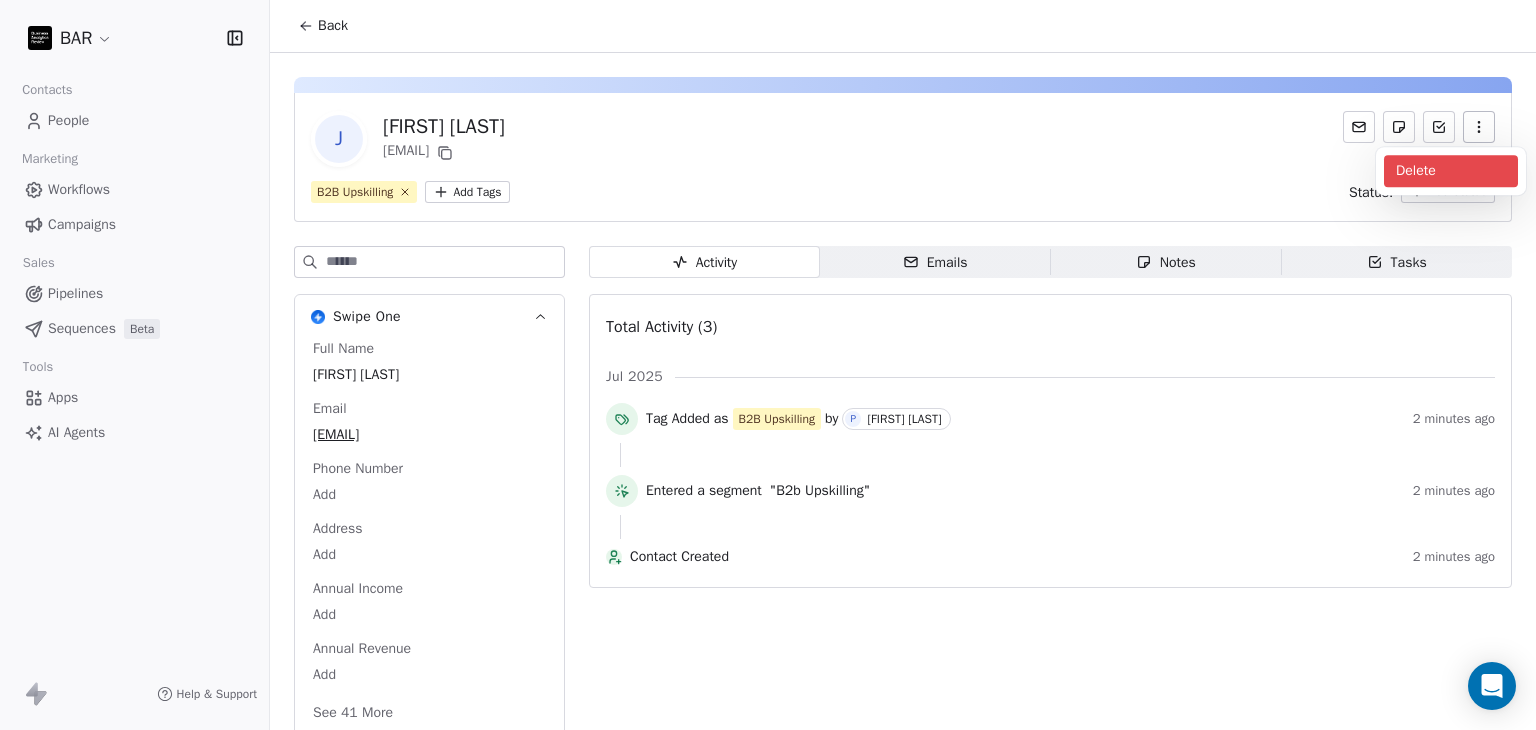 click on "Delete" at bounding box center [1451, 171] 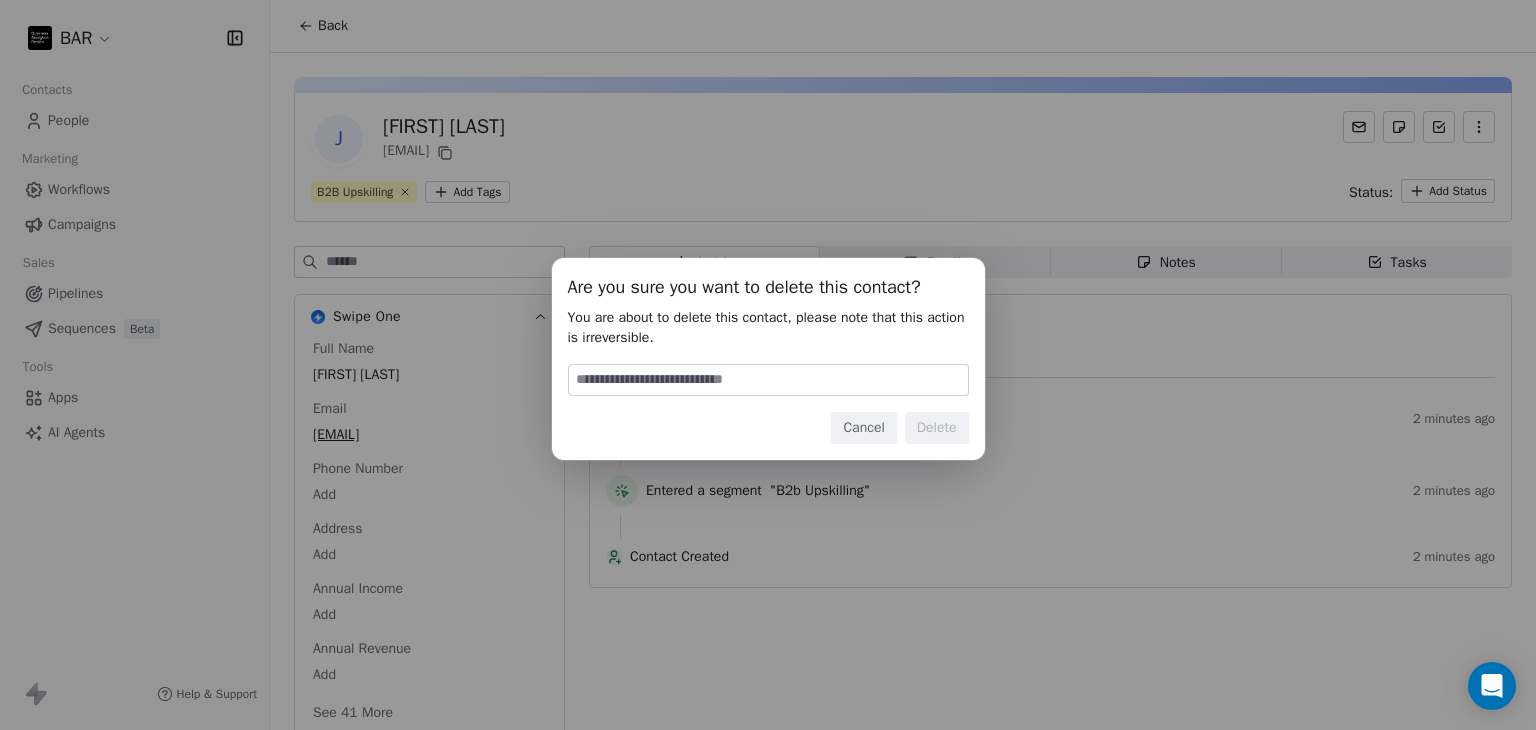 click at bounding box center (768, 380) 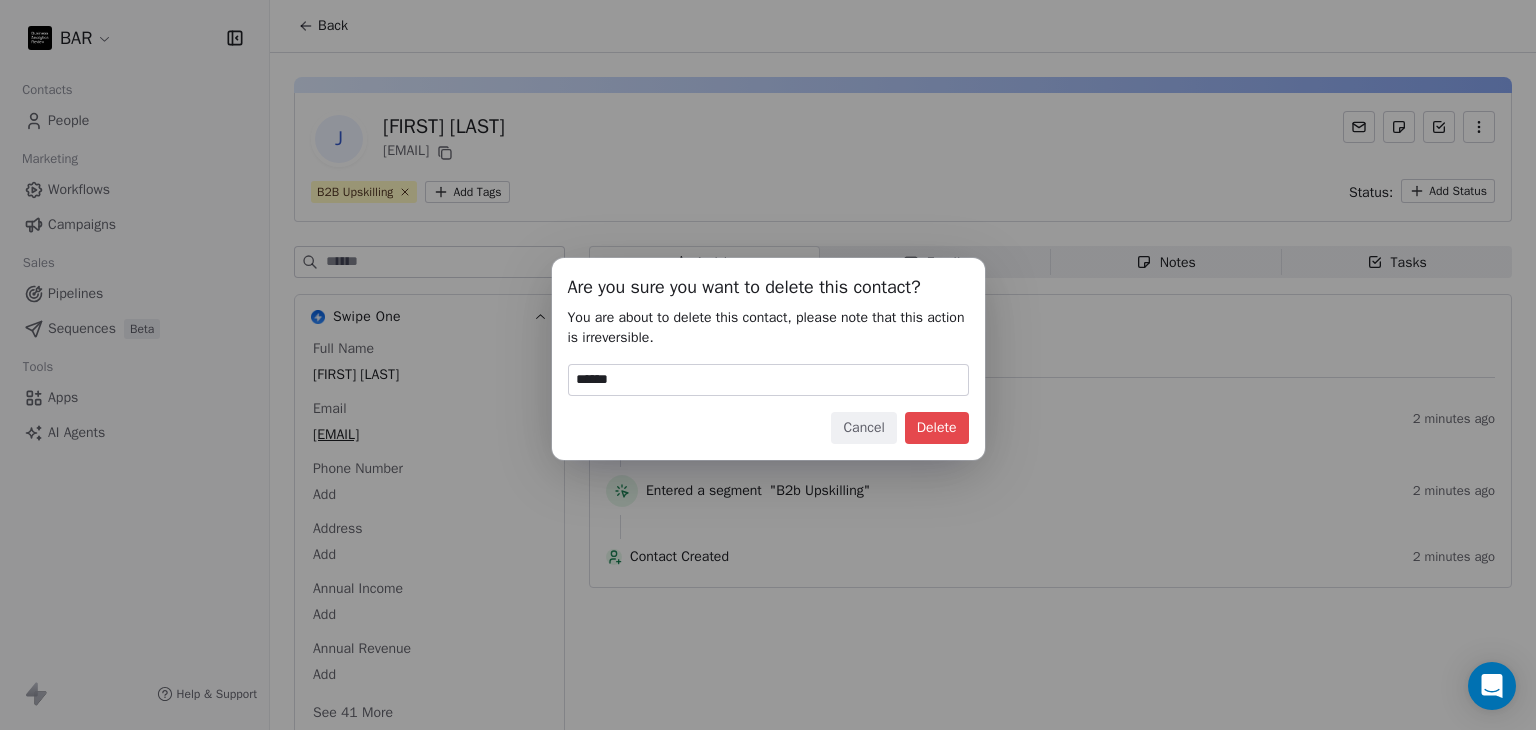 drag, startPoint x: 926, startPoint y: 435, endPoint x: 1064, endPoint y: 443, distance: 138.23169 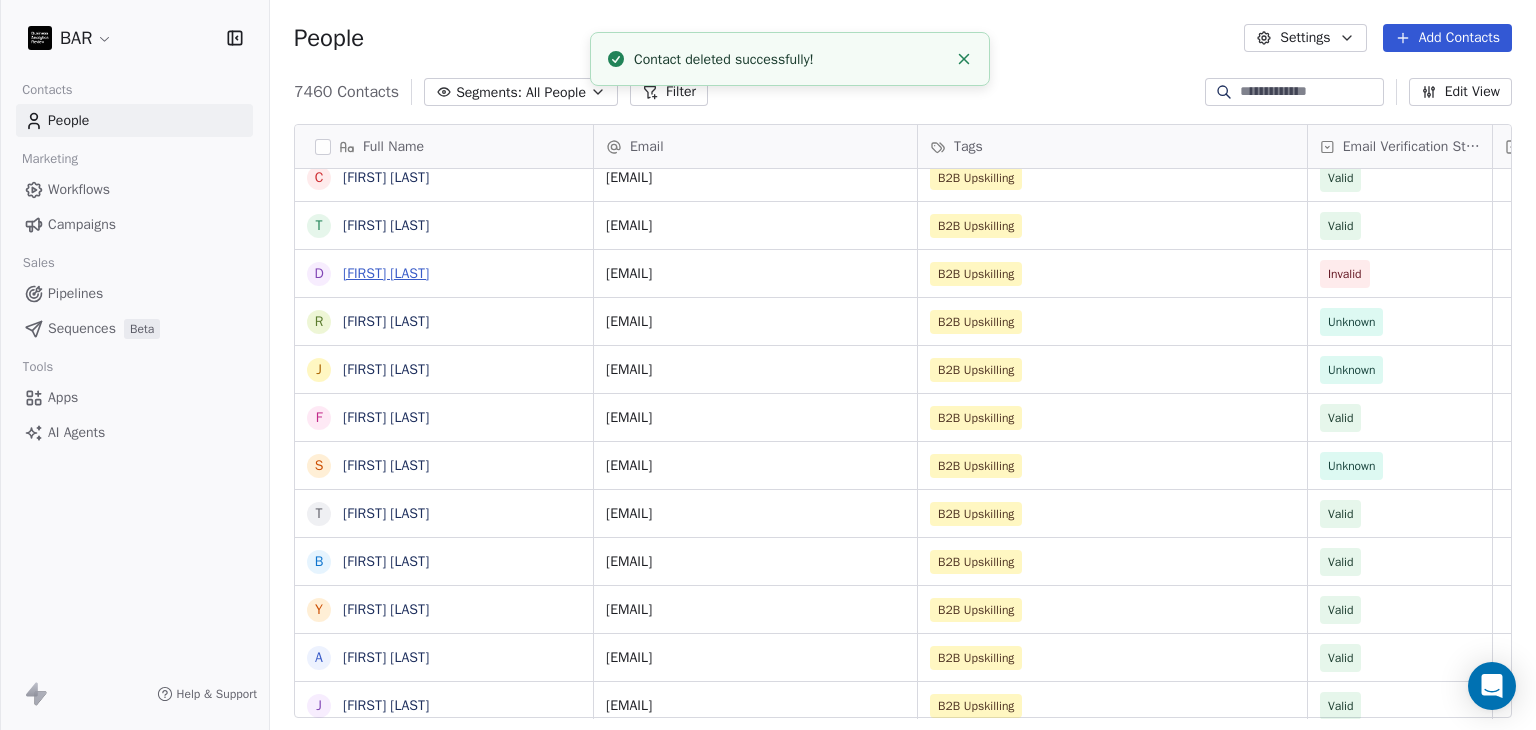click on "[FIRST] [LAST]" at bounding box center (386, 273) 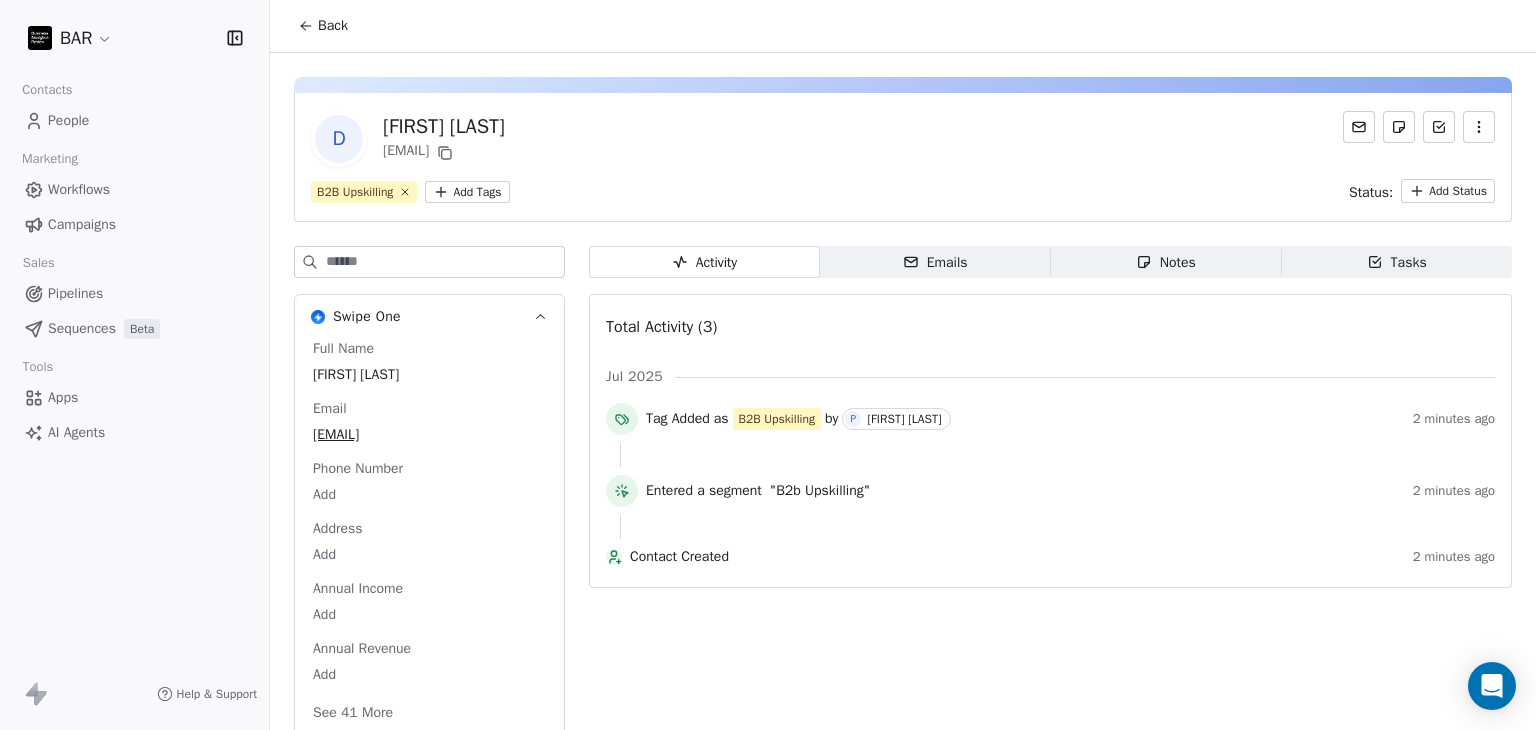 click 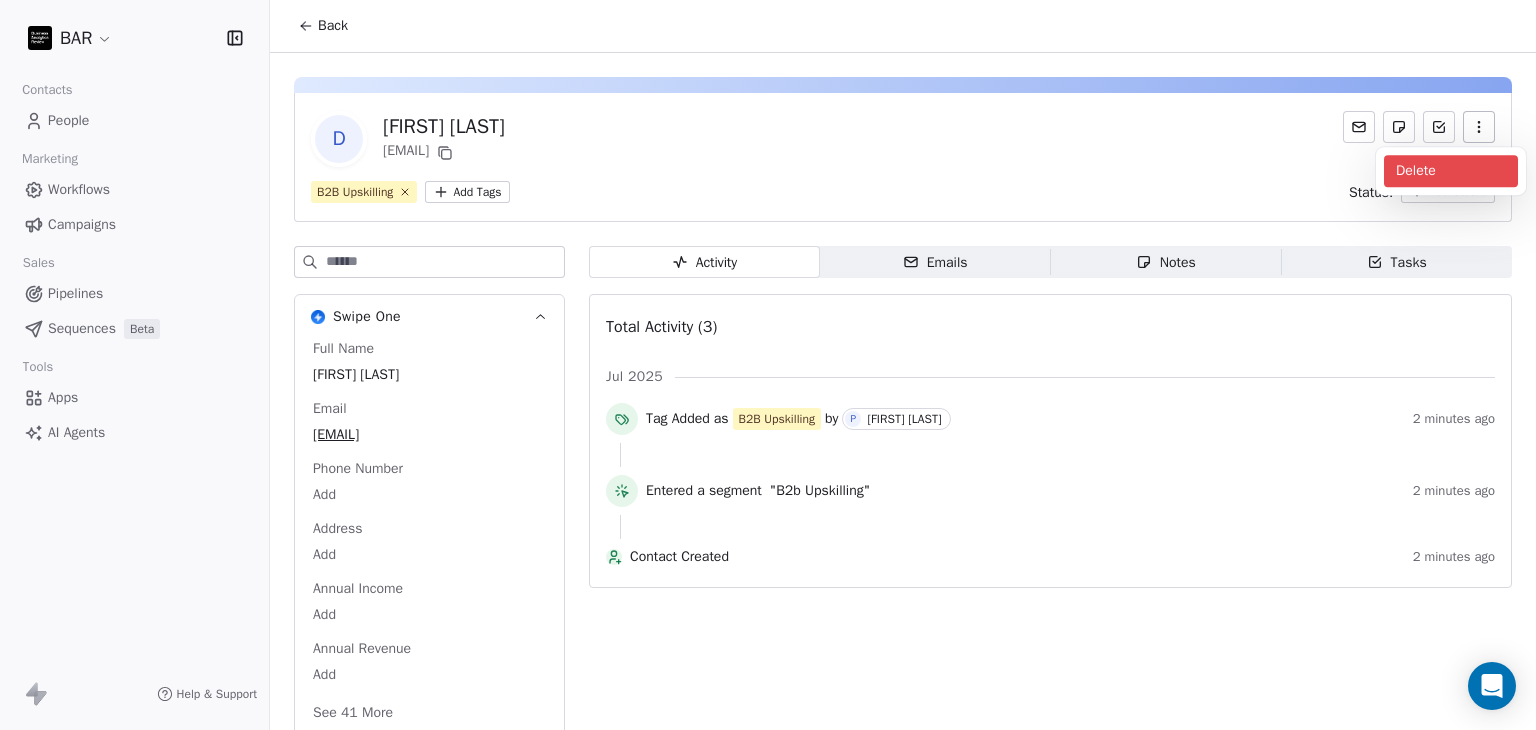 click on "Delete" at bounding box center [1451, 171] 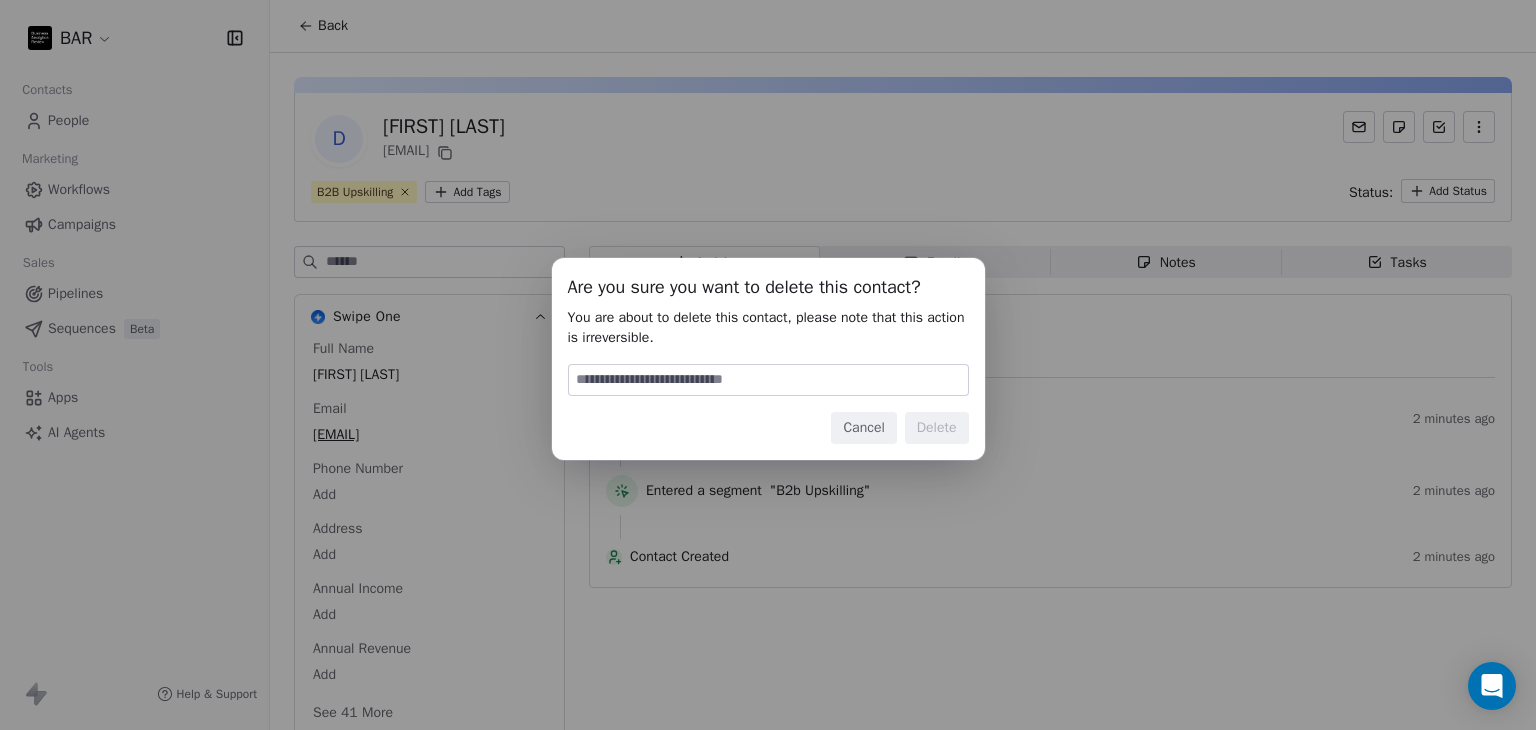 click at bounding box center (768, 380) 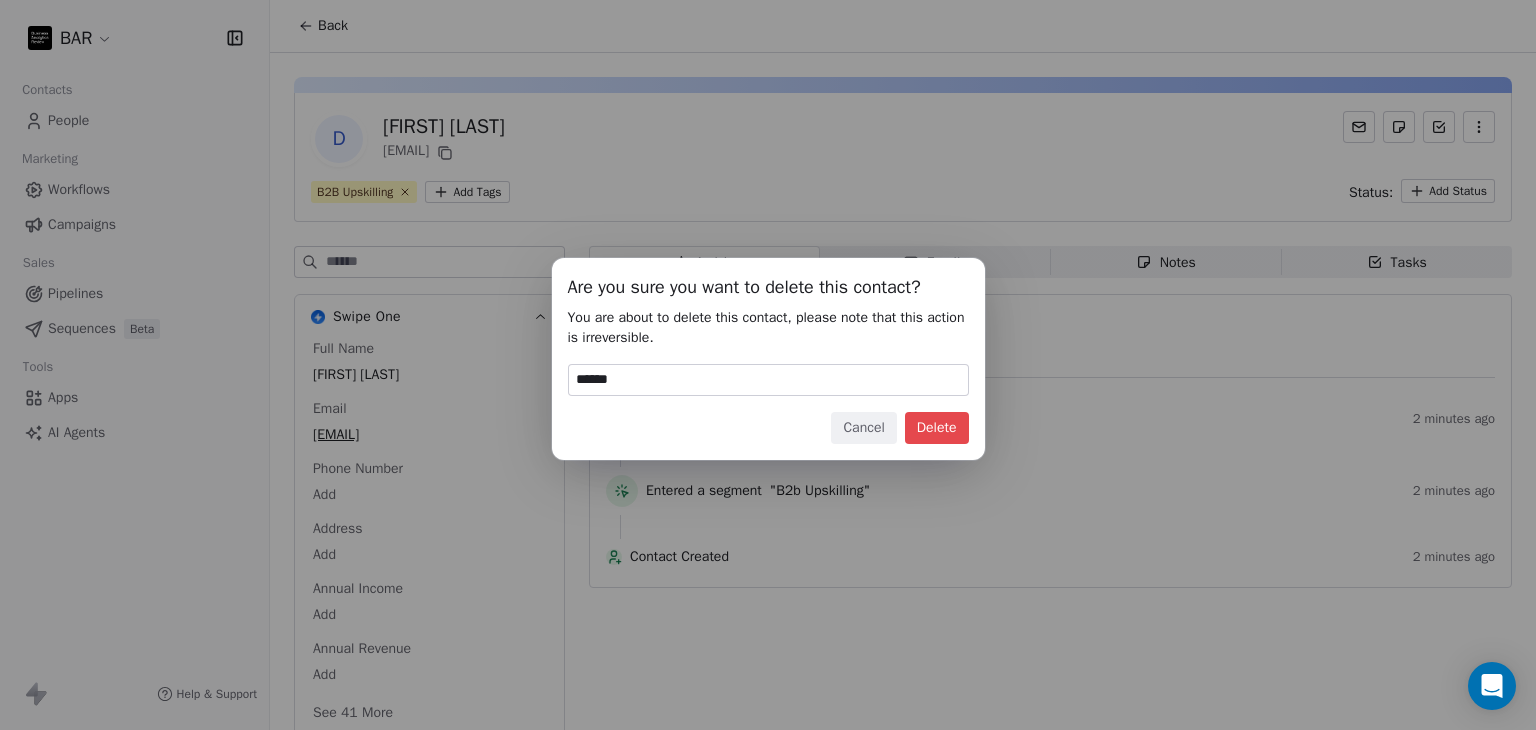 click on "Delete" at bounding box center [937, 428] 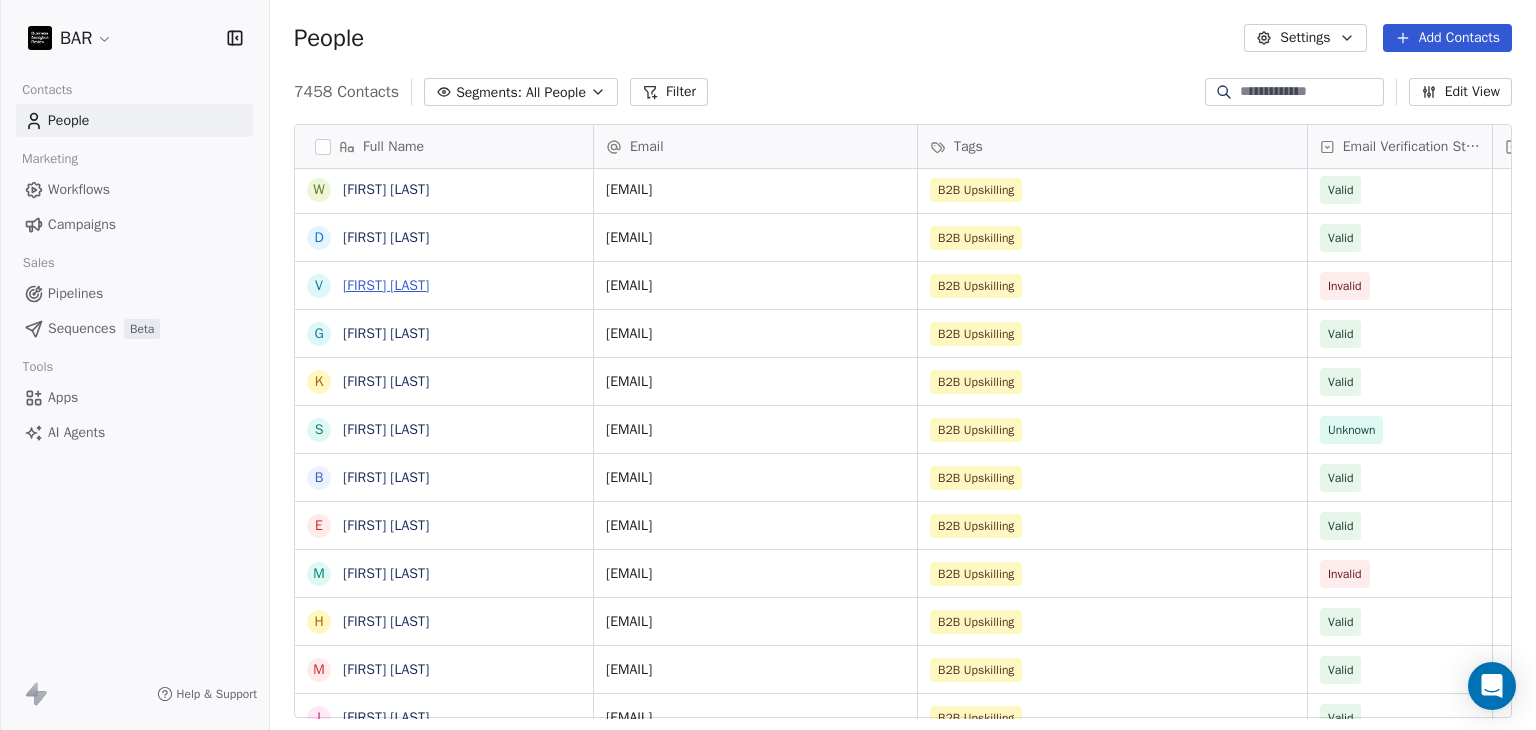 click on "[FIRST] [LAST]" at bounding box center [386, 285] 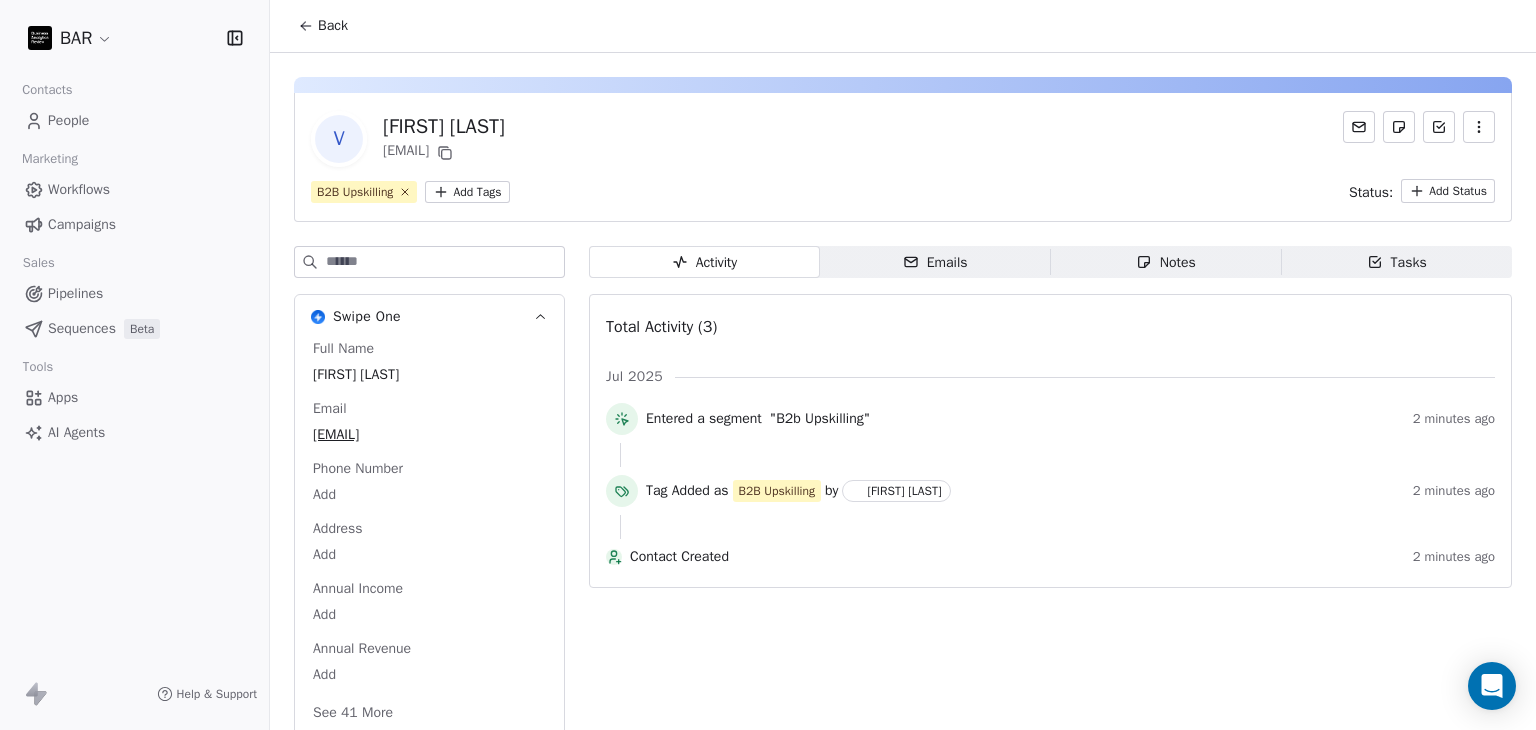 click 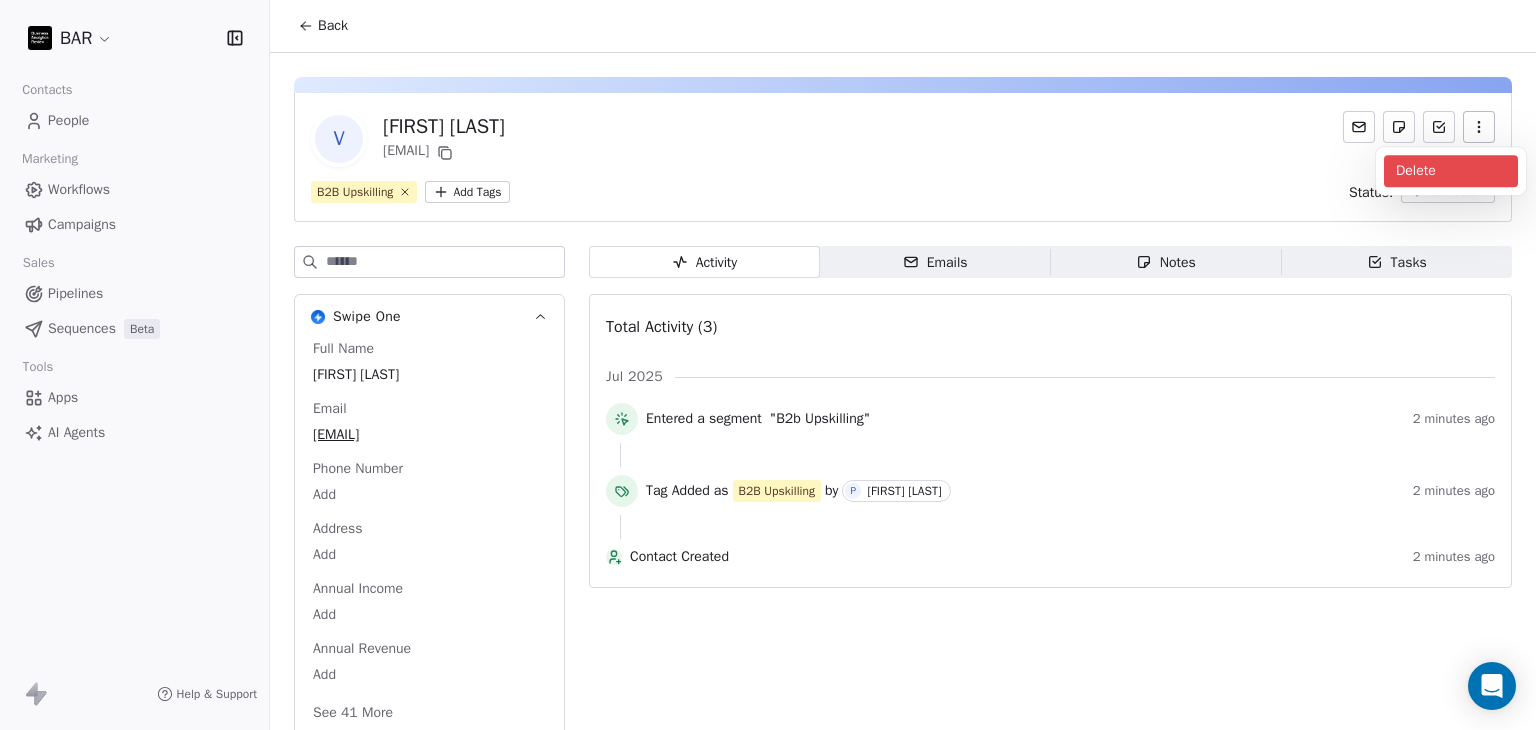 click on "Delete" at bounding box center [1451, 171] 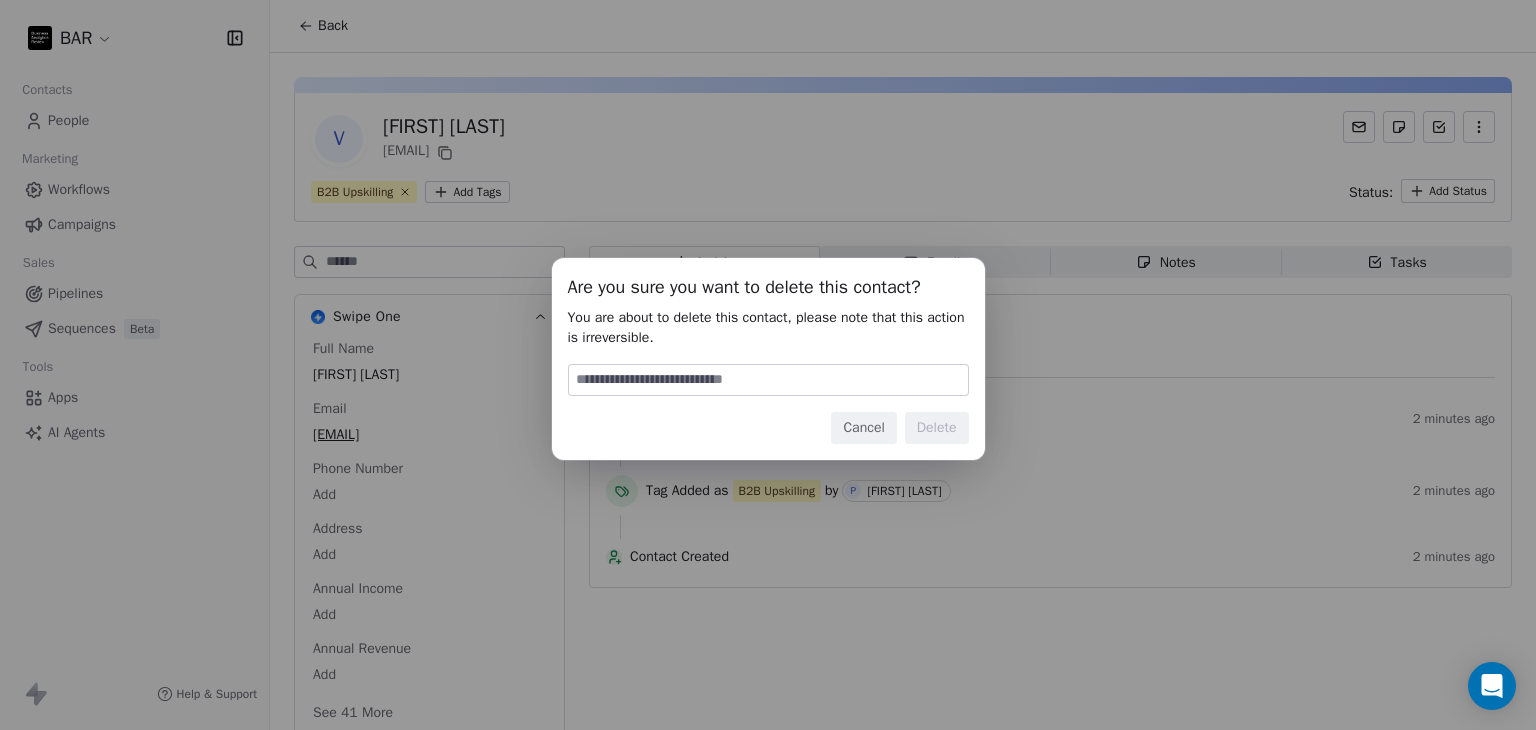 click at bounding box center [768, 380] 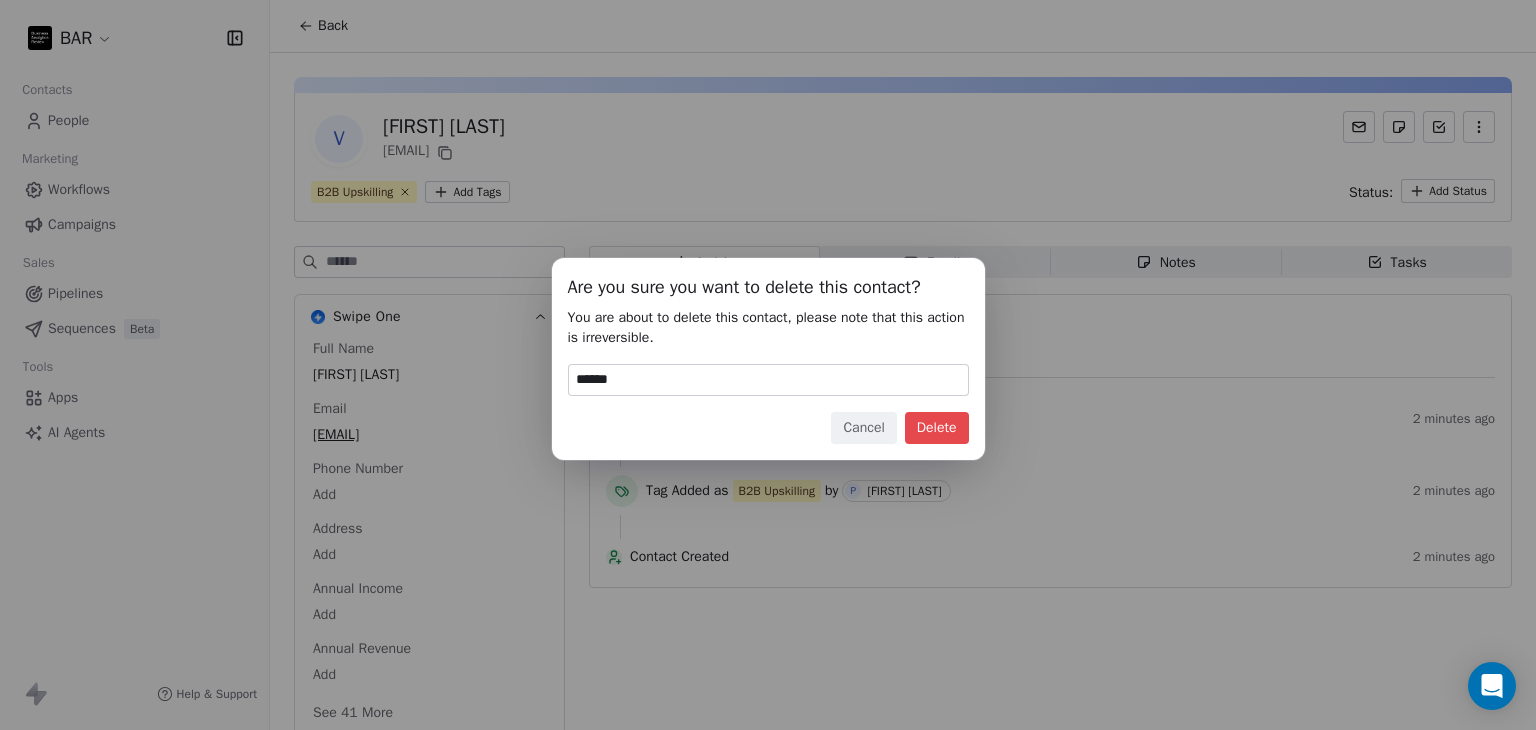 click on "Delete" at bounding box center [937, 428] 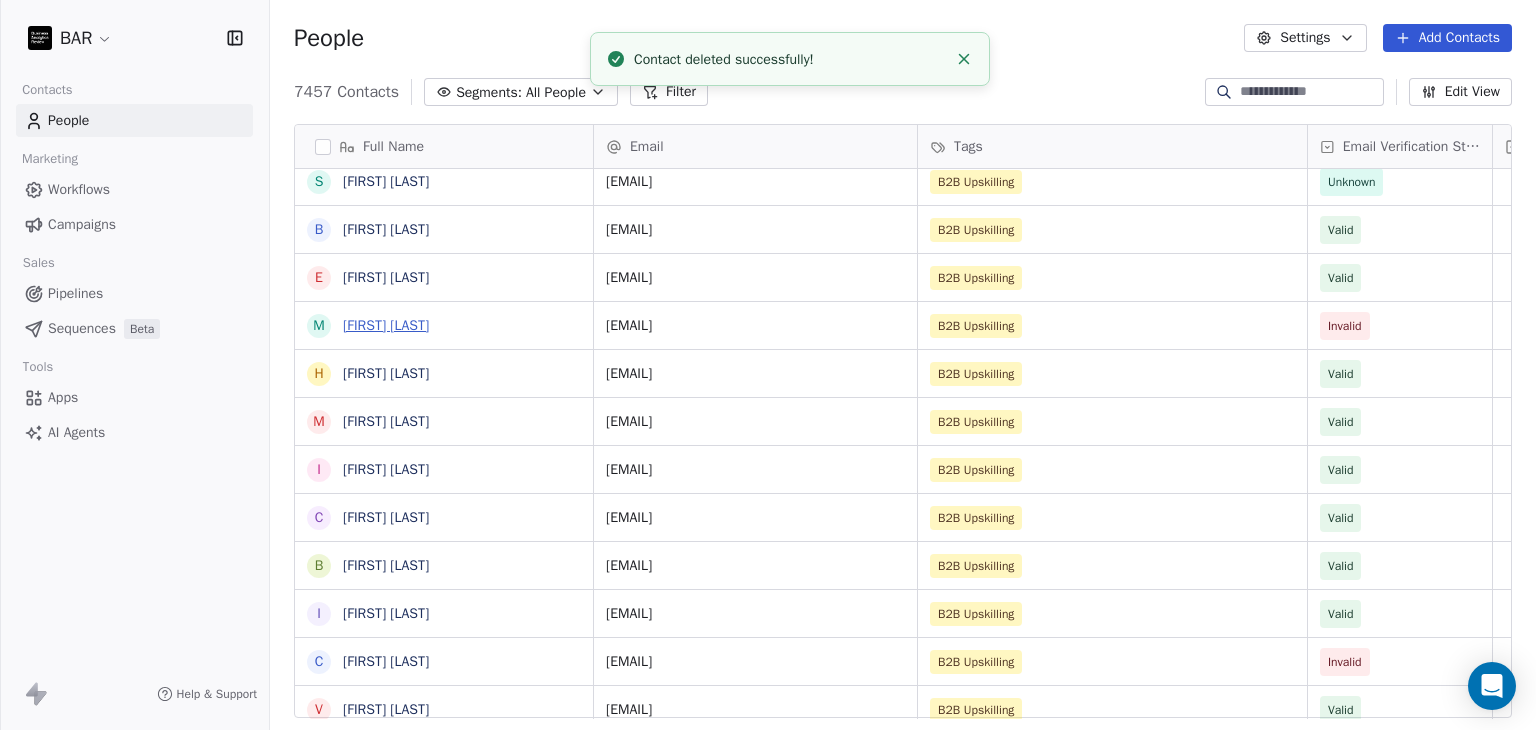 click on "[FIRST] [LAST]" at bounding box center [386, 325] 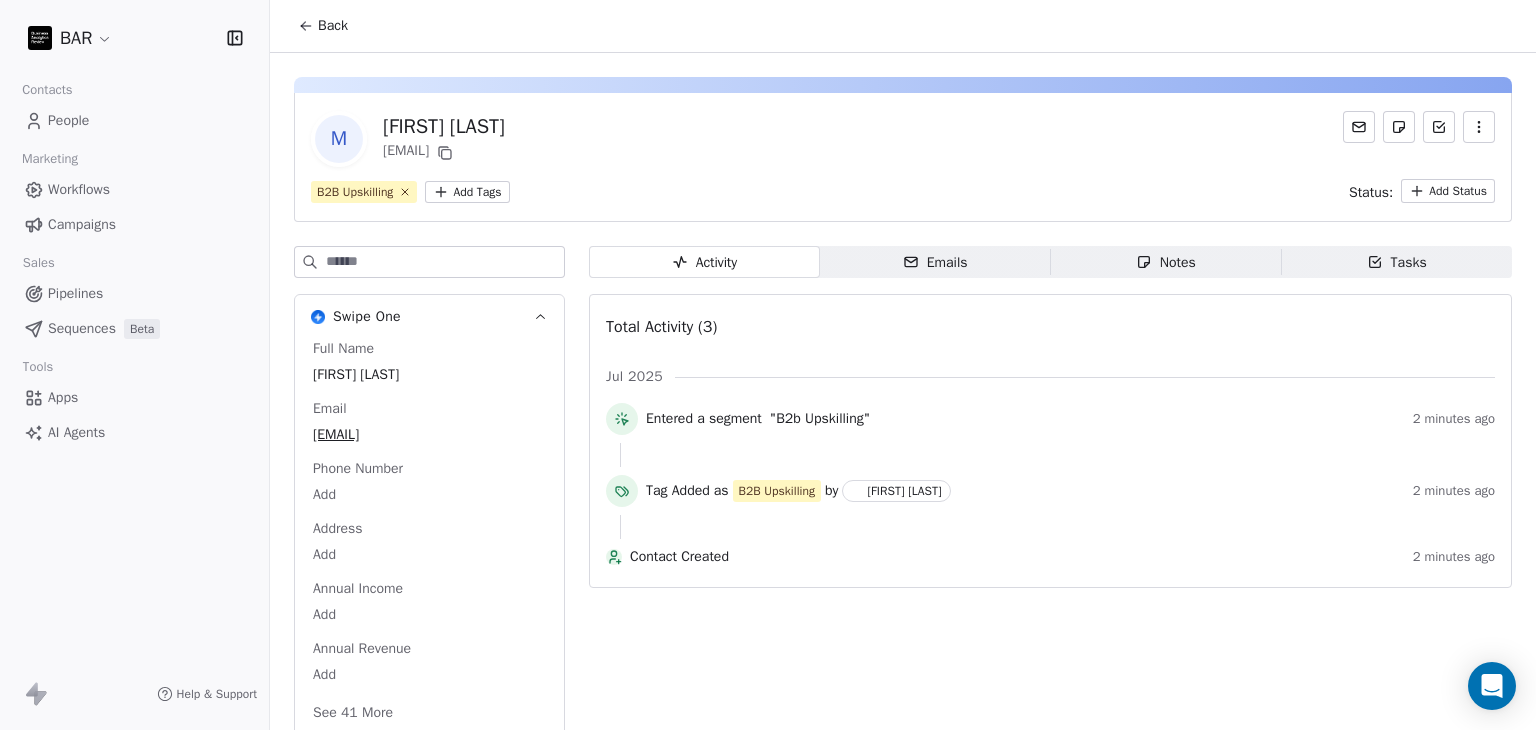 click 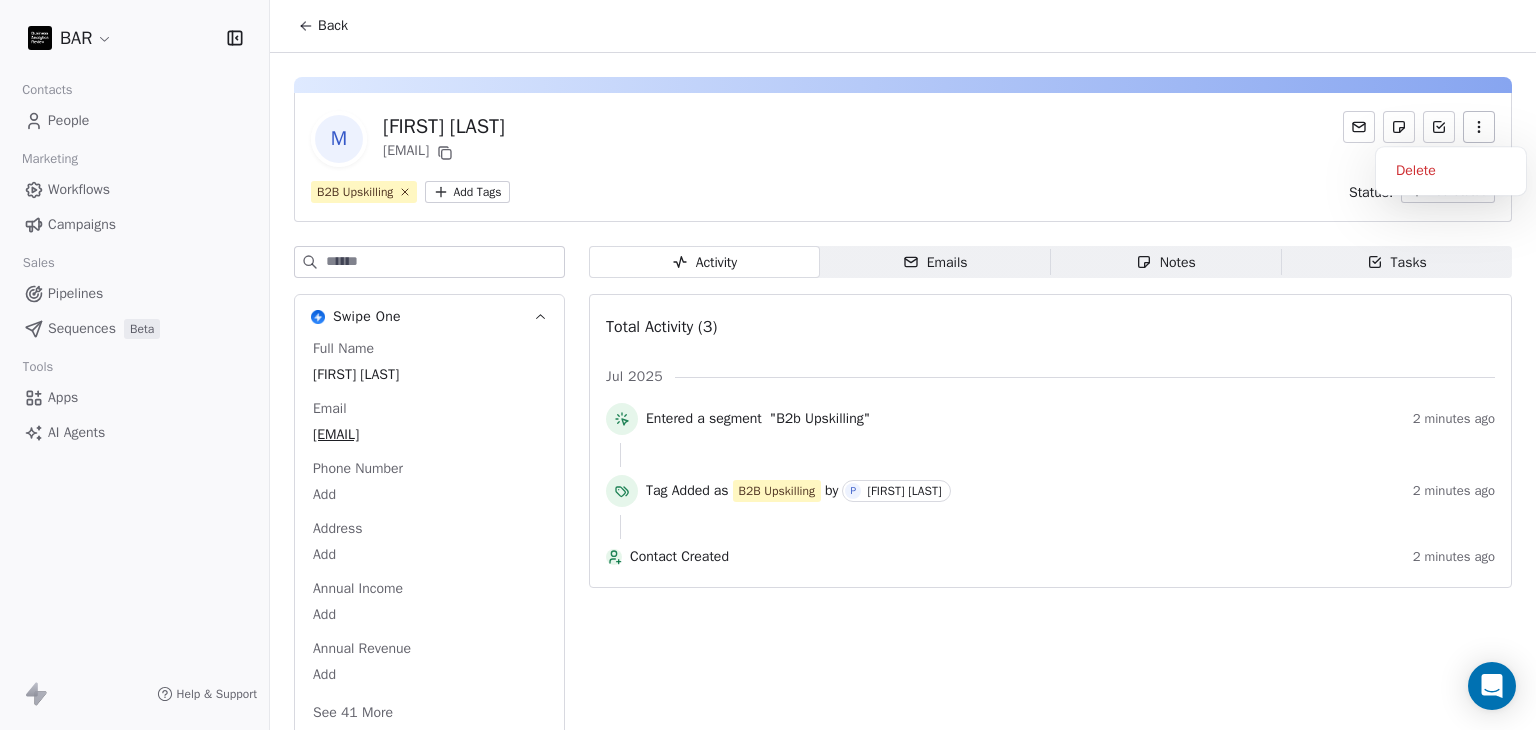 click on "Delete" at bounding box center (1451, 171) 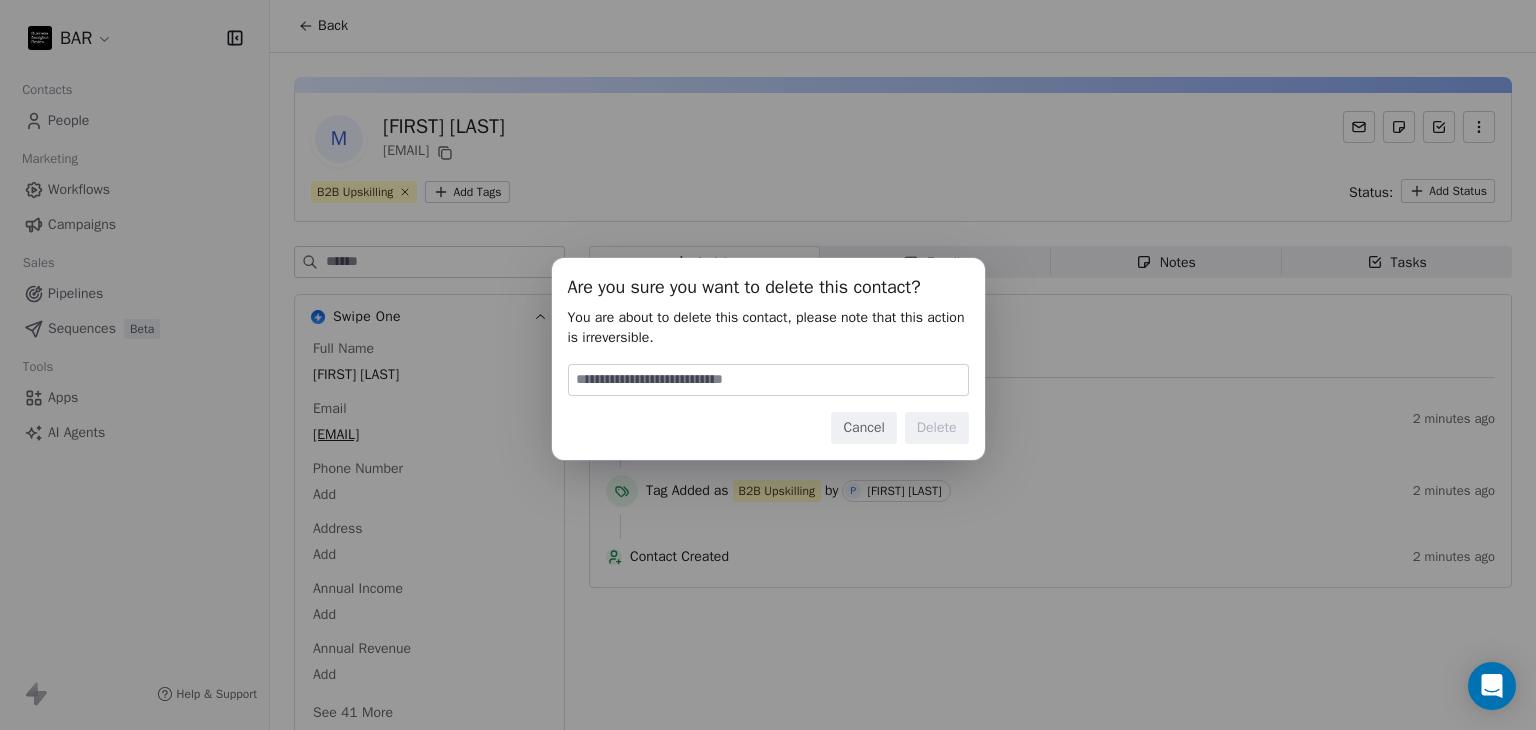 drag, startPoint x: 654, startPoint y: 383, endPoint x: 652, endPoint y: 393, distance: 10.198039 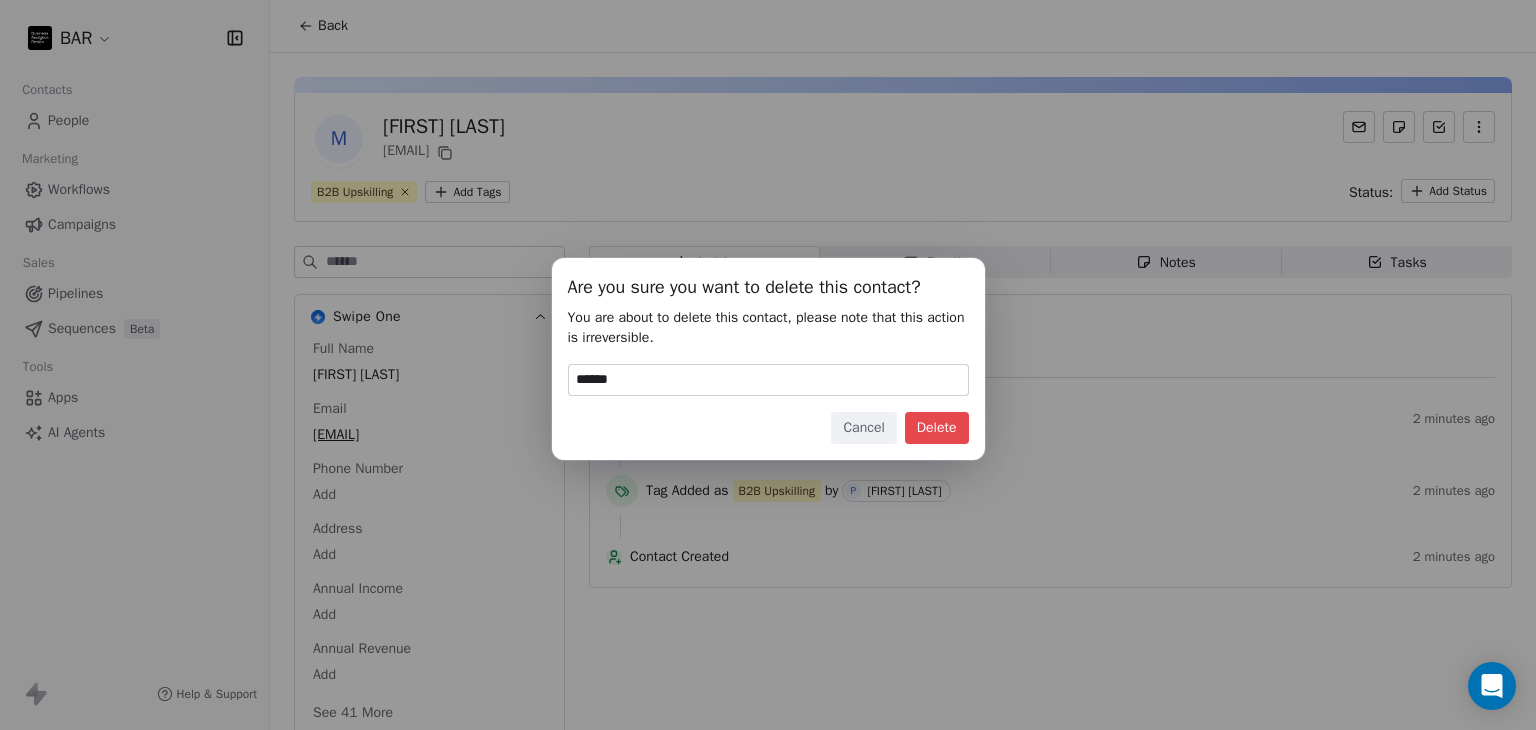 click on "Delete" at bounding box center [937, 428] 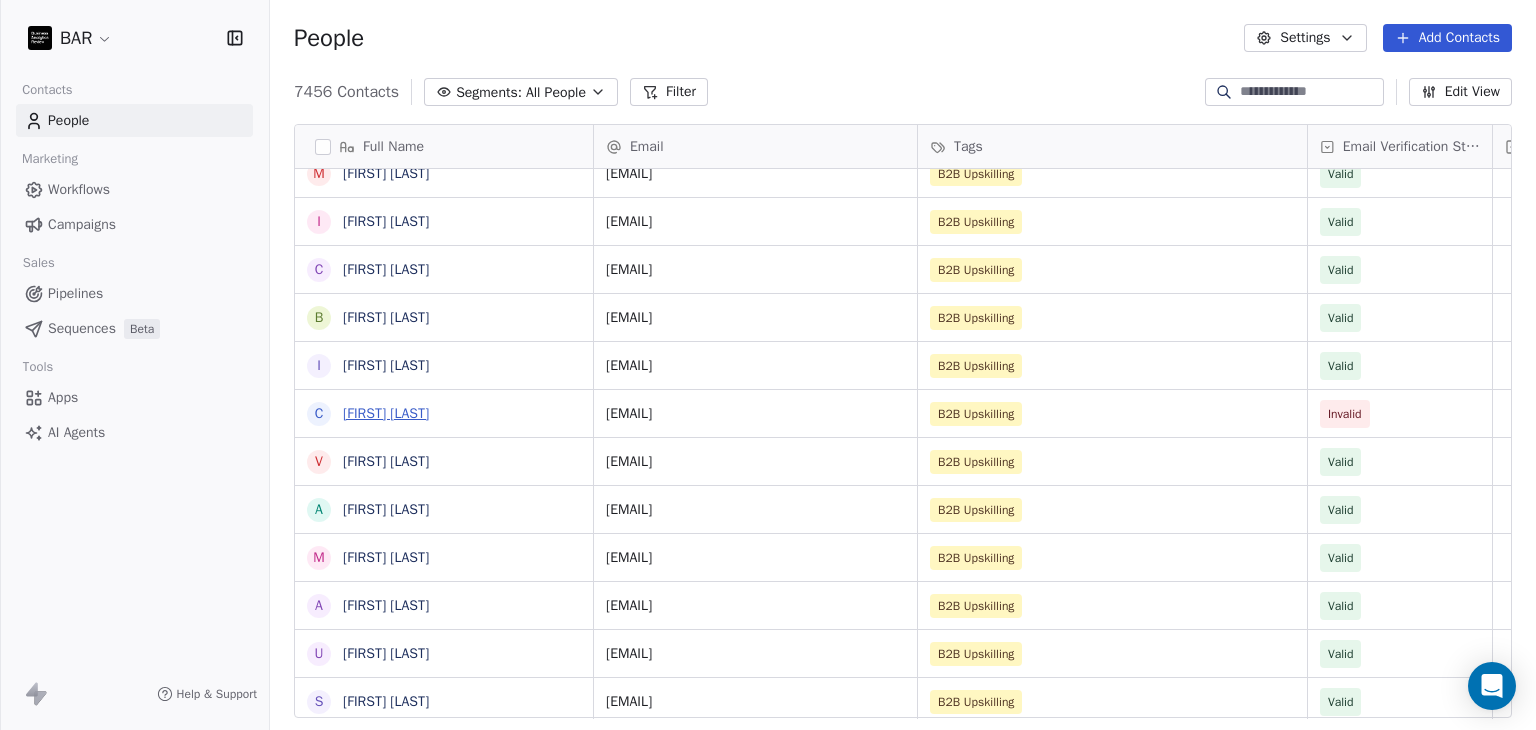 click on "[FIRST] [LAST]" at bounding box center [386, 413] 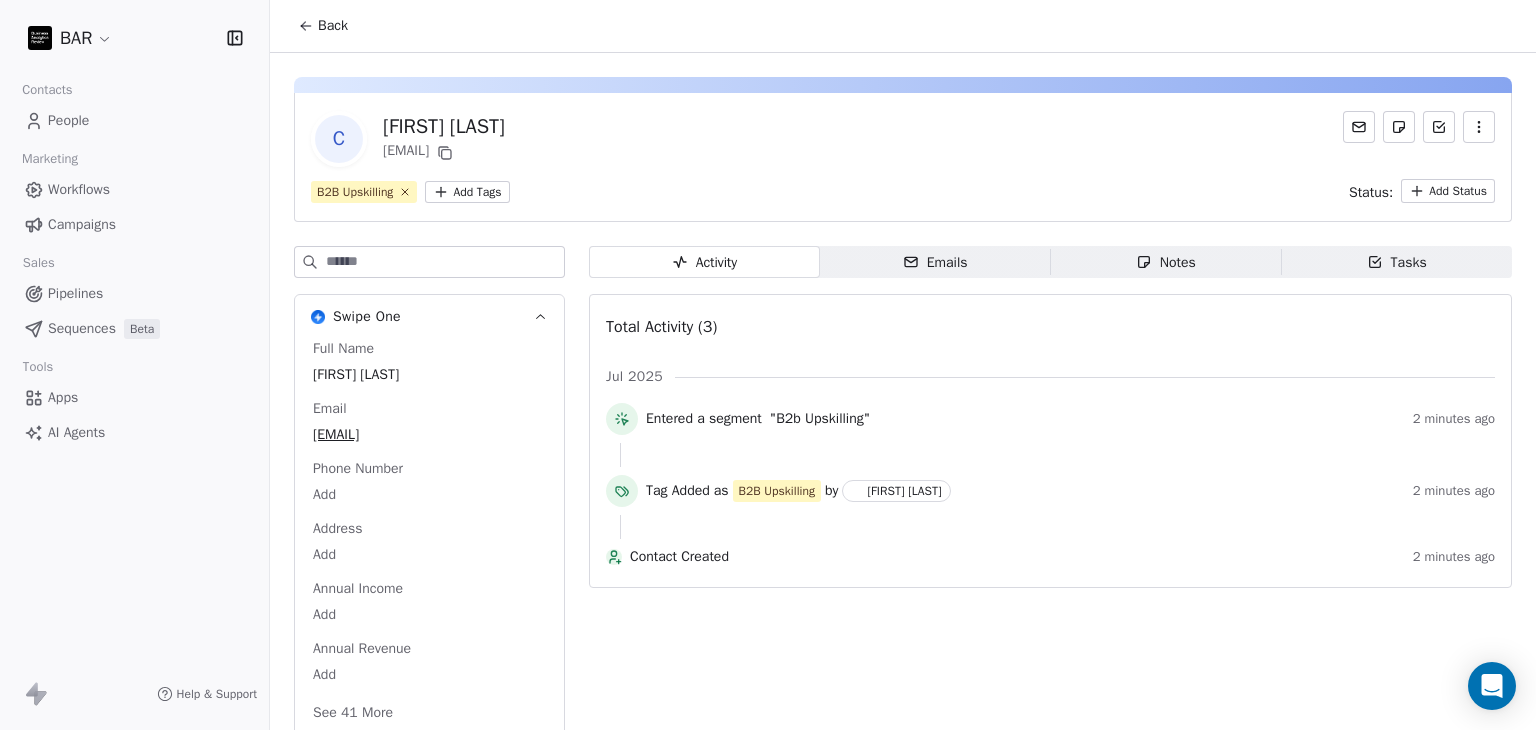 click at bounding box center [1479, 127] 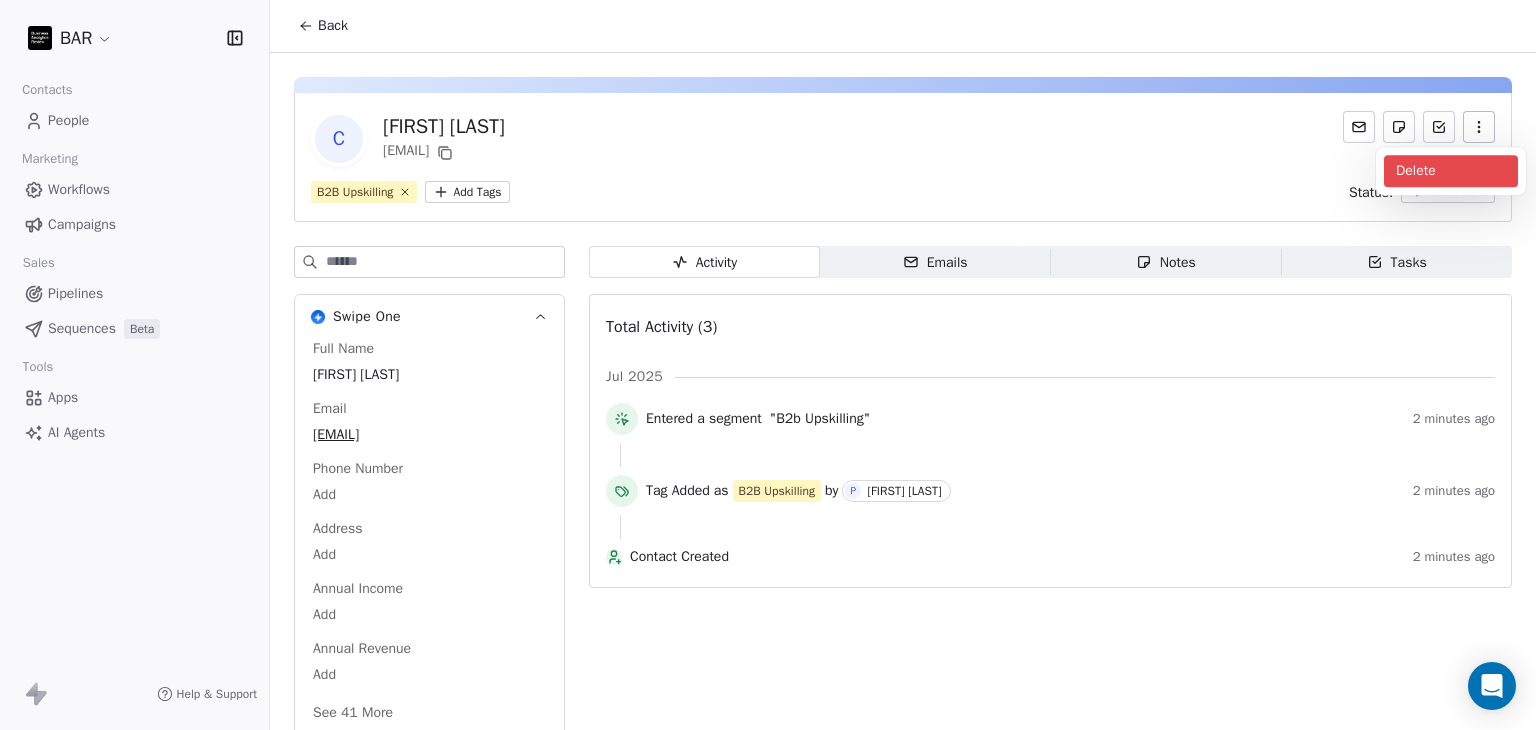click on "Delete" at bounding box center [1451, 171] 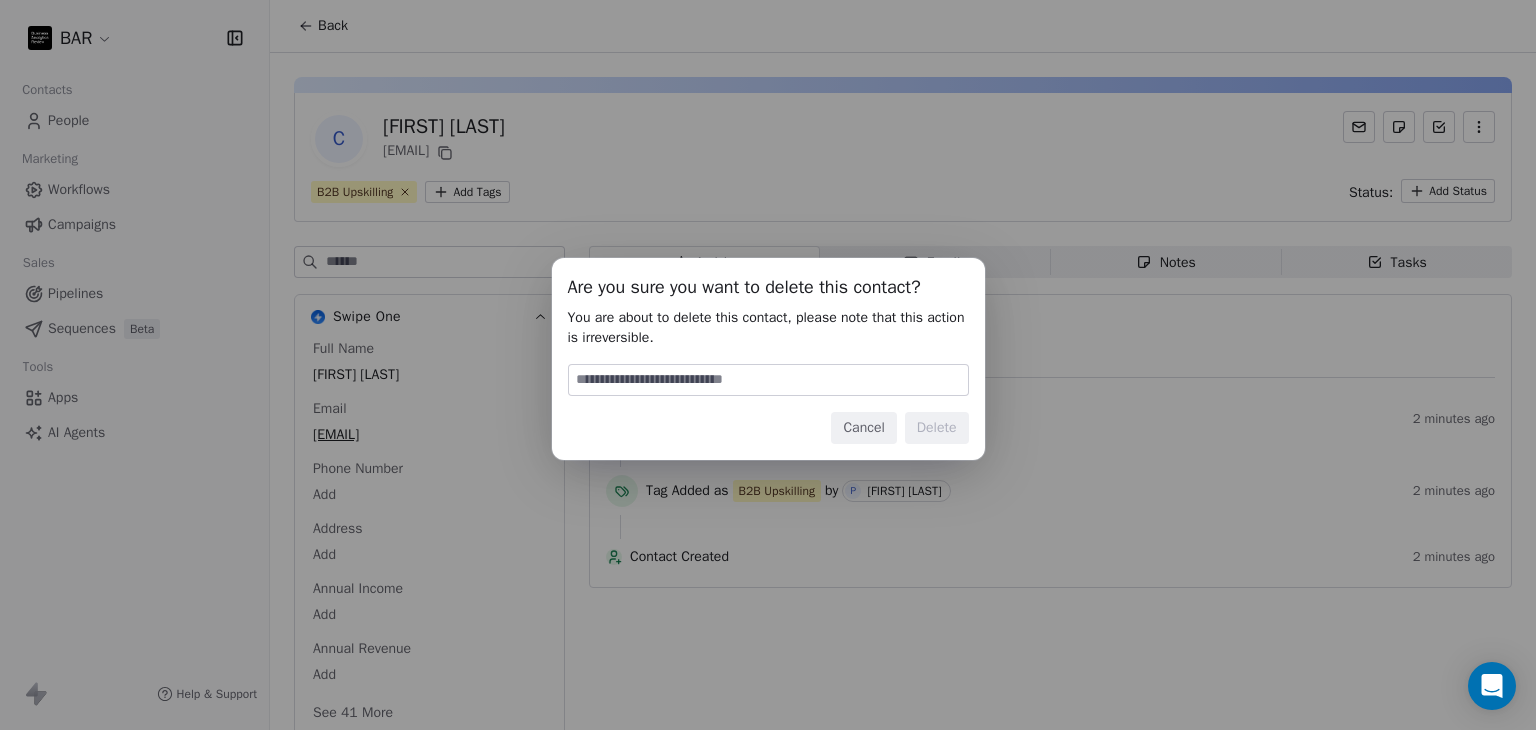 click at bounding box center (768, 380) 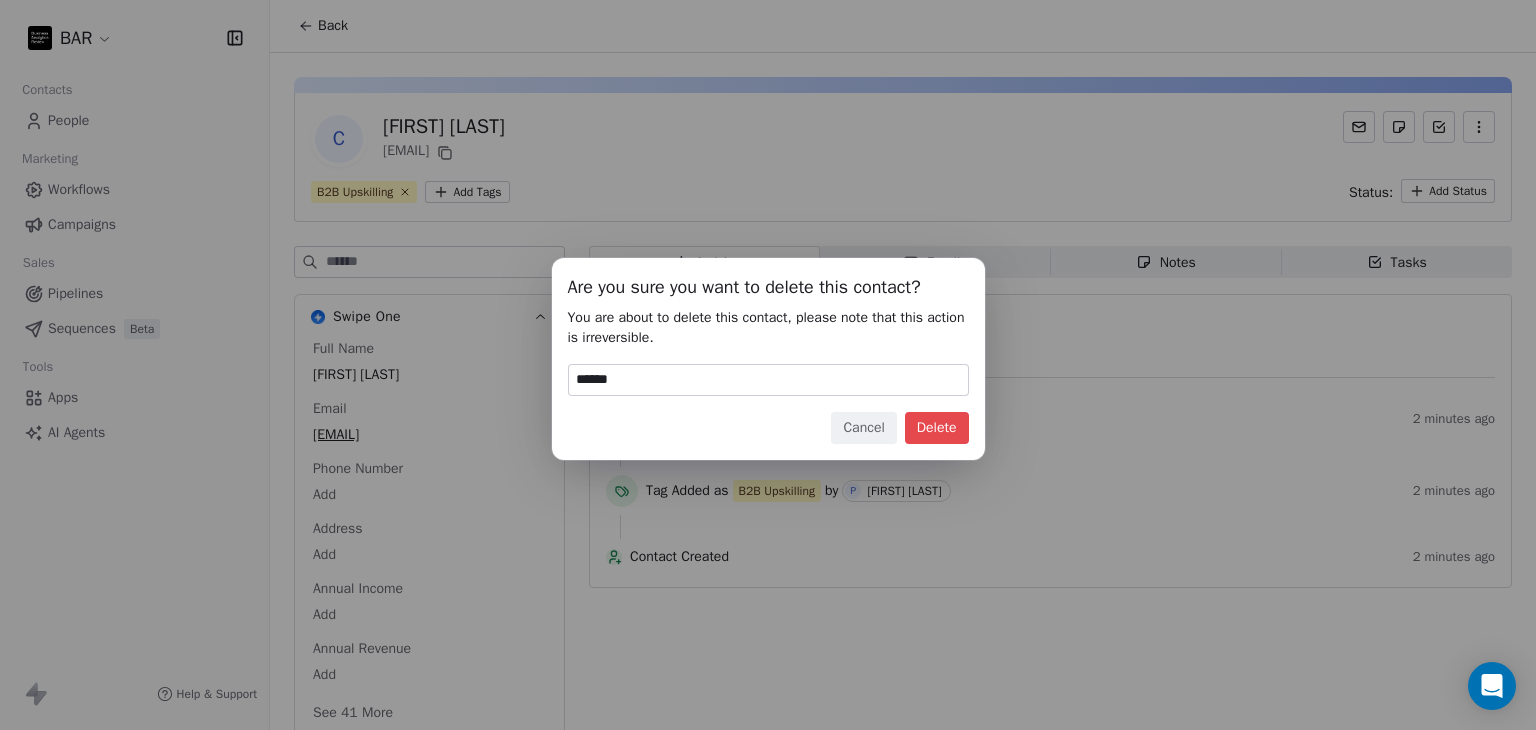 drag, startPoint x: 907, startPoint y: 429, endPoint x: 928, endPoint y: 430, distance: 21.023796 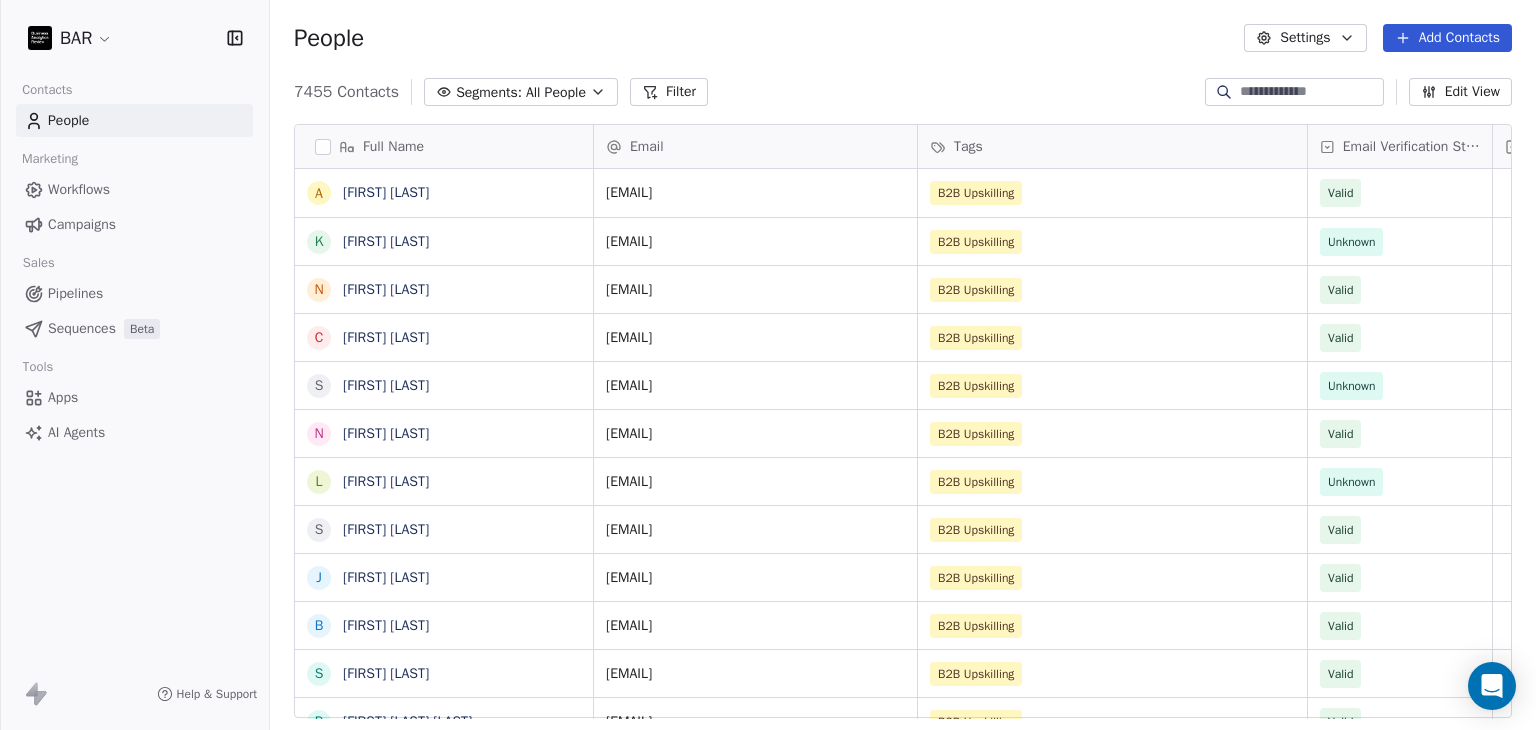 click on "Add Contacts" at bounding box center (1447, 38) 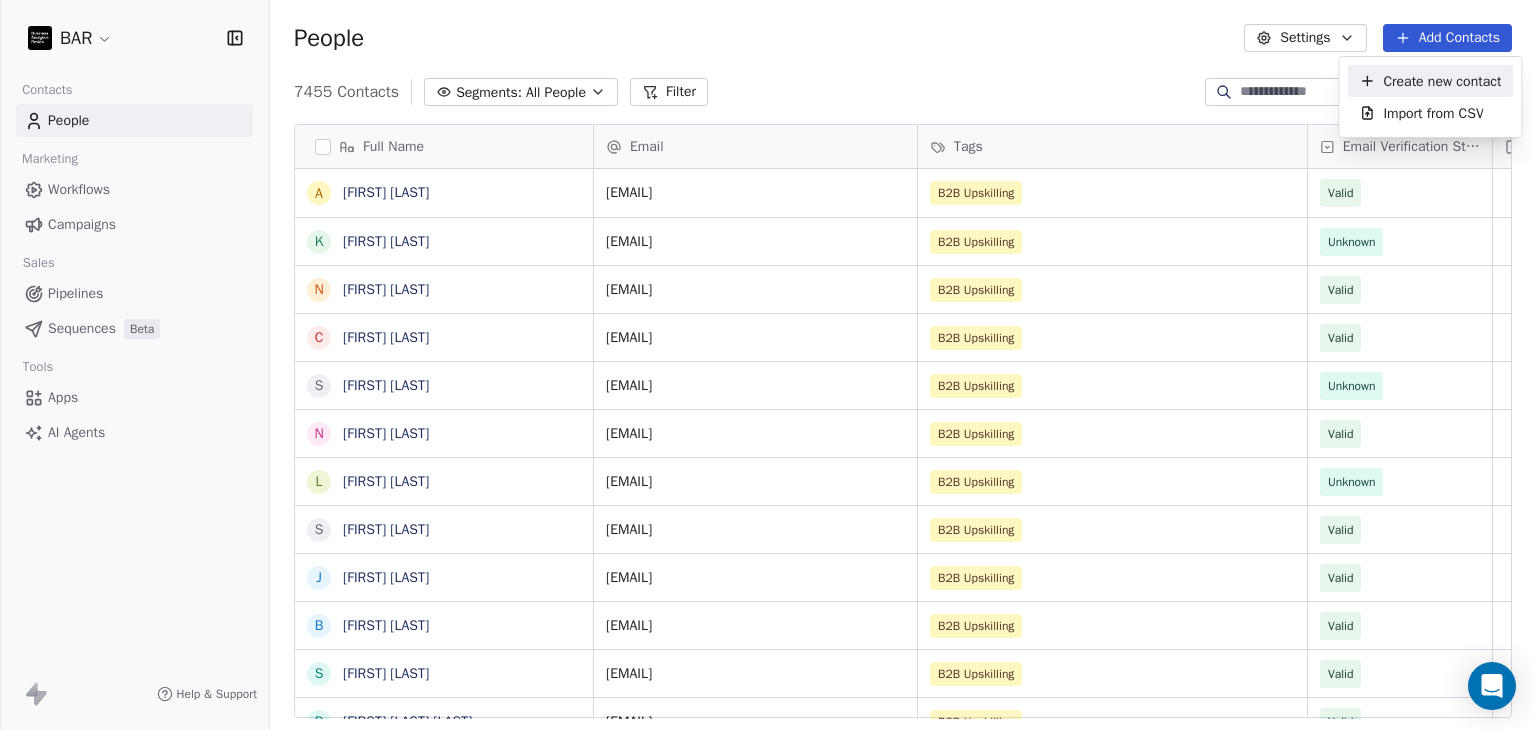 click on "Create new contact" at bounding box center [1442, 81] 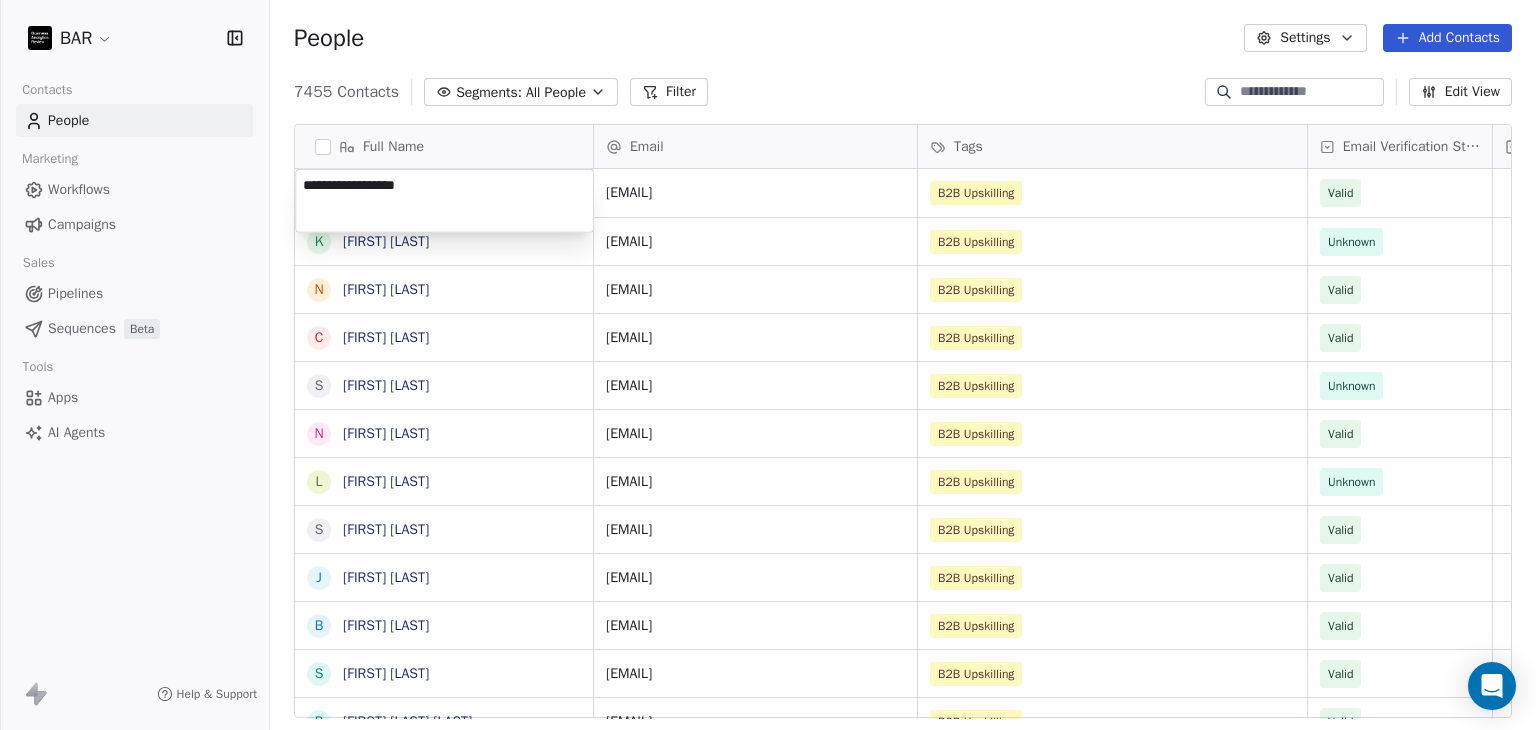 click on "BAR Contacts People Marketing Workflows Campaigns Sales Pipelines Sequences Beta Tools Apps AI Agents Help & Support People Settings Add Contacts 7455 Contacts Segments: All People Filter Edit View Tag Add to Sequence Full Name A [FIRST] [LAST] K [FIRST] [LAST] N [FIRST] [LAST] C [FIRST] [LAST] S [FIRST] [LAST] N [FIRST] [LAST] L [FIRST] [LAST] S [FIRST] [LAST] J [FIRST] [LAST] B [FIRST] [LAST] S [FIRST] [LAST] P [FIRST] [LAST] S [FIRST] [LAST] G [FIRST] [LAST] A [FIRST] [LAST] R [FIRST] [LAST] I [FIRST] [LAST] J [FIRST] [LAST] J [FIRST] [LAST] S [FIRST] [LAST] T [FIRST] [LAST] J [FIRST] [LAST] W [FIRST] [LAST] G [FIRST] [LAST] S [FIRST] [LAST] P [FIRST] [LAST] C [FIRST] [LAST] T [FIRST] [LAST] T [FIRST] [LAST] A [FIRST] [LAST] J [FIRST] [LAST] M [FIRST] [LAST] Email Tags Email Verification Status Status [EMAIL] B2B Upskilling Valid [EMAIL] B2B Upskilling Unknown [EMAIL] B2B Upskilling Valid [EMAIL] B2B Upskilling Valid B2B Upskilling" at bounding box center [768, 365] 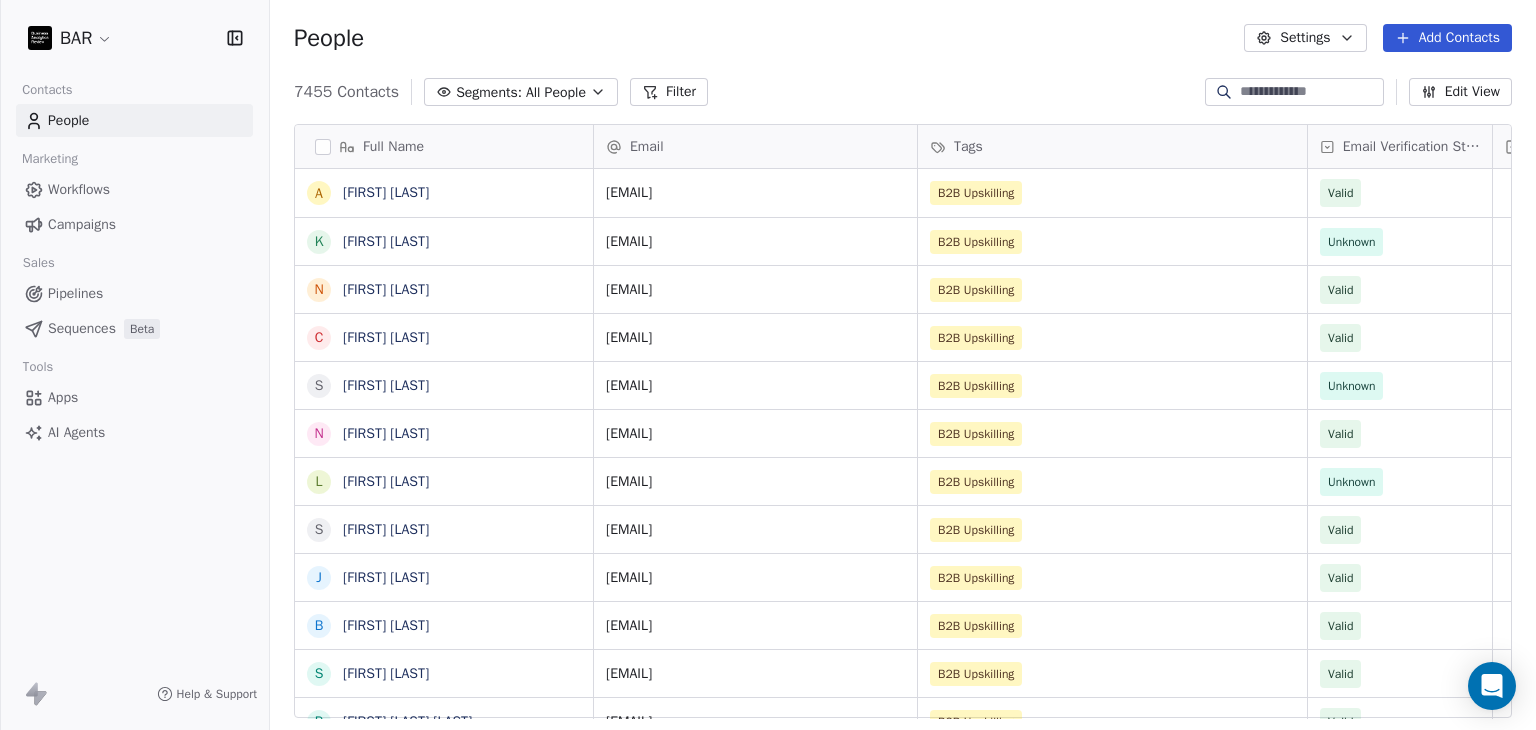 click on "Add Contacts" at bounding box center [1447, 38] 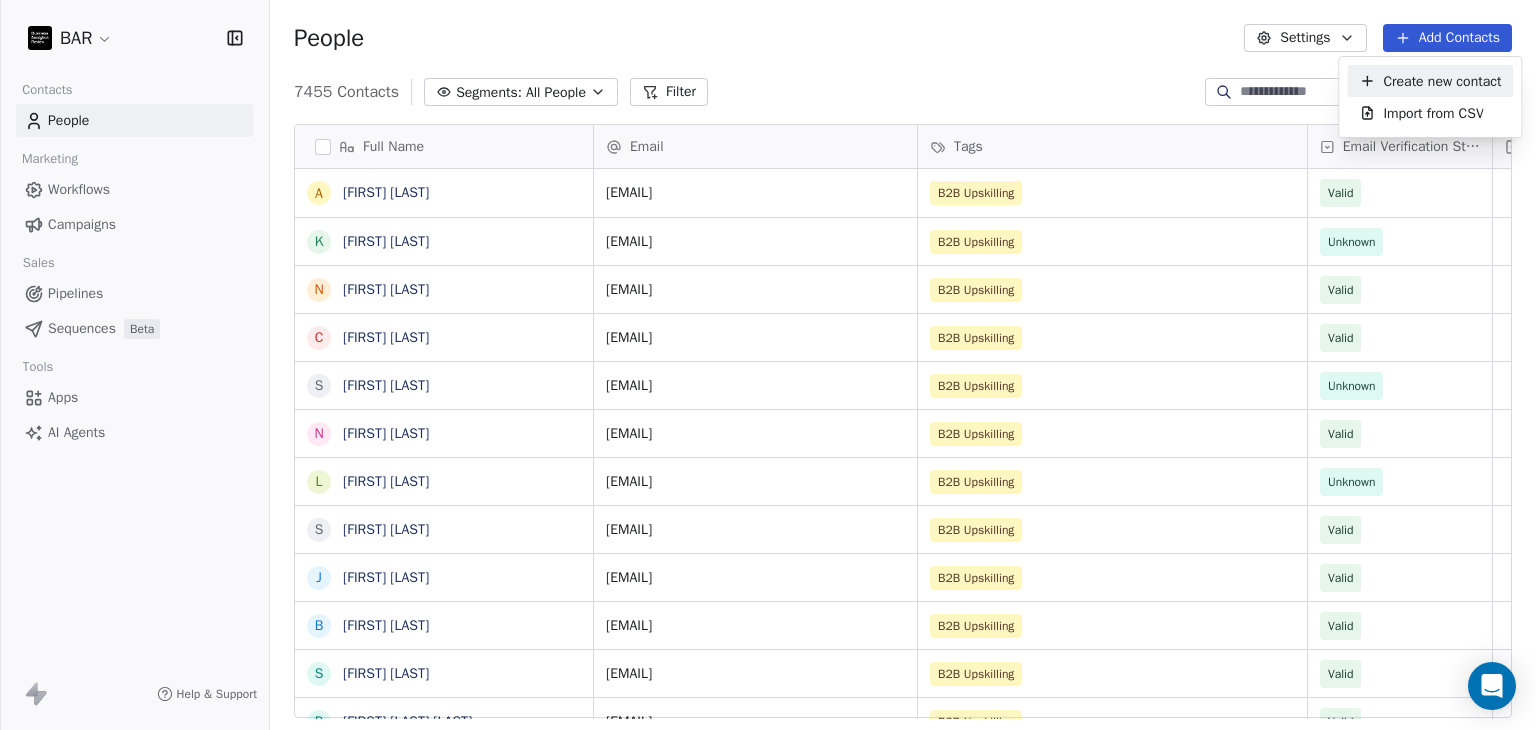 click on "Create new contact" at bounding box center [1442, 81] 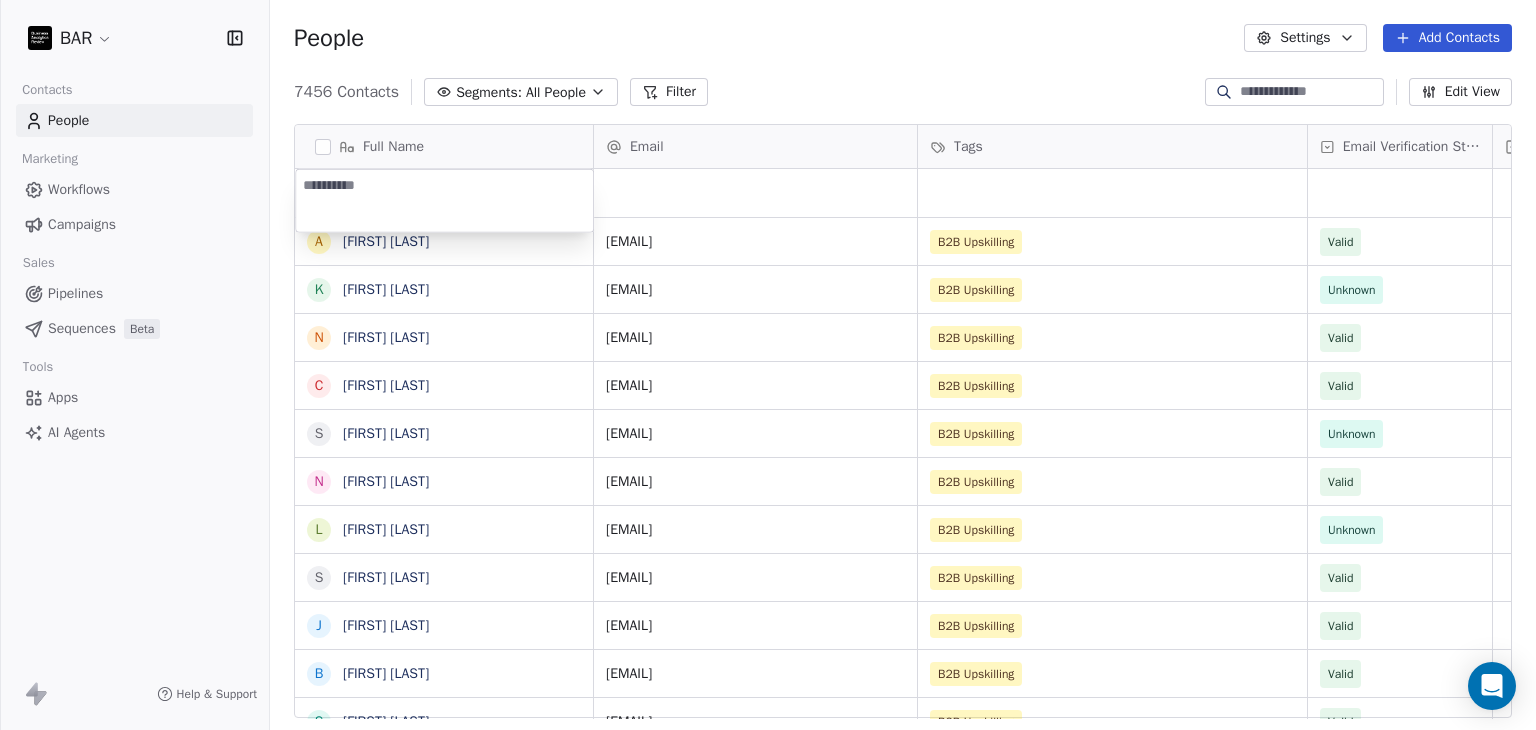 type on "**********" 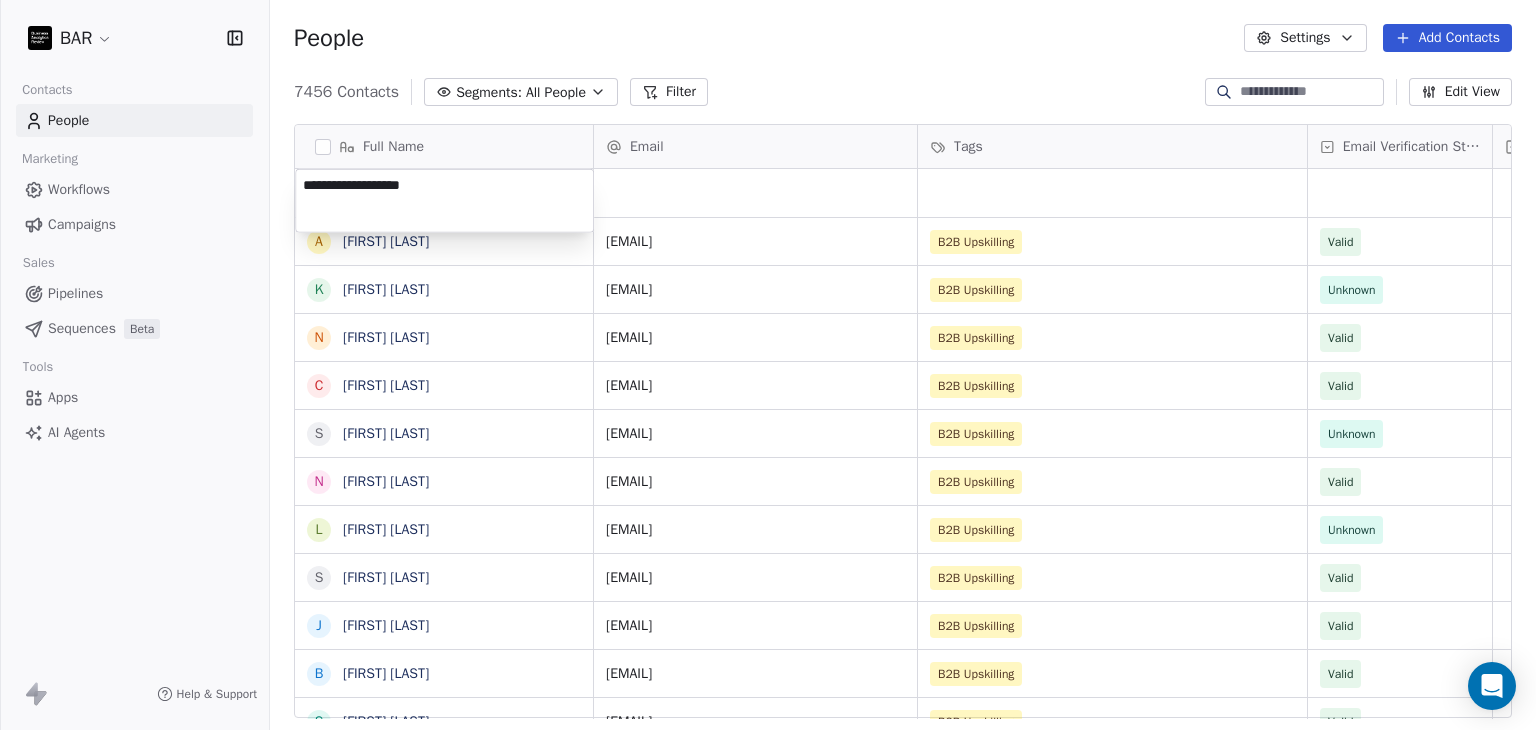 drag, startPoint x: 786, startPoint y: 195, endPoint x: 754, endPoint y: 197, distance: 32.06244 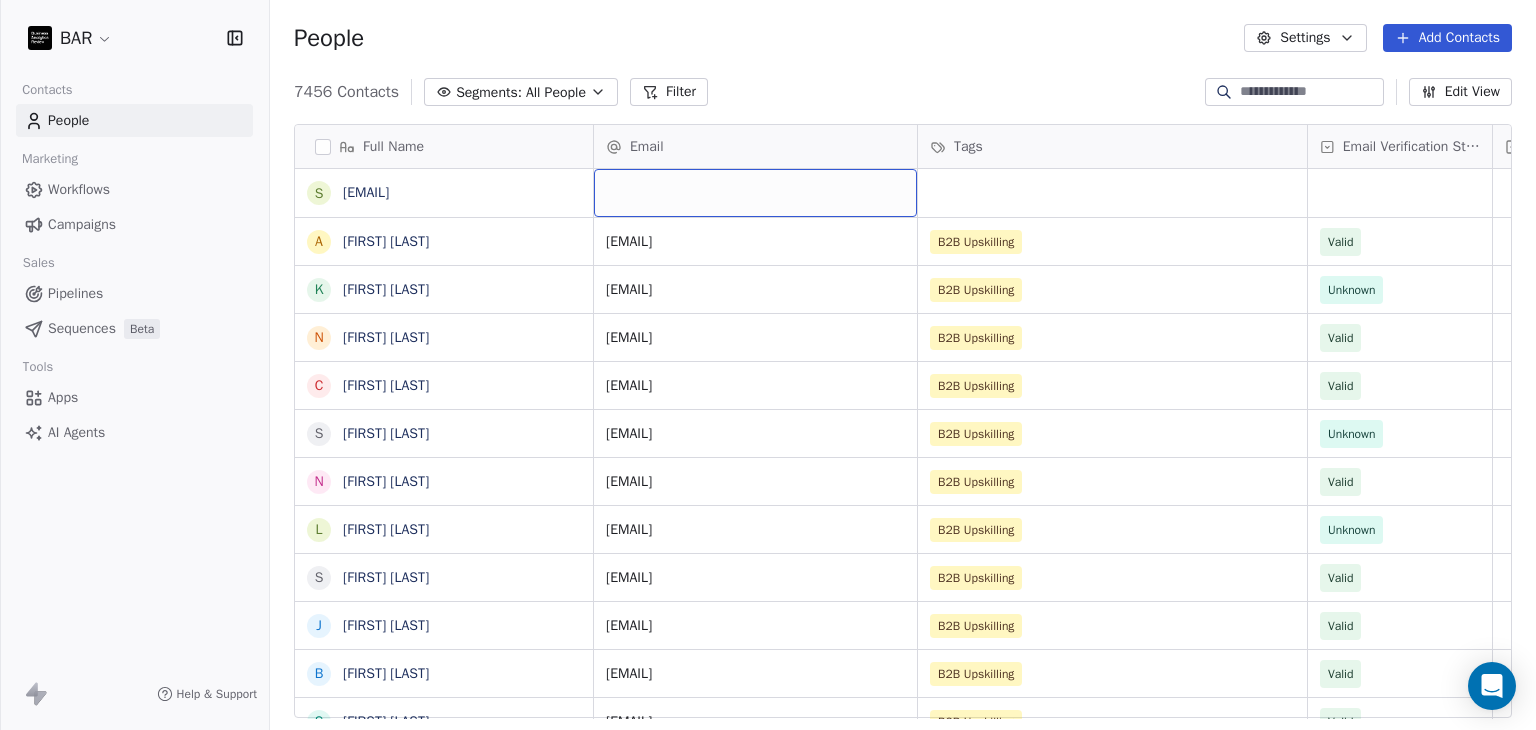 click at bounding box center [755, 193] 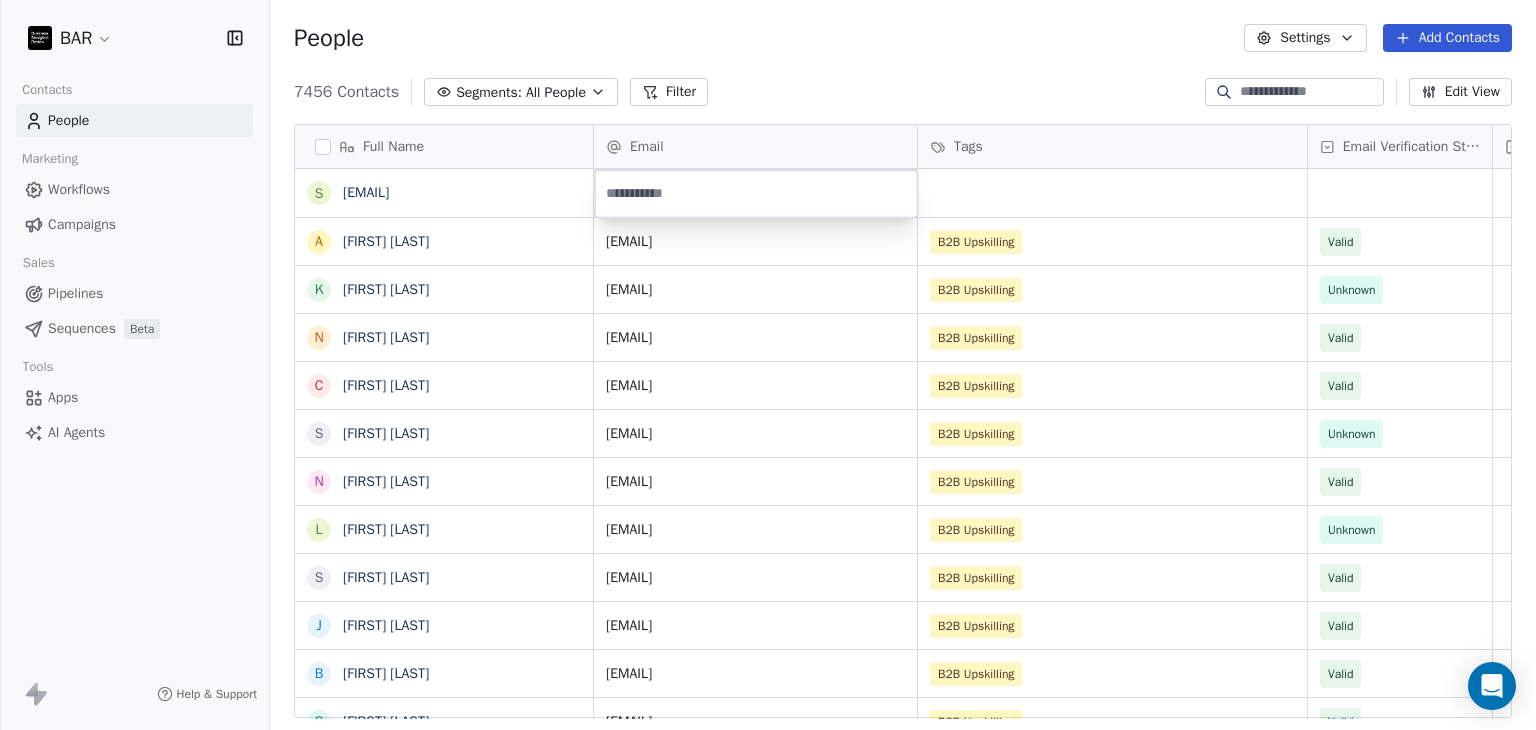 type on "**********" 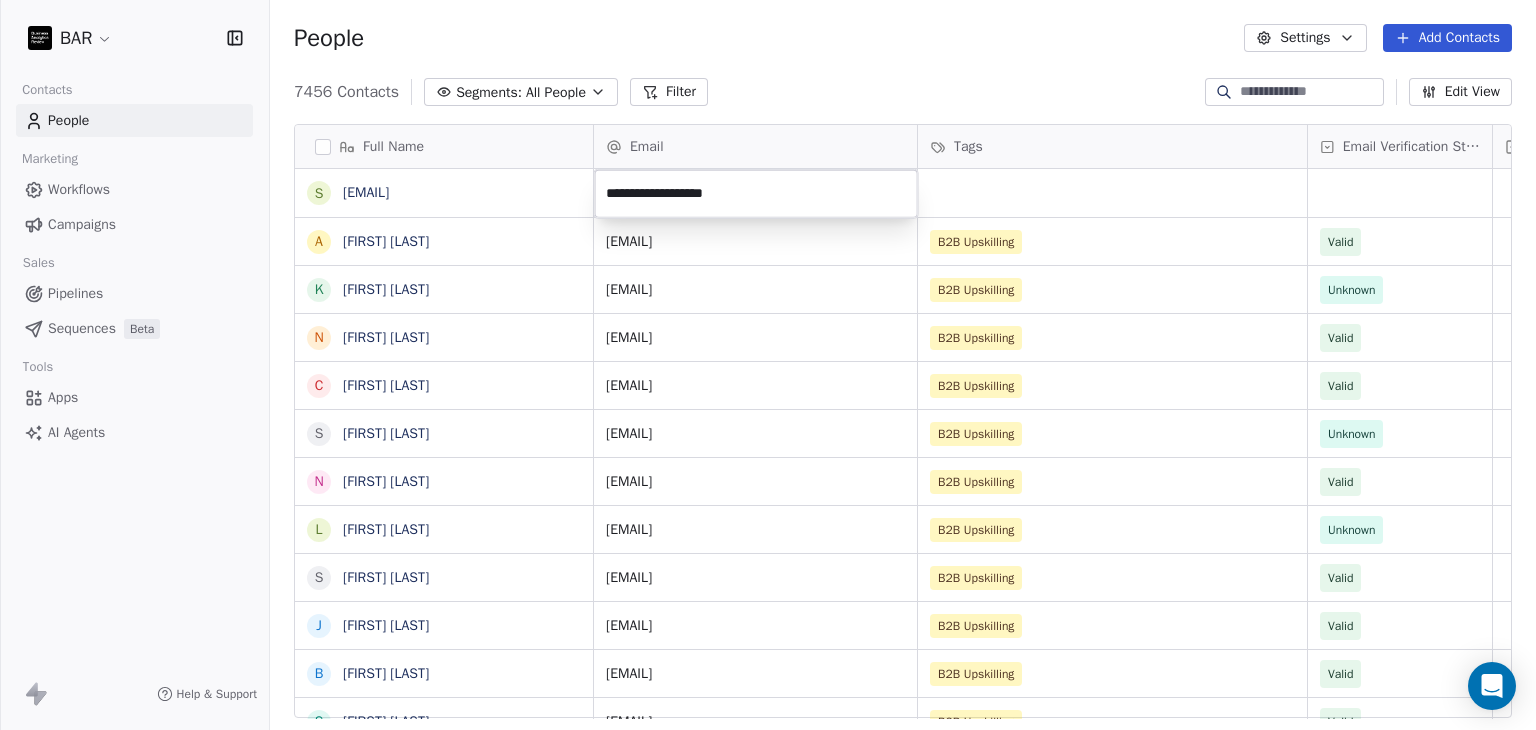click on "BAR Contacts People Marketing Workflows Campaigns Sales Pipelines Sequences Beta Tools Apps AI Agents Help & Support People Settings Add Contacts 7456 Contacts Segments: All People Filter Edit View Tag Add to Sequence Full Name s support@[EMAIL] A Aleksandra Walczyk K Kjersti Wold N Nathan Tufano C Chris Trenchard S Stephen Trella N Nathalie Tietze L Lane Swan S Sean Thomas J Joshua Thrash B Brandon Stricklen S Steven Stewart P Pragatheesan Duraiswamy Sreenivasan G Greg Smith A Angelo Simao R Ron Schneider I Ingrid Schbeler J Jessica Sarria J Janaina Santos S Steve Rousseau T Thijs Roozen J Joseph Robinson W Whitney Ramos G Gian O'Neill S Sean Norris P Pablo Naranjo Pelayo C Chris Nabors J Jasper Nimtz T Tyler Mullis T Tina Morse A Ashley Mullen J James Moore Email Tags Email Verification Status Status aleksandra.walczyk@[EMAIL] B2B Upskilling Valid kjersti.wold@[EMAIL] B2B Upskilling Unknown nathan.tufano@[EMAIL] B2B Upskilling Valid ctrenchard@[EMAIL] B2B Upskilling Valid Unknown" at bounding box center [768, 365] 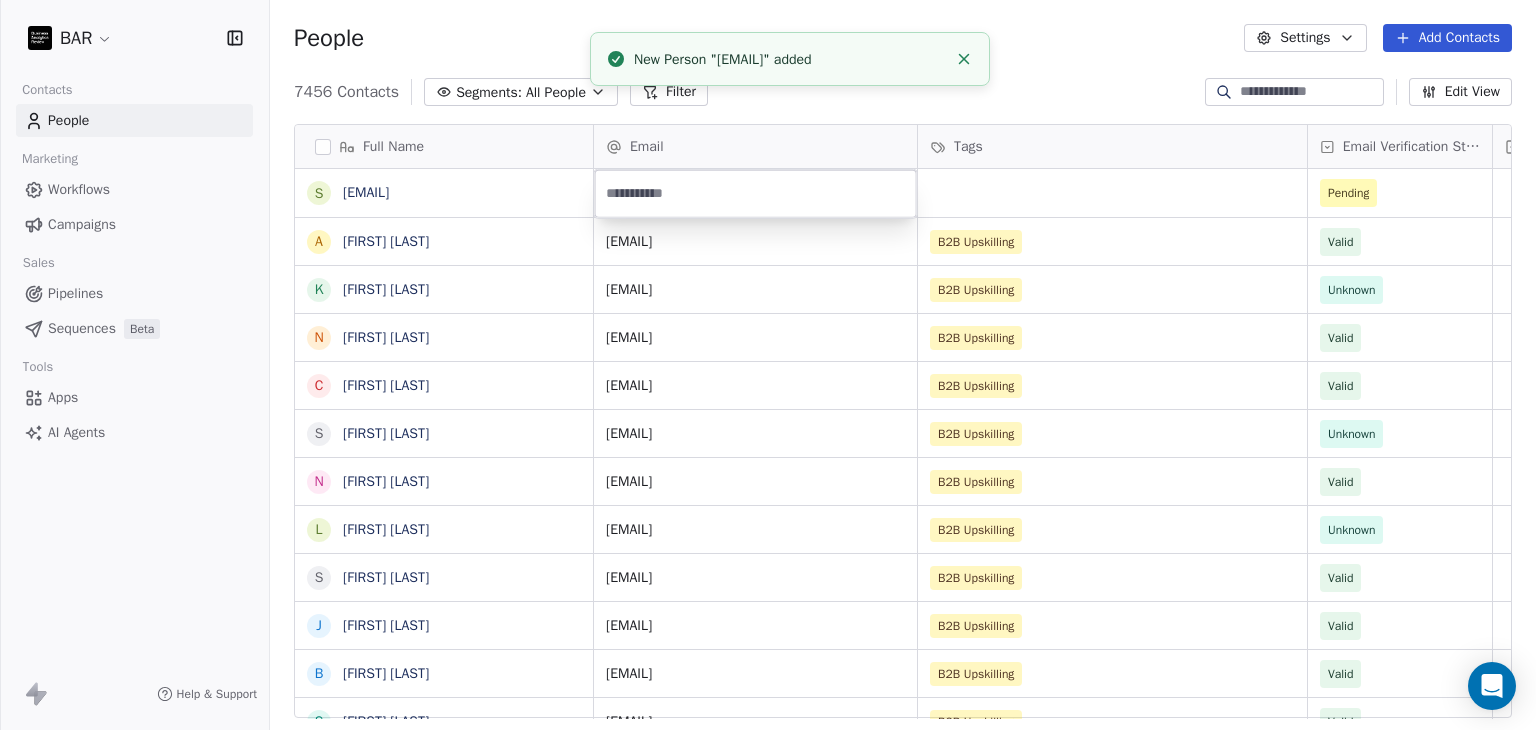click at bounding box center (756, 194) 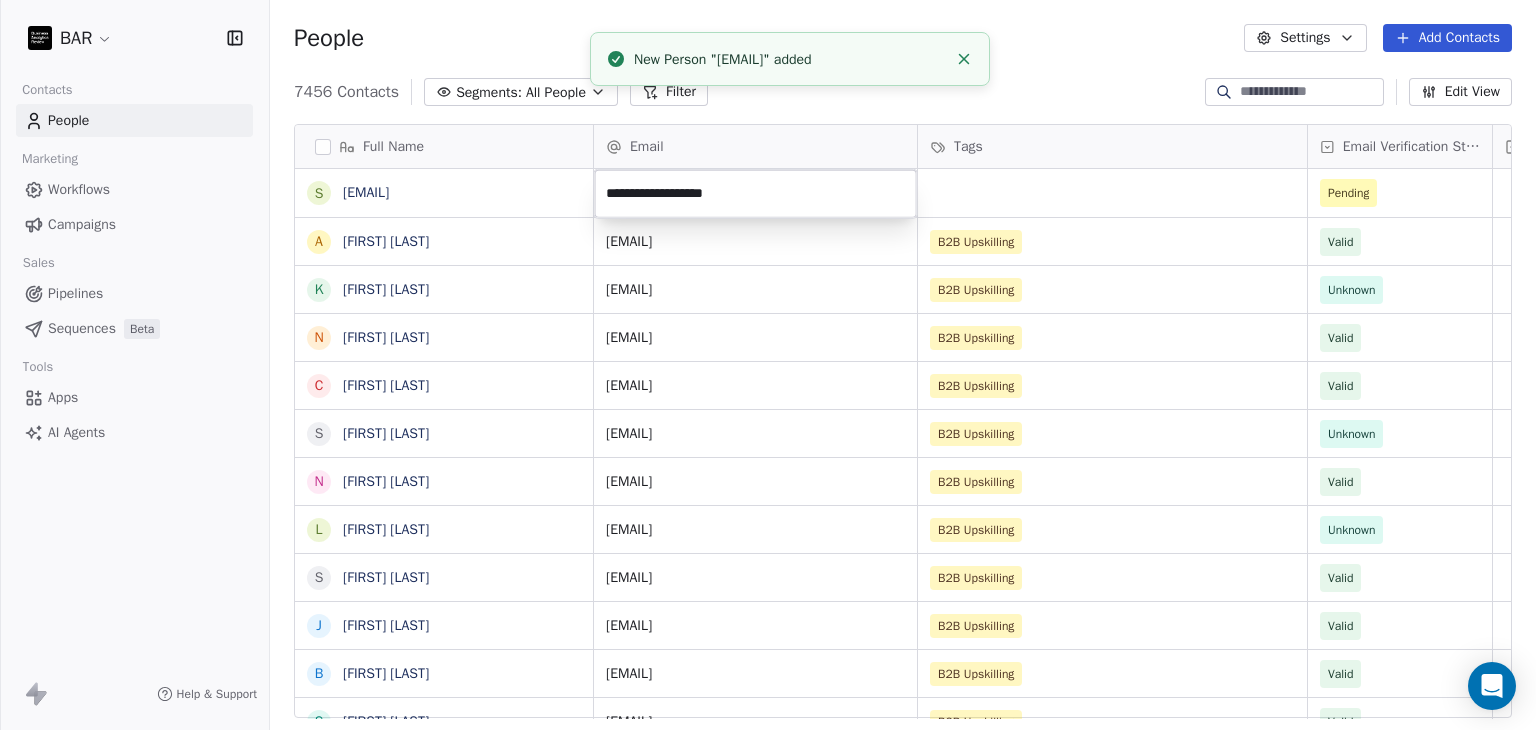 click on "BAR Contacts People Marketing Workflows Campaigns Sales Pipelines Sequences Beta Tools Apps AI Agents Help & Support People Settings Add Contacts 7456 Contacts Segments: All People Filter Edit View Tag Add to Sequence Full Name s [EMAIL] A [FIRST] [LAST] K [FIRST] [LAST] N [FIRST] [LAST] C [FIRST] [LAST] S [FIRST] [LAST] N [FIRST] [LAST] L [FIRST] [LAST] S [FIRST] [LAST] J [FIRST] [LAST] B [FIRST] [LAST] S [FIRST] [LAST] P [FIRST] [LAST] S [FIRST] [LAST] G [FIRST] [LAST] A [FIRST] [LAST] R [FIRST] [LAST] I [FIRST] [LAST] J [FIRST] [LAST] J [FIRST] [LAST] S [FIRST] [LAST] T [FIRST] [LAST] J [FIRST] [LAST] W [FIRST] [LAST] G [FIRST] [LAST] S [FIRST] [LAST] P [FIRST] [LAST] C [FIRST] [LAST] J [FIRST] [LAST] T [FIRST] [LAST] T [FIRST] [LAST] A [FIRST] [LAST] J [FIRST] [LAST] Email Tags Email Verification Status Status Pending [EMAIL] B2B Upskilling Valid [EMAIL] B2B Upskilling Unknown [EMAIL] B2B Upskilling Valid [EMAIL] B2B Upskilling Valid" at bounding box center (768, 365) 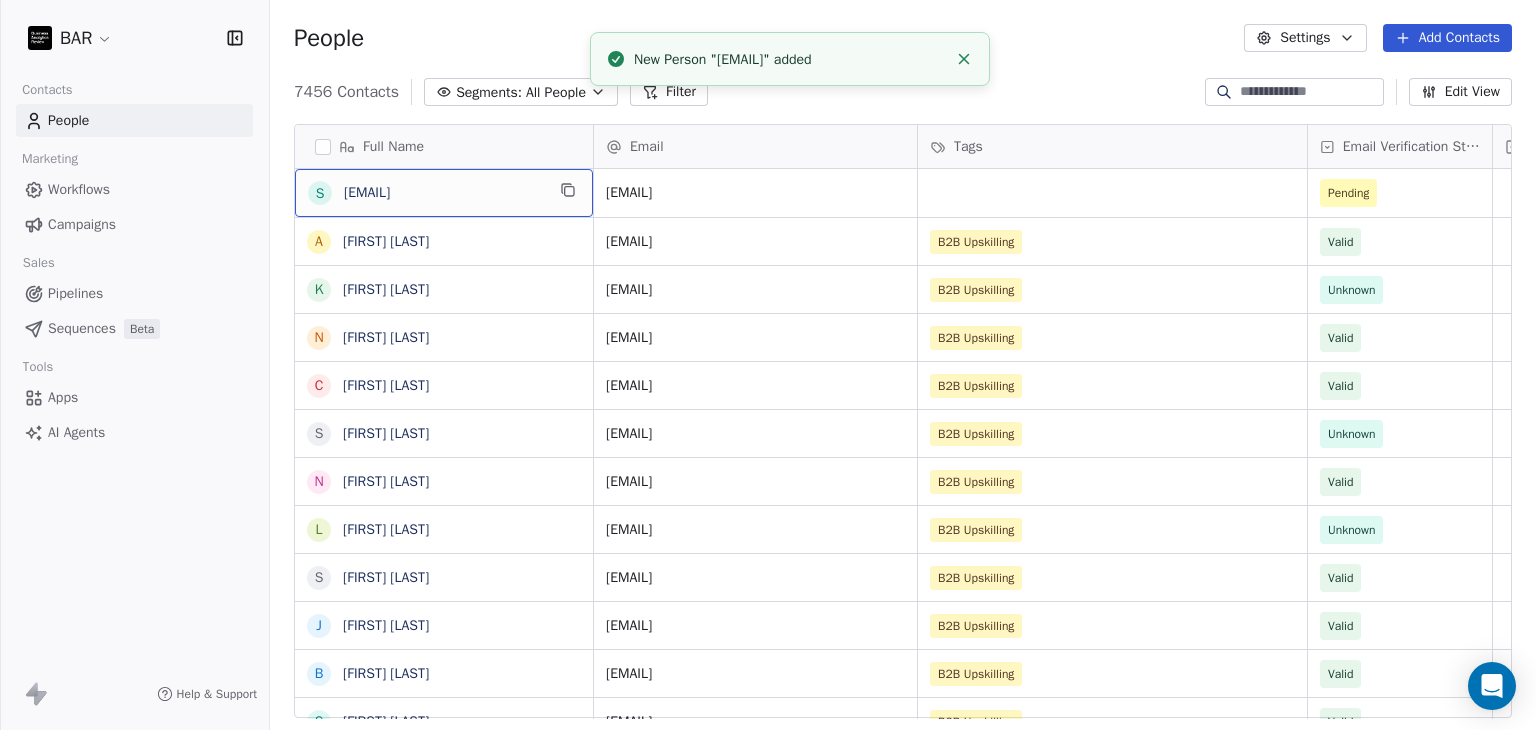click on "[EMAIL]" at bounding box center (444, 193) 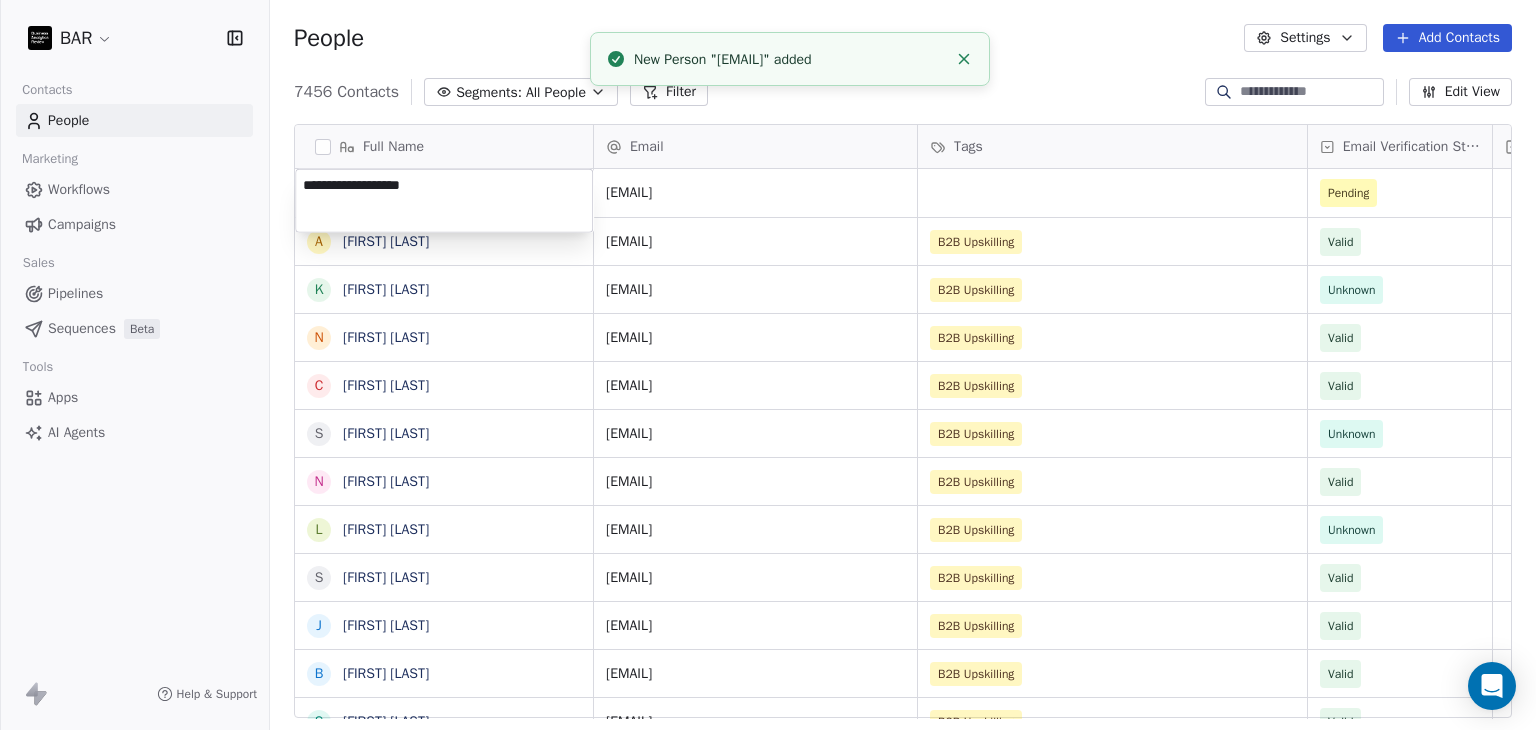 drag, startPoint x: 456, startPoint y: 187, endPoint x: 356, endPoint y: 211, distance: 102.83968 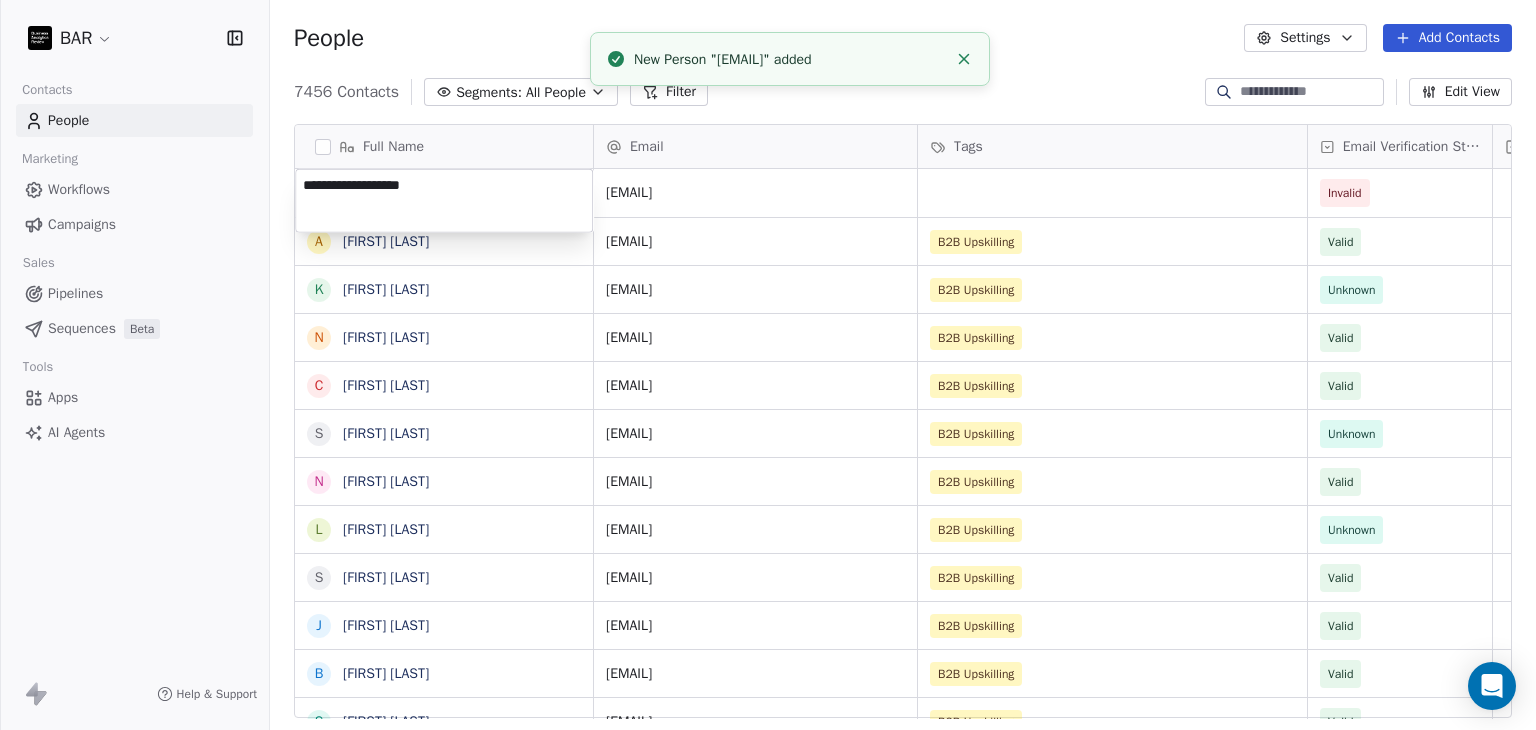 click on "**********" at bounding box center (444, 201) 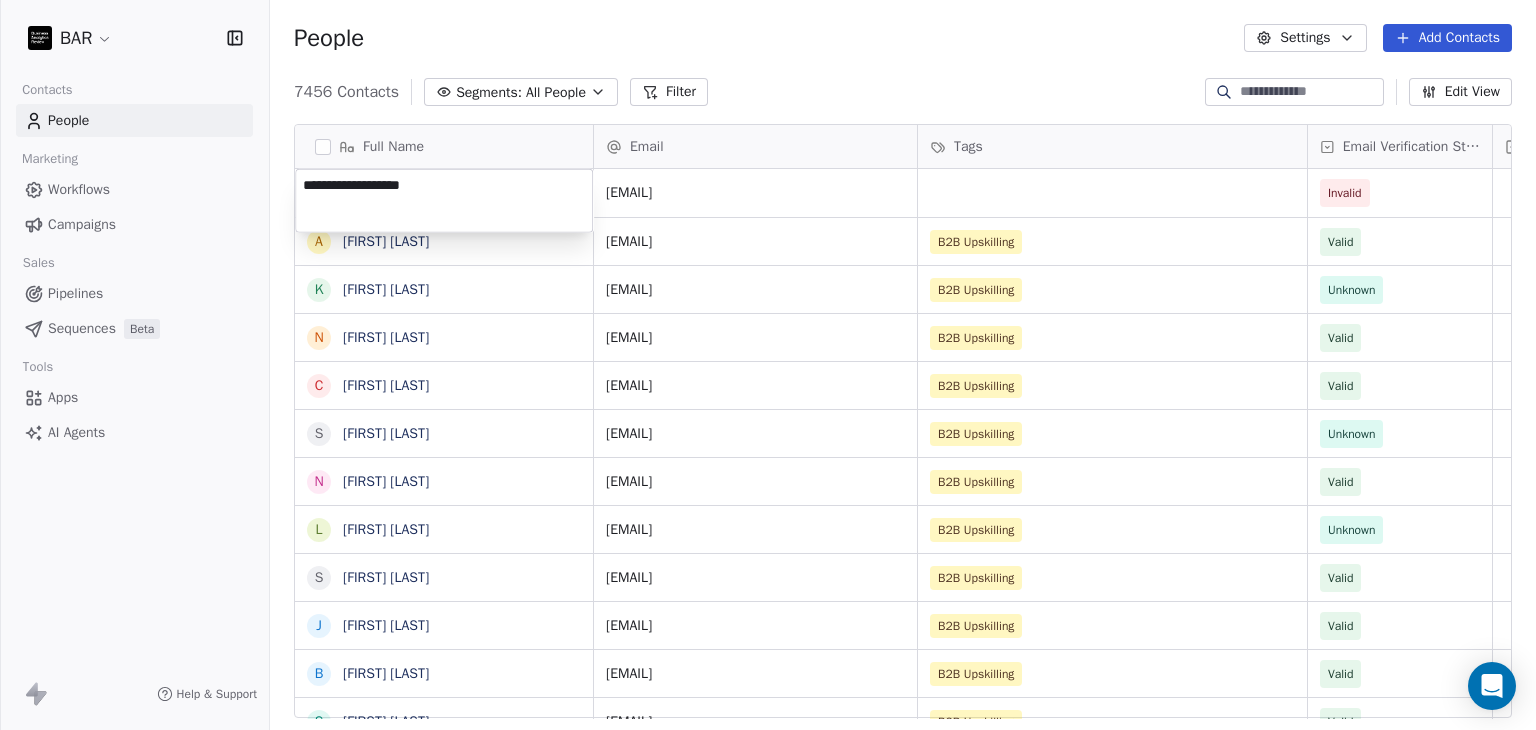 type on "*******" 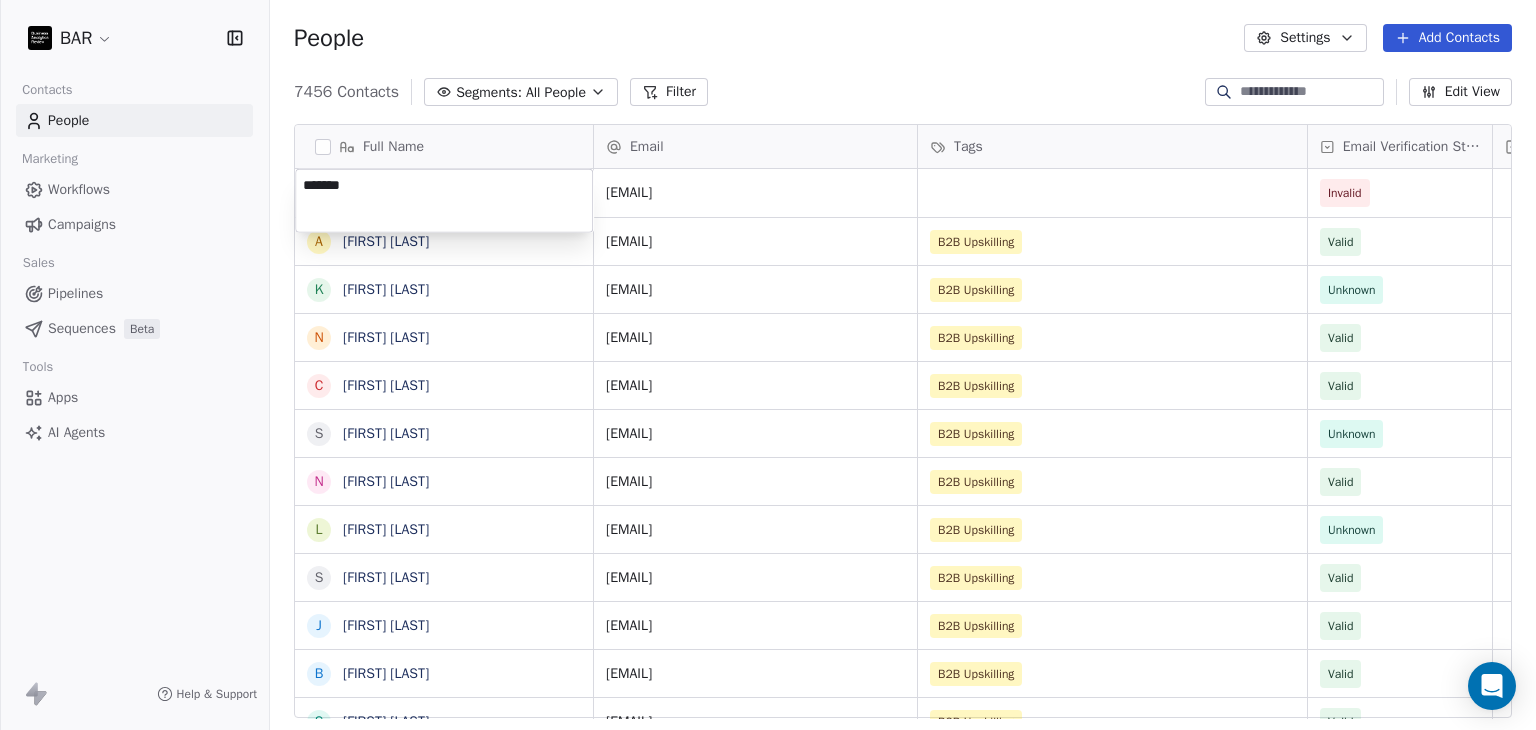 click on "BAR Contacts People Marketing Workflows Campaigns Sales Pipelines Sequences Beta Tools Apps AI Agents Help & Support People Settings Add Contacts 7456 Contacts Segments: All People Filter Edit View Tag Add to Sequence Full Name s support@[EMAIL] A Aleksandra Walczyk K Kjersti Wold N Nathan Tufano C Chris Trenchard S Stephen Trella N Nathalie Tietze L Lane Swan S Sean Thomas J Joshua Thrash B Brandon Stricklen S Steven Stewart P Pragatheesan Duraiswamy Sreenivasan G Greg Smith A Angelo Simao R Ron Schneider I Ingrid Schbeler J Jessica Sarria J Janaina Santos S Steve Rousseau T Thijs Roozen J Joseph Robinson W Whitney Ramos G Gian O'Neill S Sean Norris P Pablo Naranjo Pelayo C Chris Nabors J Jasper Nimtz T Tyler Mullis T Tina Morse A Ashley Mullen J James Moore Email Tags Email Verification Status Status support@[EMAIL] Invalid aleksandra.walczyk@[EMAIL] B2B Upskilling Valid kjersti.wold@[EMAIL] B2B Upskilling Unknown nathan.tufano@[EMAIL] B2B Upskilling Valid ctrenchard@[EMAIL] B2B Upskilling Valid" at bounding box center (768, 365) 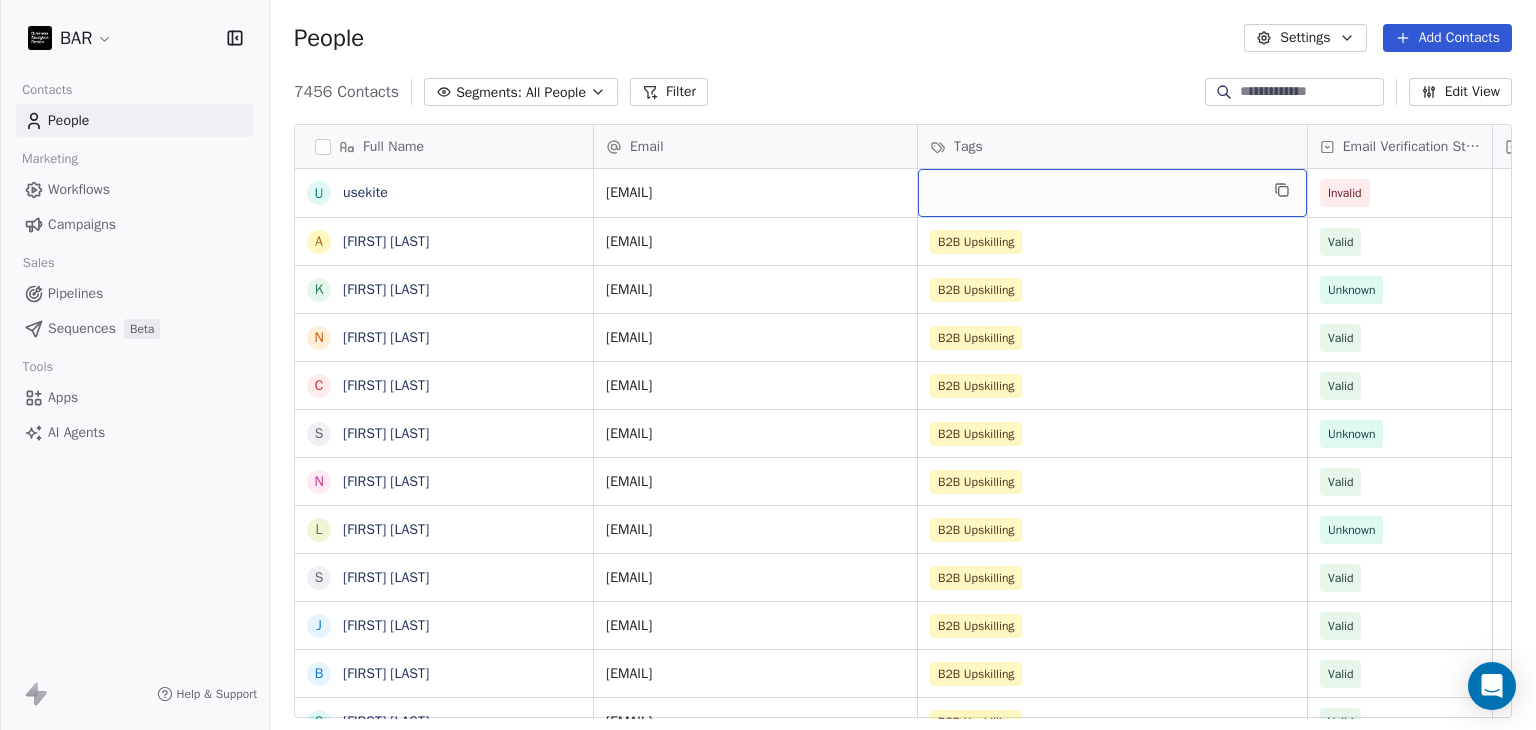 click at bounding box center (1112, 193) 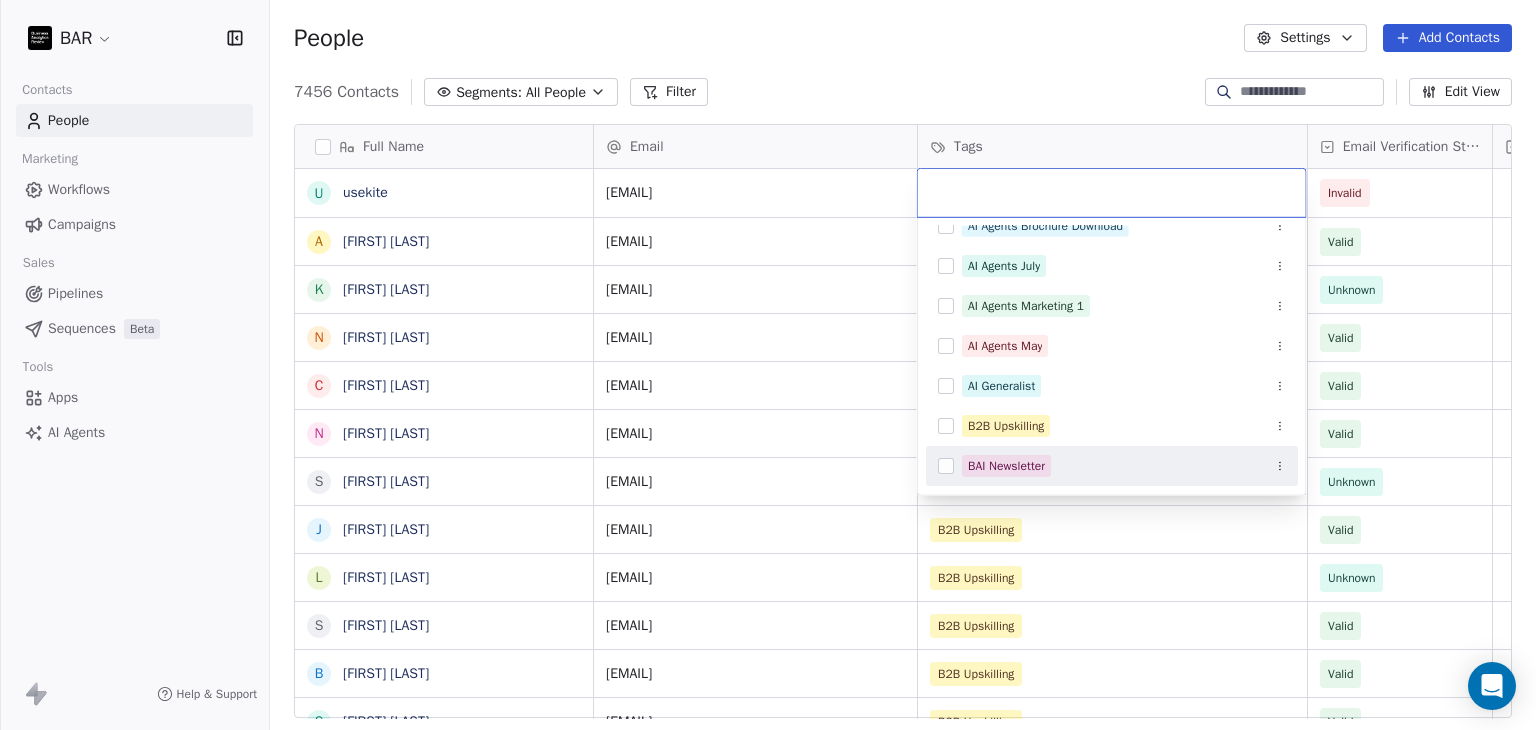 click on "BAI Newsletter" at bounding box center [1006, 466] 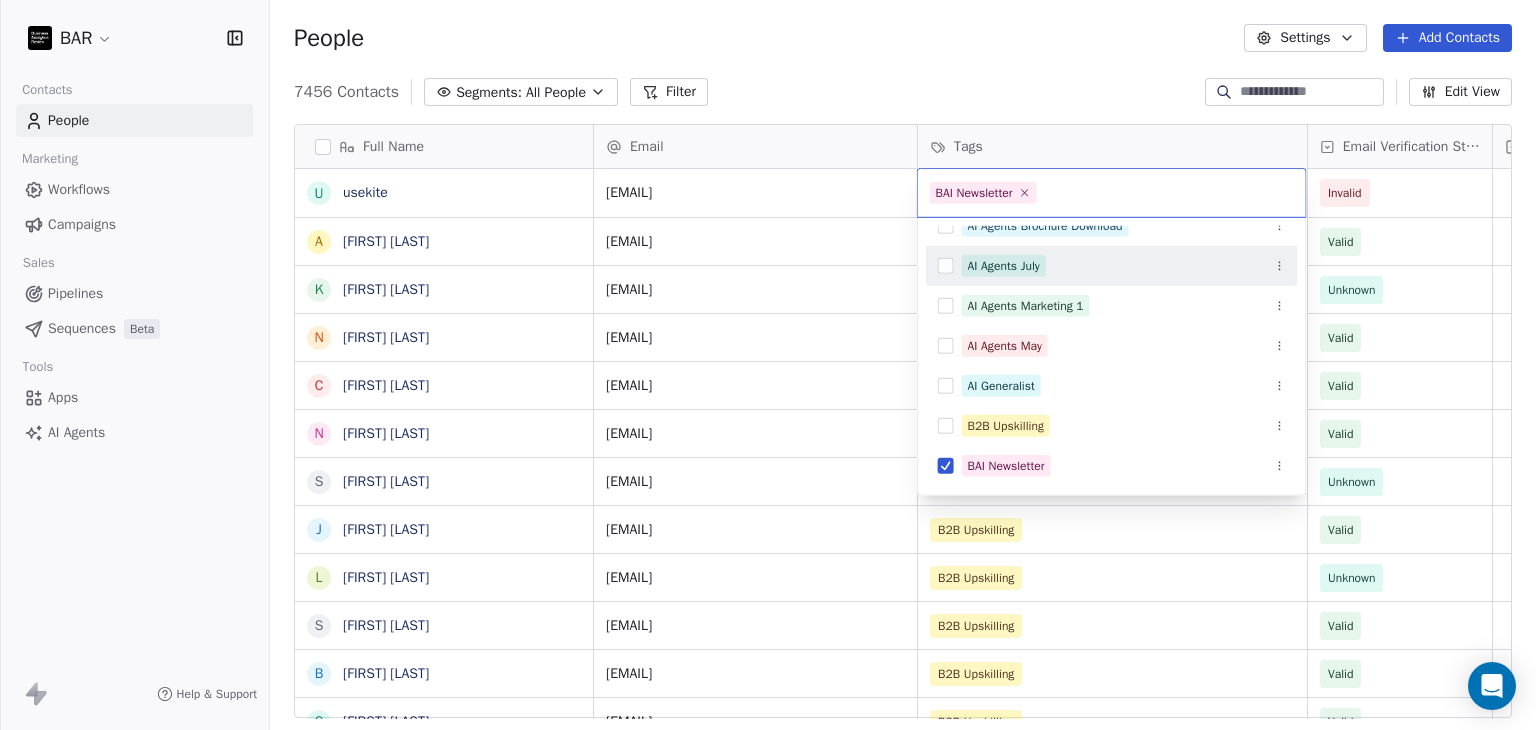click on "BAR Contacts People Marketing Workflows Campaigns Sales Pipelines Sequences Beta Tools Apps AI Agents Help & Support People Settings Add Contacts 7456 Contacts Segments: All People Filter Edit View Tag Add to Sequence Full Name u usekite A [FIRST] [LAST] K [FIRST] [LAST] N [FIRST] [LAST] C [FIRST] [LAST] N [FIRST] [LAST] S [FIRST] [LAST] J [FIRST] [LAST] L [FIRST] [LAST] S [FIRST] [LAST] B [FIRST] [LAST] S [FIRST] [LAST] P [FIRST] [LAST] S [FIRST] [LAST] G [FIRST] [LAST] A [FIRST] [LAST] R [FIRST] [LAST] I [FIRST] [LAST] J [FIRST] [LAST] J [FIRST] [LAST] S [FIRST] [LAST] J [FIRST] [LAST] T [FIRST] [LAST] G [FIRST] [LAST] S [FIRST] [LAST] P [FIRST] [LAST] C [FIRST] [LAST] J [FIRST] [LAST] T [FIRST] [LAST] A [FIRST] [LAST] T [FIRST] [LAST] M [FIRST] [LAST] Email Tags Email Verification Status Status support@example.com Invalid [EMAIL] B2B Upskilling Valid [EMAIL] B2B Upskilling Unknown [EMAIL] B2B Upskilling Valid [EMAIL] B2B Upskilling Valid" at bounding box center [768, 365] 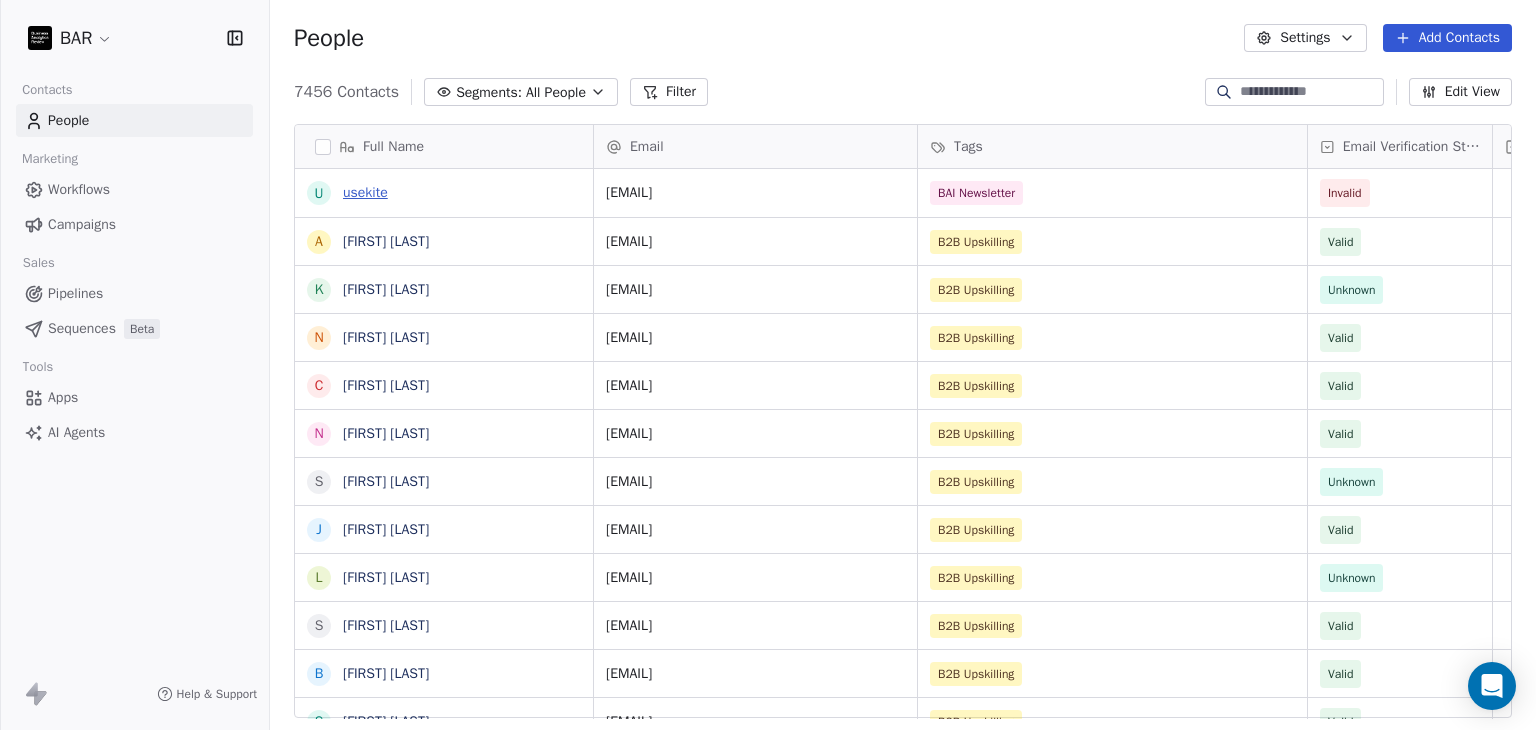 click on "usekite" at bounding box center [365, 192] 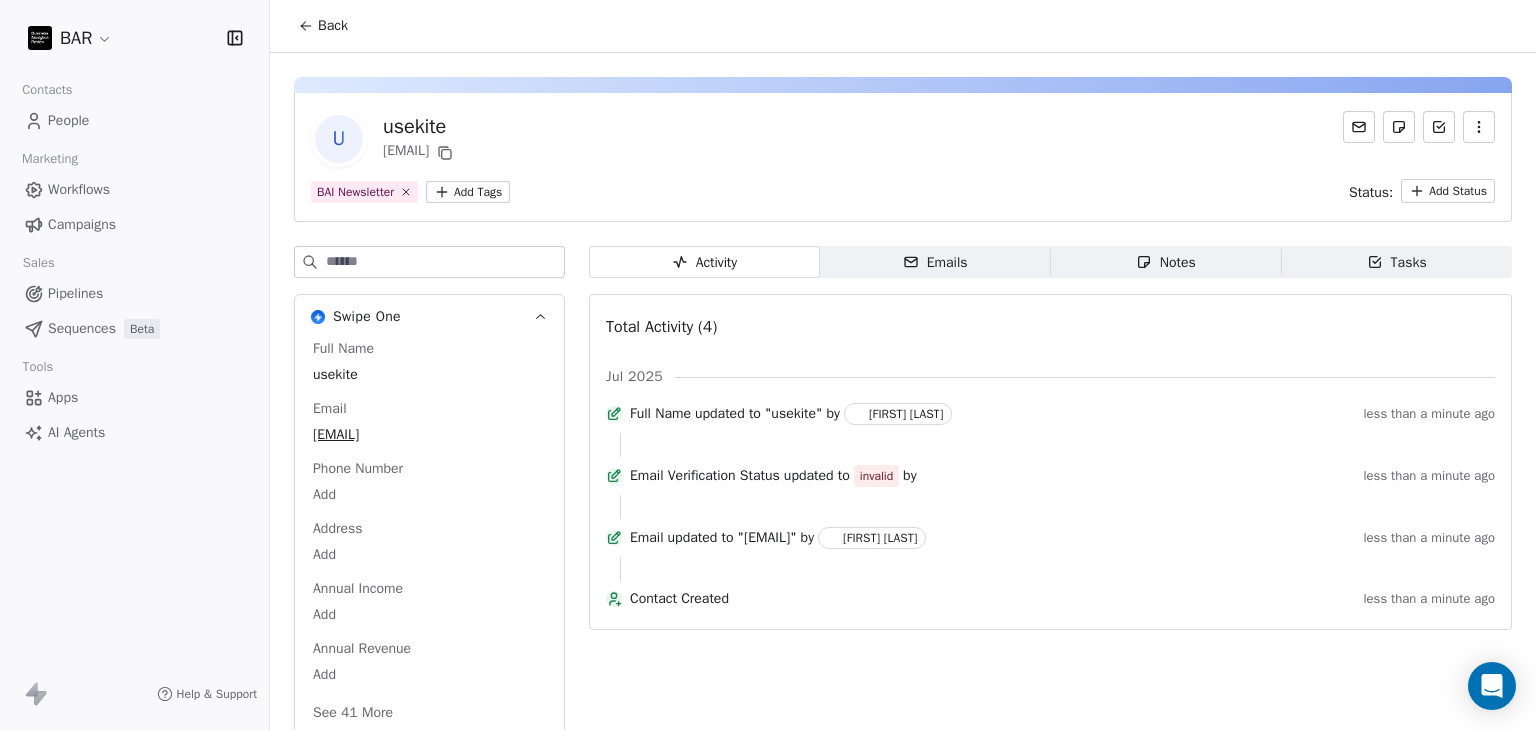 click 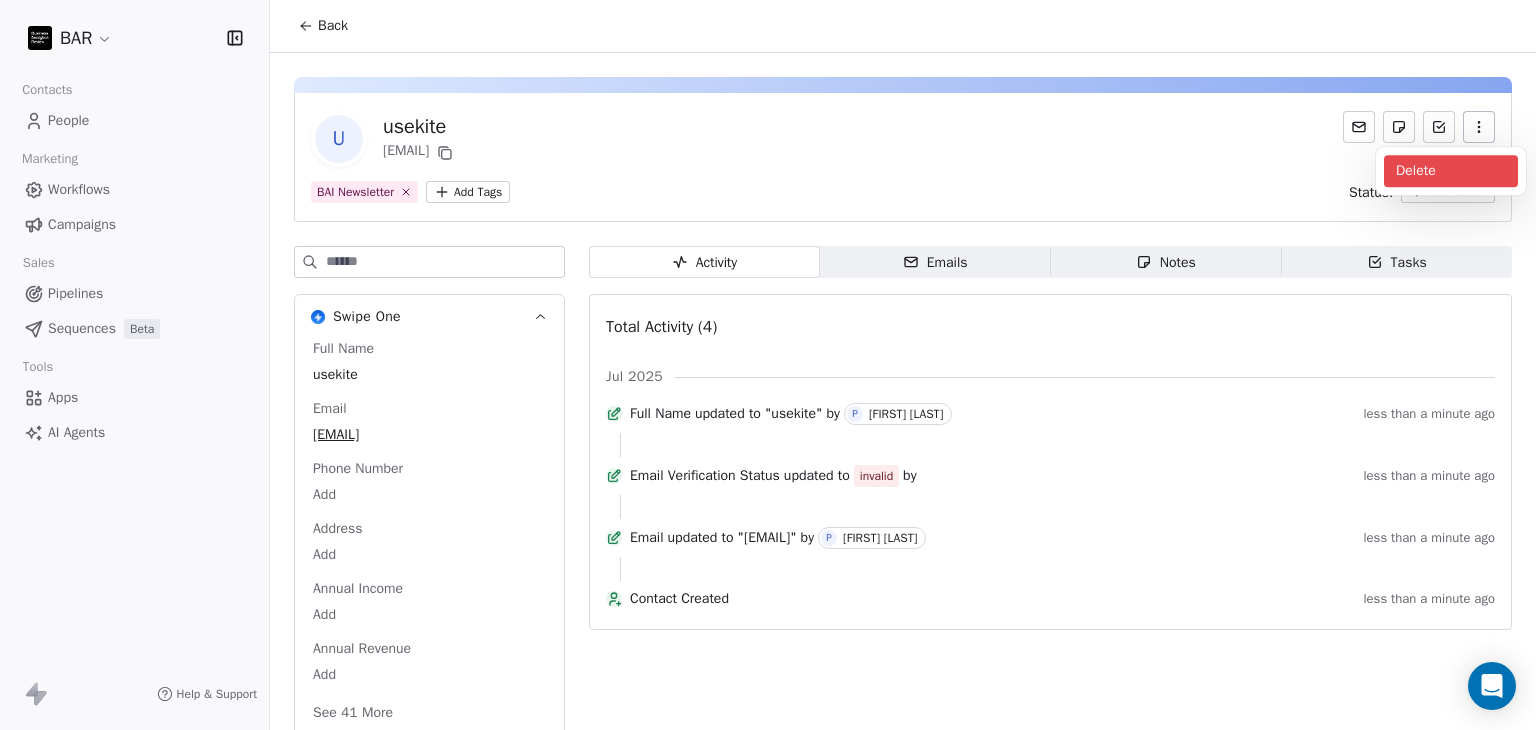 click on "Delete" at bounding box center [1451, 171] 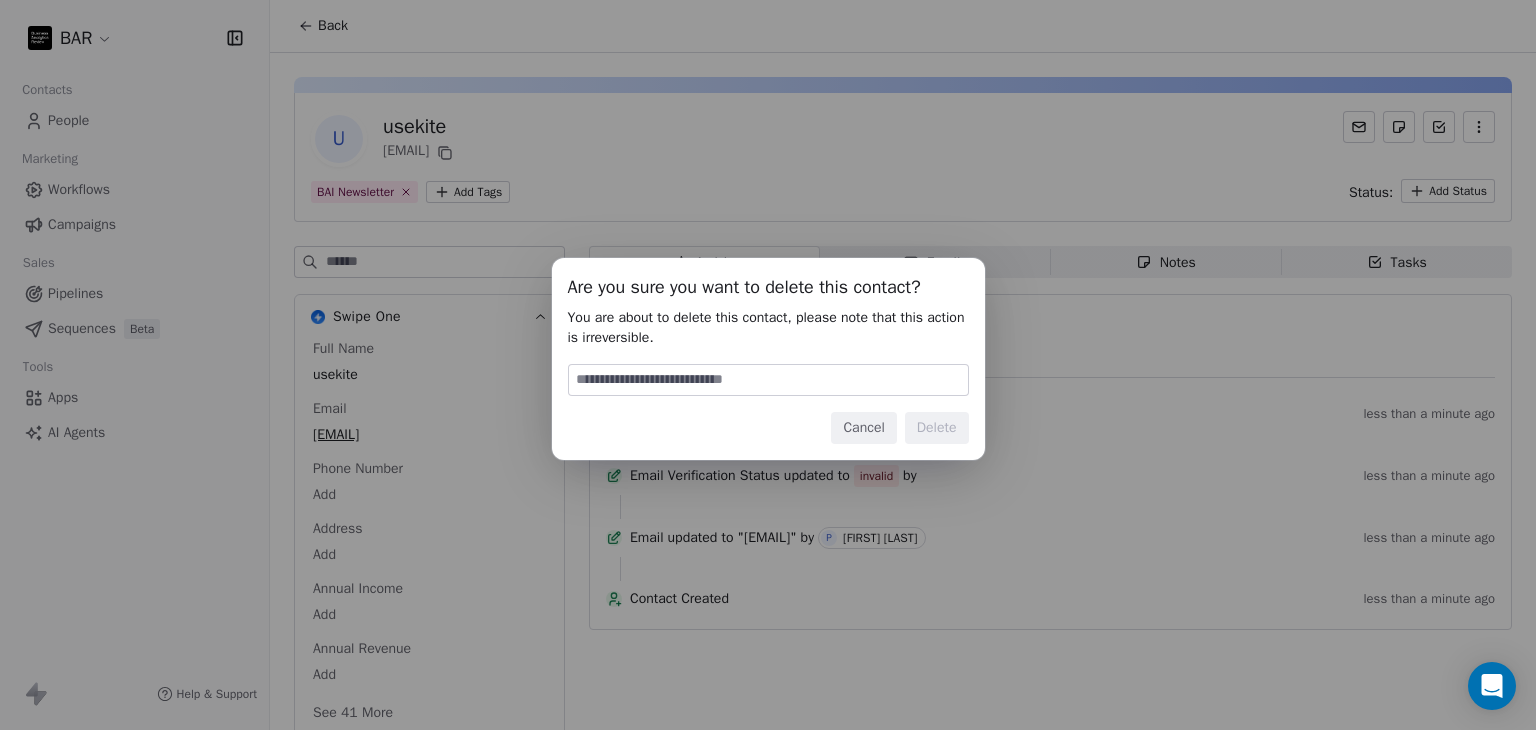 click at bounding box center [768, 380] 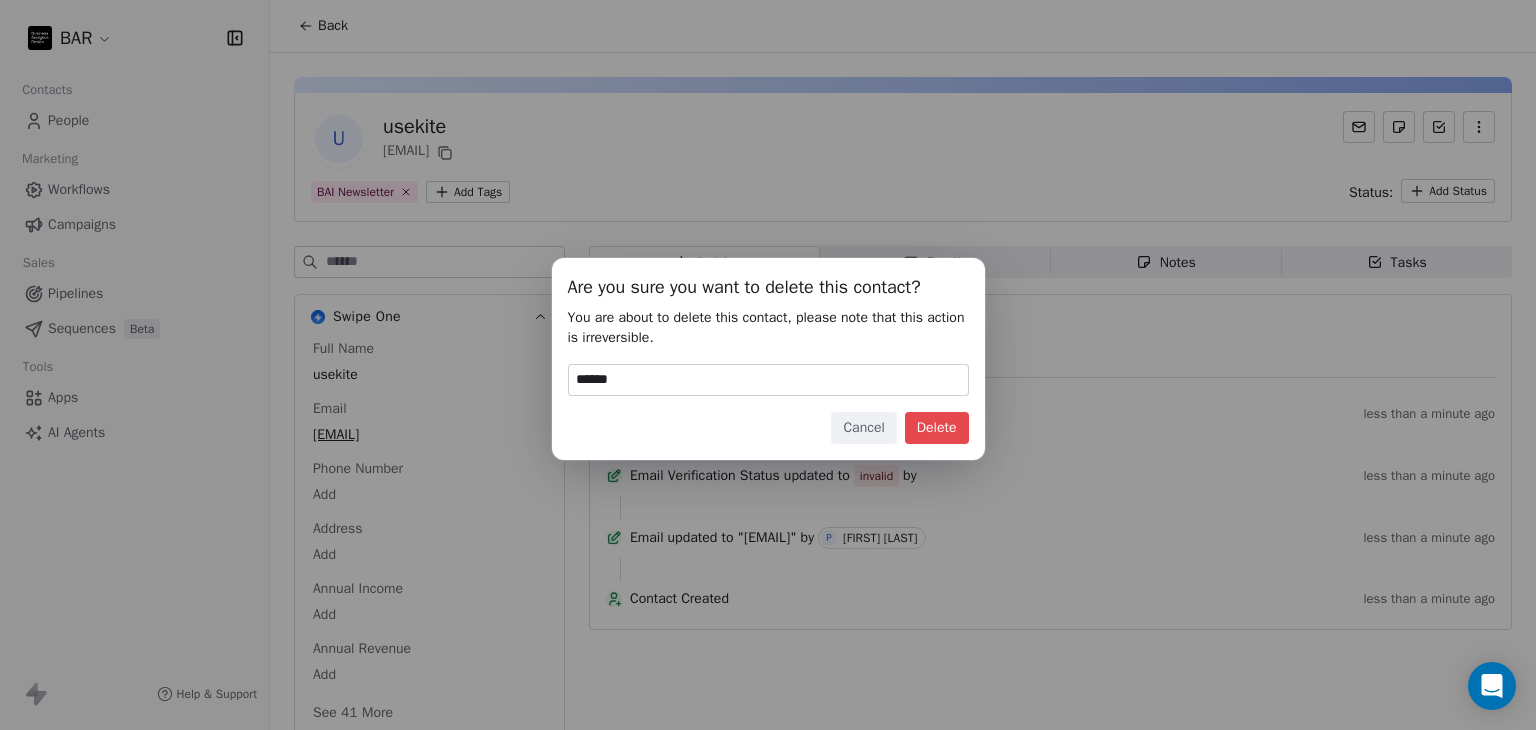 click on "Delete" at bounding box center (937, 428) 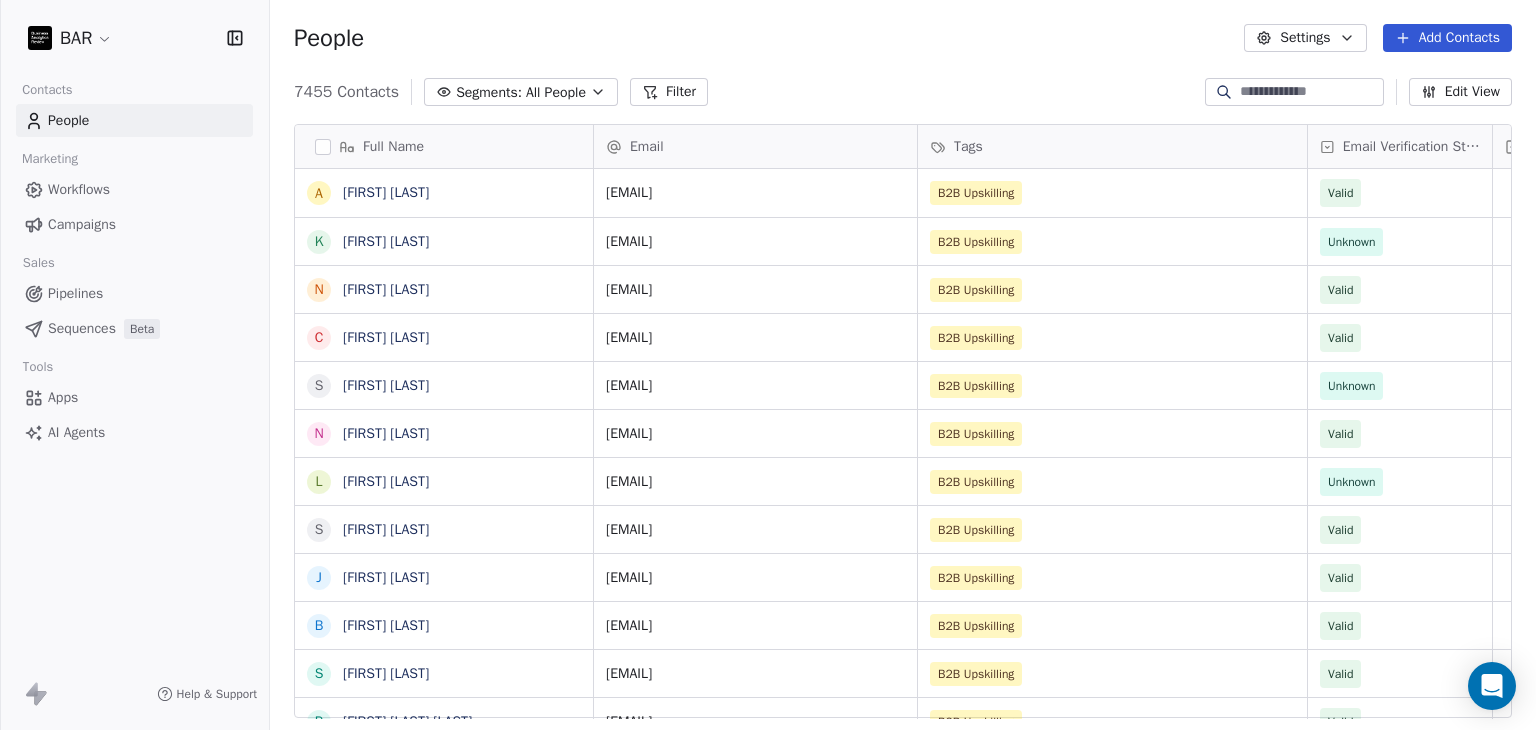 click on "Add Contacts" at bounding box center (1447, 38) 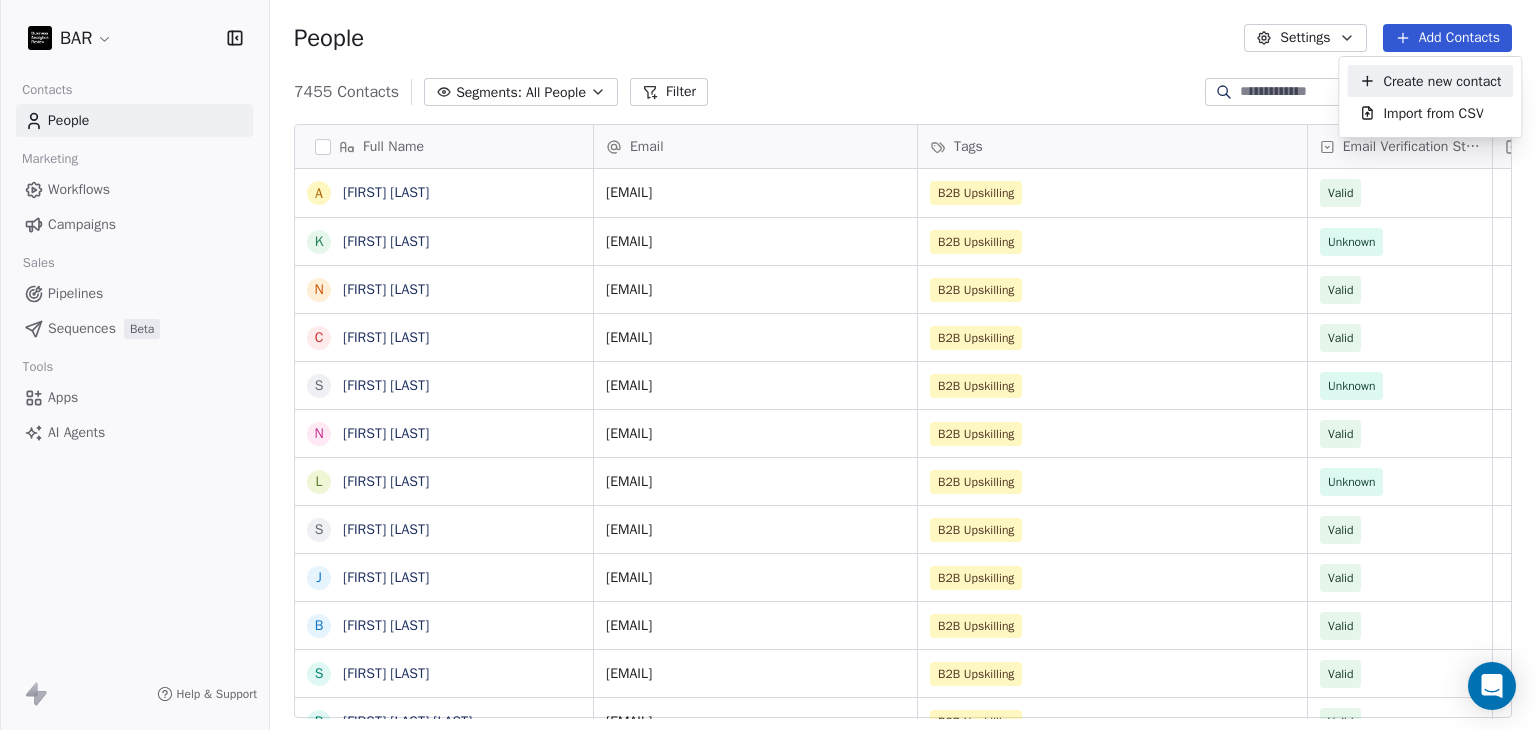 click on "Create new contact" at bounding box center (1430, 81) 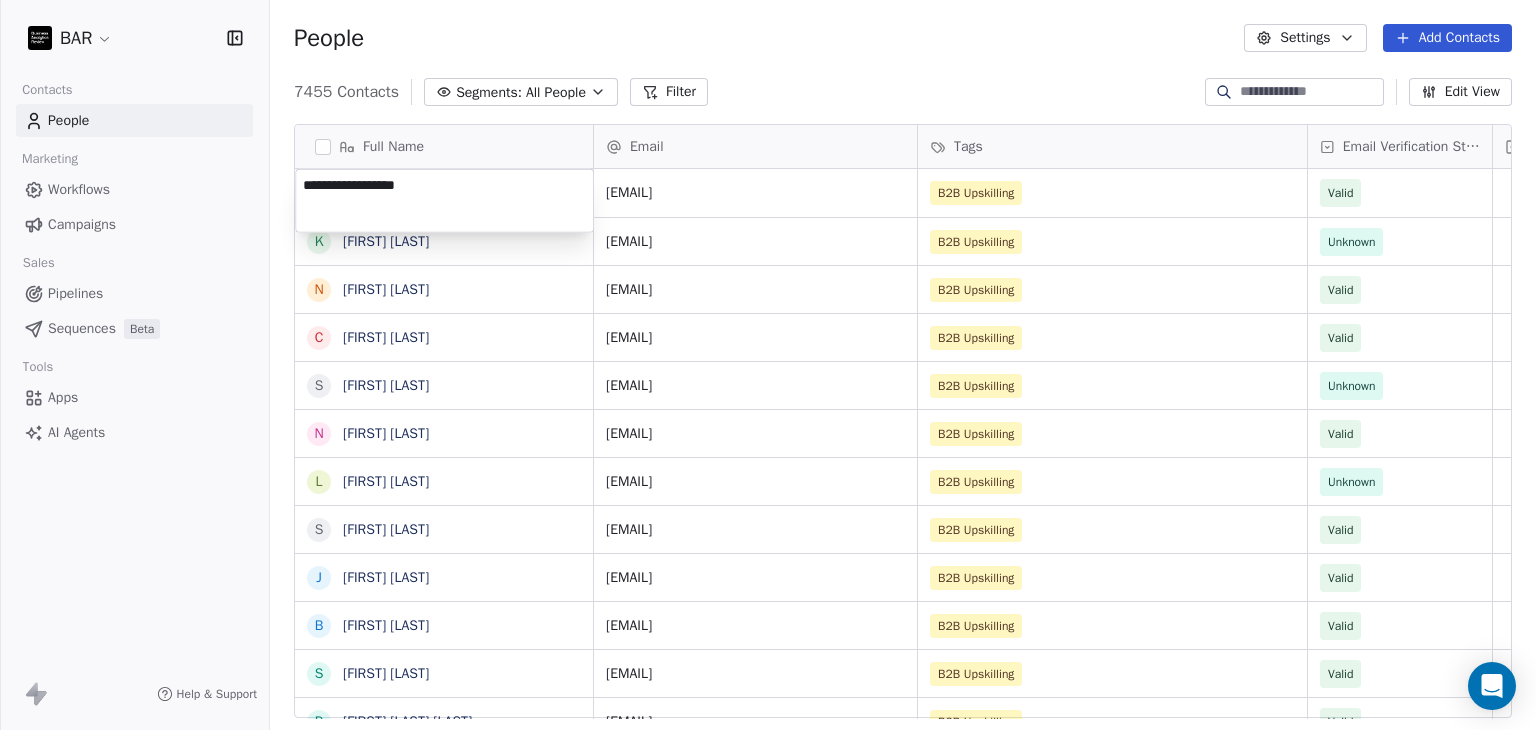 drag, startPoint x: 1454, startPoint y: 48, endPoint x: 1368, endPoint y: 69, distance: 88.52683 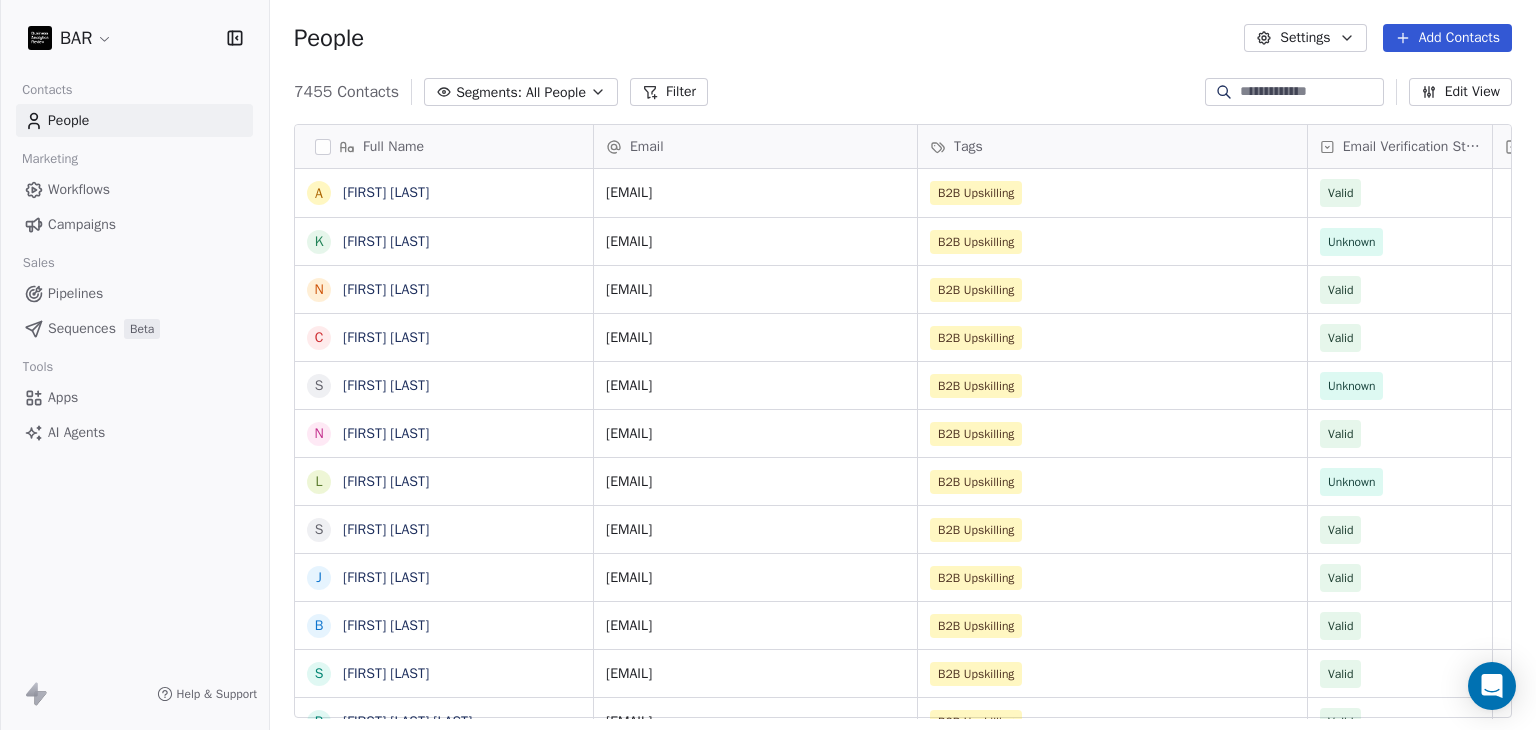 click on "Add Contacts" at bounding box center (1447, 38) 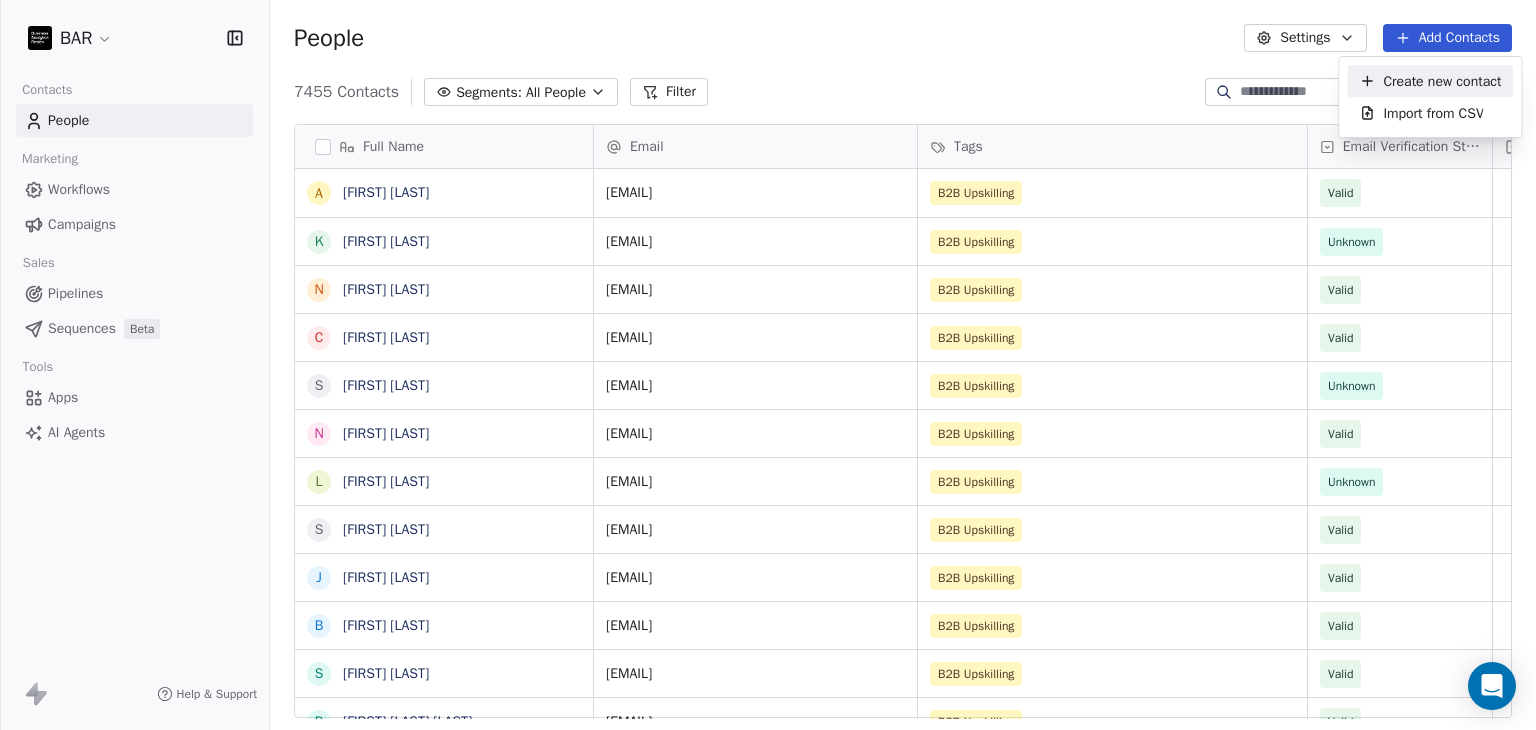 drag, startPoint x: 1422, startPoint y: 83, endPoint x: 652, endPoint y: 261, distance: 790.3063 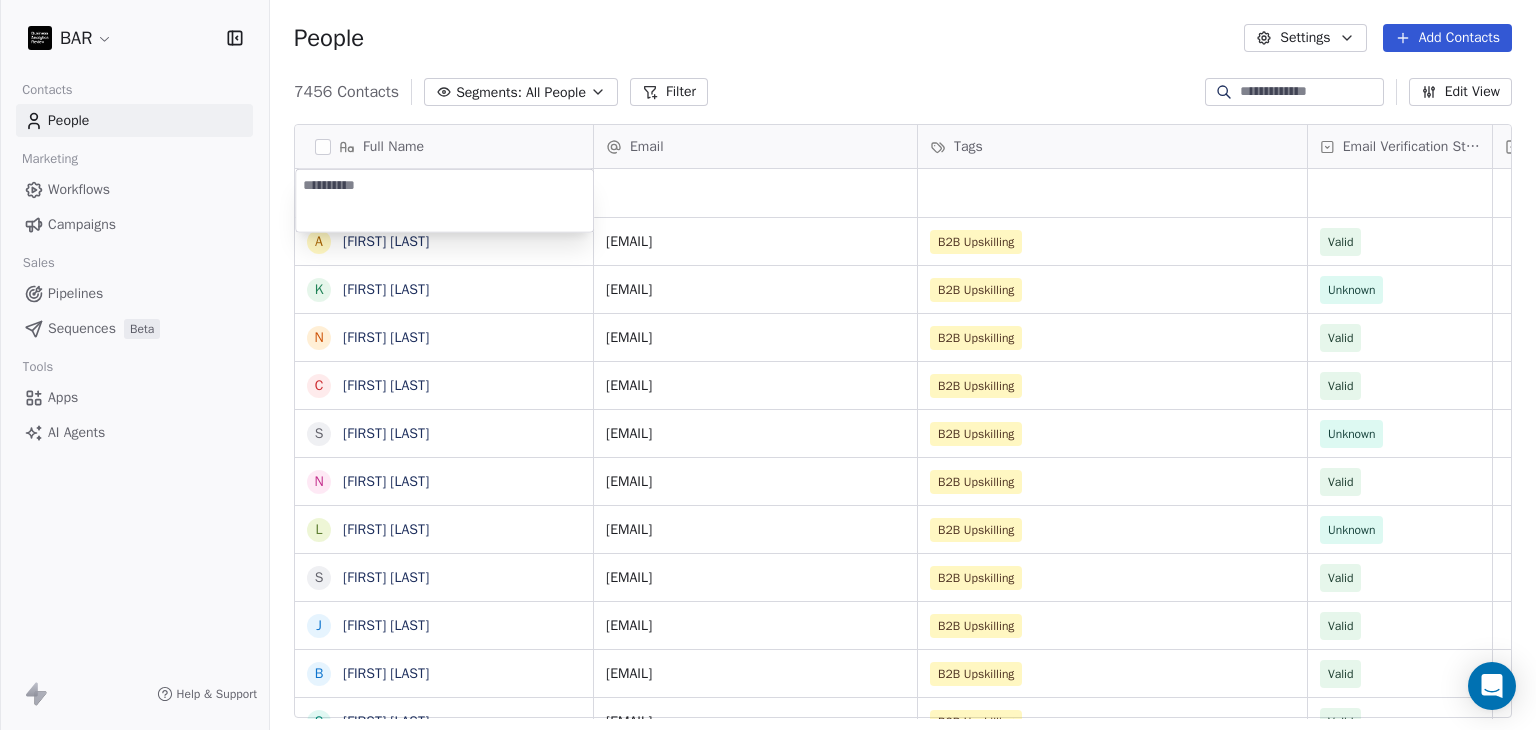 click on "BAR Contacts People Marketing Workflows Campaigns Sales Pipelines Sequences Beta Tools Apps AI Agents Help & Support People Settings Add Contacts 7456 Contacts Segments: All People Filter Edit View Tag Add to Sequence Full Name A [FIRST] [LAST] K [FIRST] [LAST] N [FIRST] [LAST] C [FIRST] [LAST] S [FIRST] [LAST] N [FIRST] [LAST] L [FIRST] [LAST] S [FIRST] [LAST] J [FIRST] [LAST] B [FIRST] [LAST] S [FIRST] [LAST] P [FIRST] [LAST] S [FIRST] [LAST] G [FIRST] [LAST] A [FIRST] [LAST] R [FIRST] [LAST] I [FIRST] [LAST] J [FIRST] [LAST] J [FIRST] [LAST] S [FIRST] [LAST] T [FIRST] [LAST] J [FIRST] [LAST] W [FIRST] [LAST] G [FIRST] [LAST] S [FIRST] [LAST] P [FIRST] [LAST] C [FIRST] [LAST] J [FIRST] [LAST] T [FIRST] [LAST] T [FIRST] [LAST] A [FIRST] [LAST] J [FIRST] [LAST] Email Tags Email Verification Status Status [EMAIL] B2B Upskilling Valid [EMAIL] B2B Upskilling Unknown [EMAIL] B2B Upskilling Valid [EMAIL] B2B Upskilling Valid [EMAIL] Unknown" at bounding box center [768, 365] 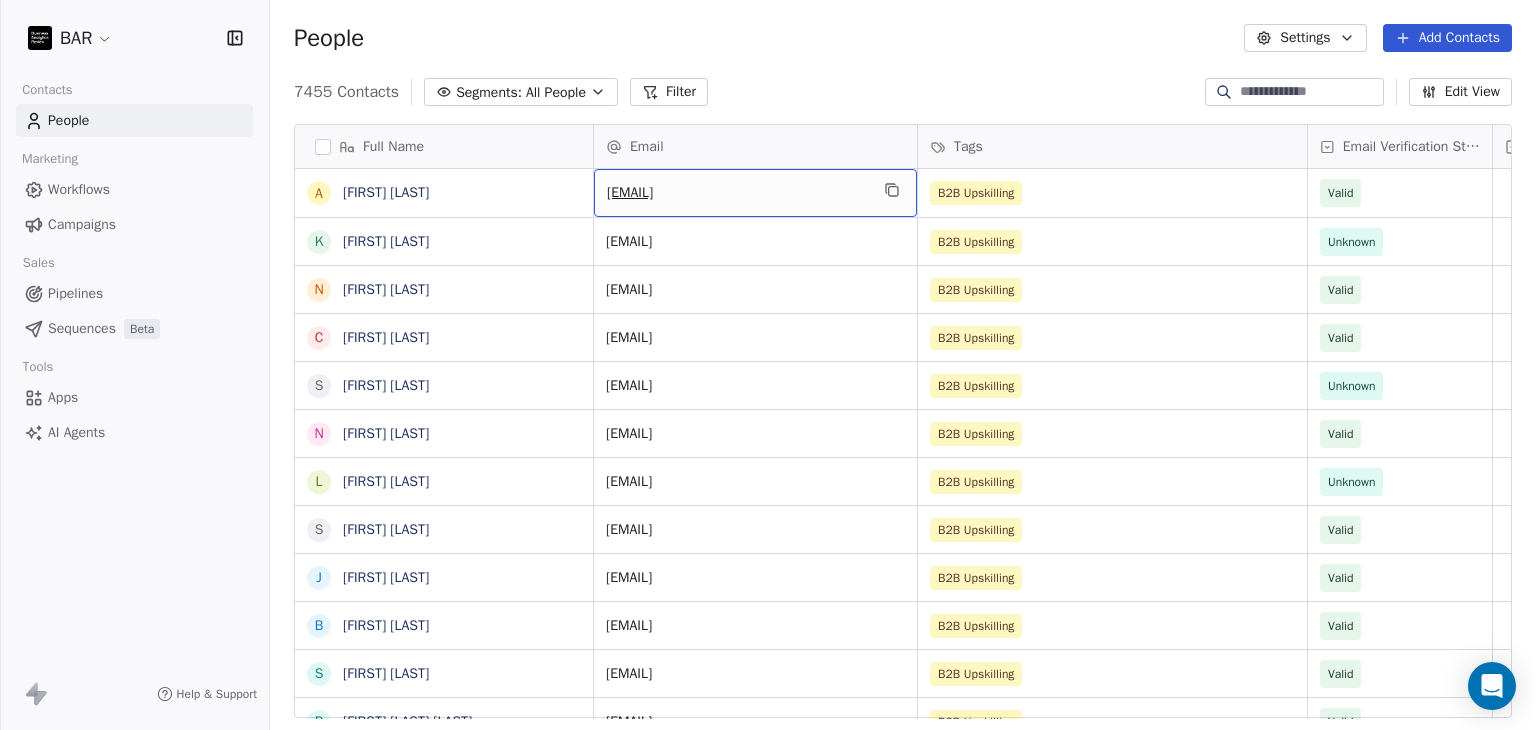 click on "People Settings  Add Contacts" at bounding box center [903, 38] 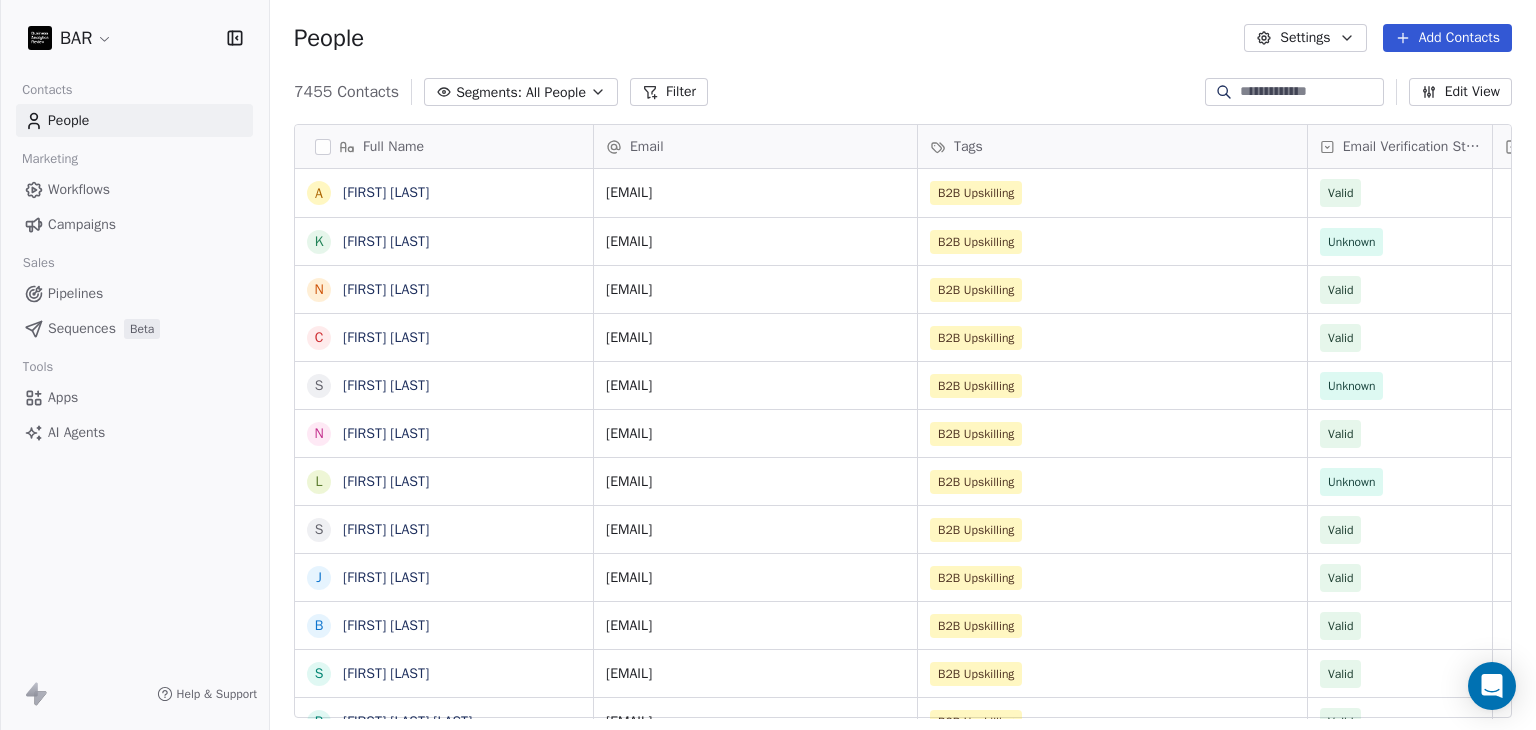 click on "Add Contacts" at bounding box center (1447, 38) 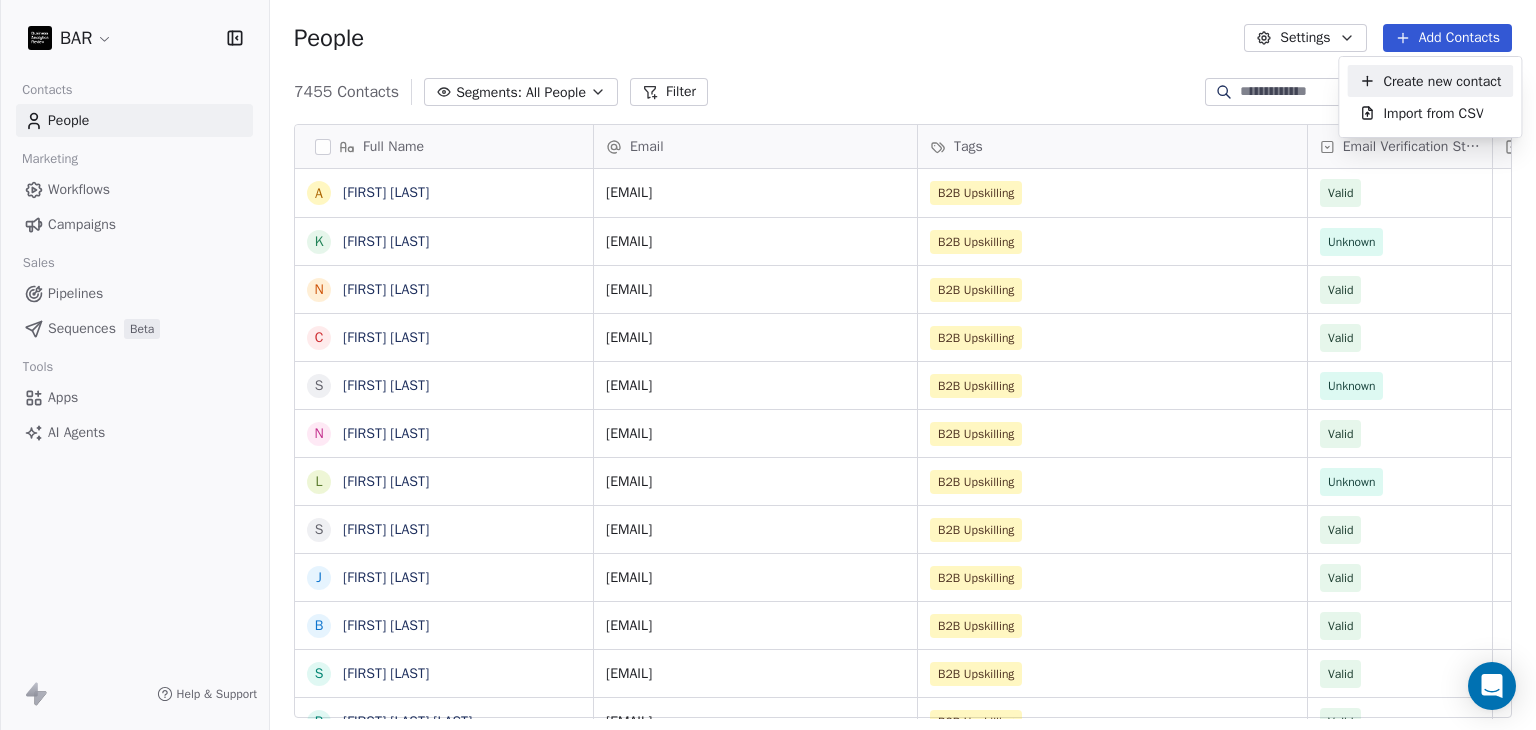 click on "Create new contact" at bounding box center [1430, 81] 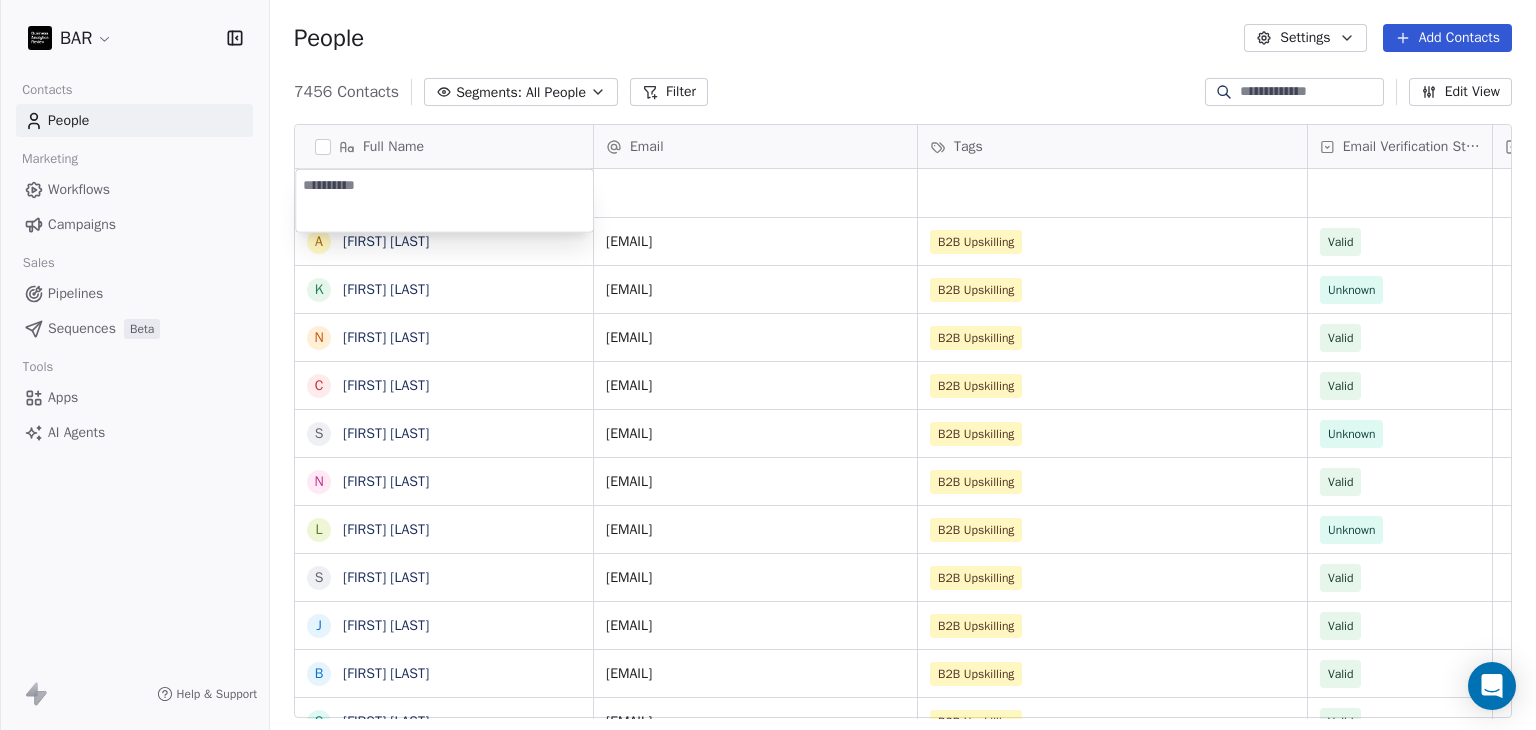 click on "BAR Contacts People Marketing Workflows Campaigns Sales Pipelines Sequences Beta Tools Apps AI Agents Help & Support People Settings Add Contacts 7456 Contacts Segments: All People Filter Edit View Tag Add to Sequence Full Name A [FIRST] [LAST] K [FIRST] [LAST] N [FIRST] [LAST] C [FIRST] [LAST] S [FIRST] [LAST] N [FIRST] [LAST] L [FIRST] [LAST] S [FIRST] [LAST] J [FIRST] [LAST] B [FIRST] [LAST] S [FIRST] [LAST] P [FIRST] [LAST] S [FIRST] [LAST] G [FIRST] [LAST] A [FIRST] [LAST] R [FIRST] [LAST] I [FIRST] [LAST] J [FIRST] [LAST] J [FIRST] [LAST] S [FIRST] [LAST] T [FIRST] [LAST] J [FIRST] [LAST] W [FIRST] [LAST] G [FIRST] [LAST] S [FIRST] [LAST] P [FIRST] [LAST] C [FIRST] [LAST] J [FIRST] [LAST] T [FIRST] [LAST] T [FIRST] [LAST] A [FIRST] [LAST] J [FIRST] [LAST] Email Tags Email Verification Status Status [EMAIL] B2B Upskilling Valid [EMAIL] B2B Upskilling Unknown [EMAIL] B2B Upskilling Valid [EMAIL] B2B Upskilling Valid [EMAIL] Unknown" at bounding box center [768, 365] 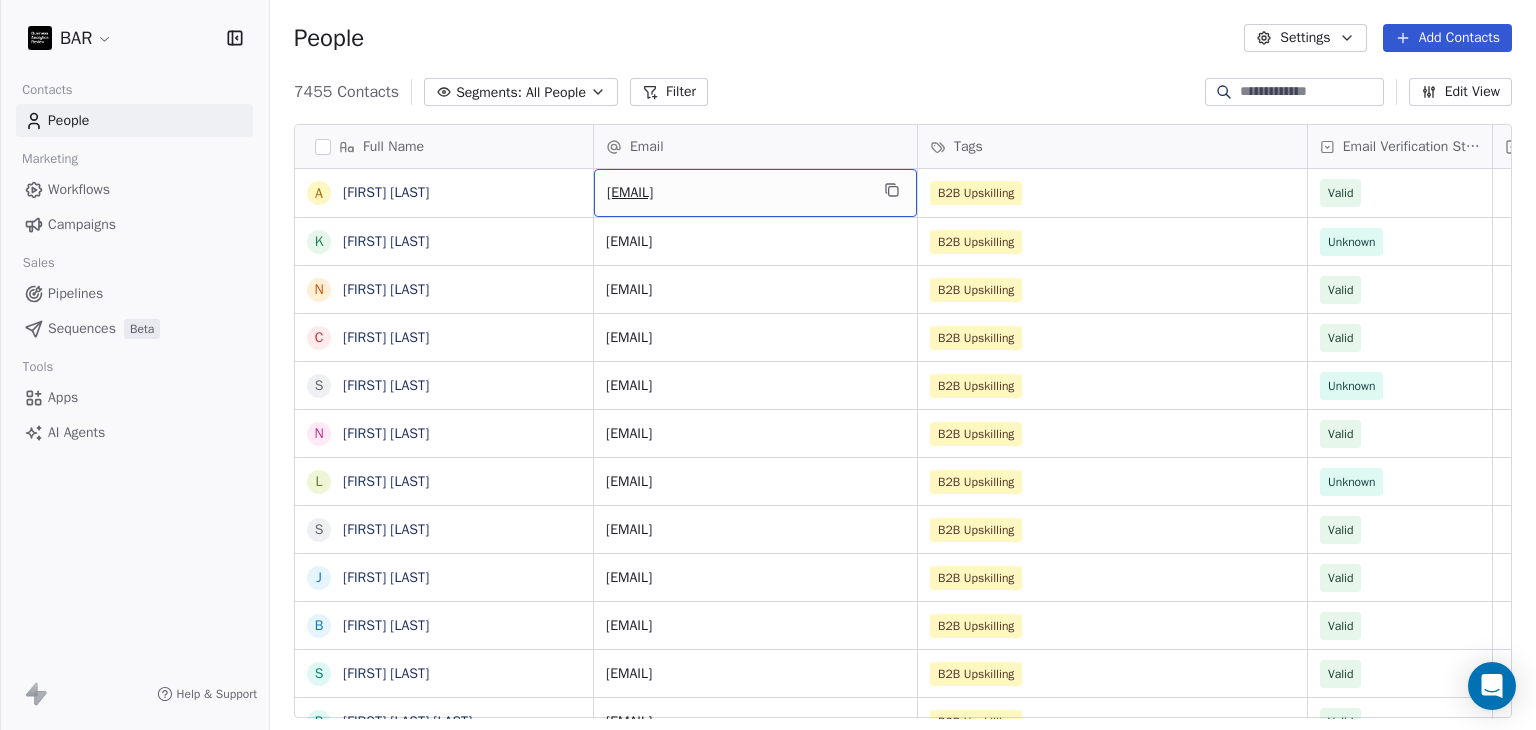click on "People Settings  Add Contacts" at bounding box center (903, 38) 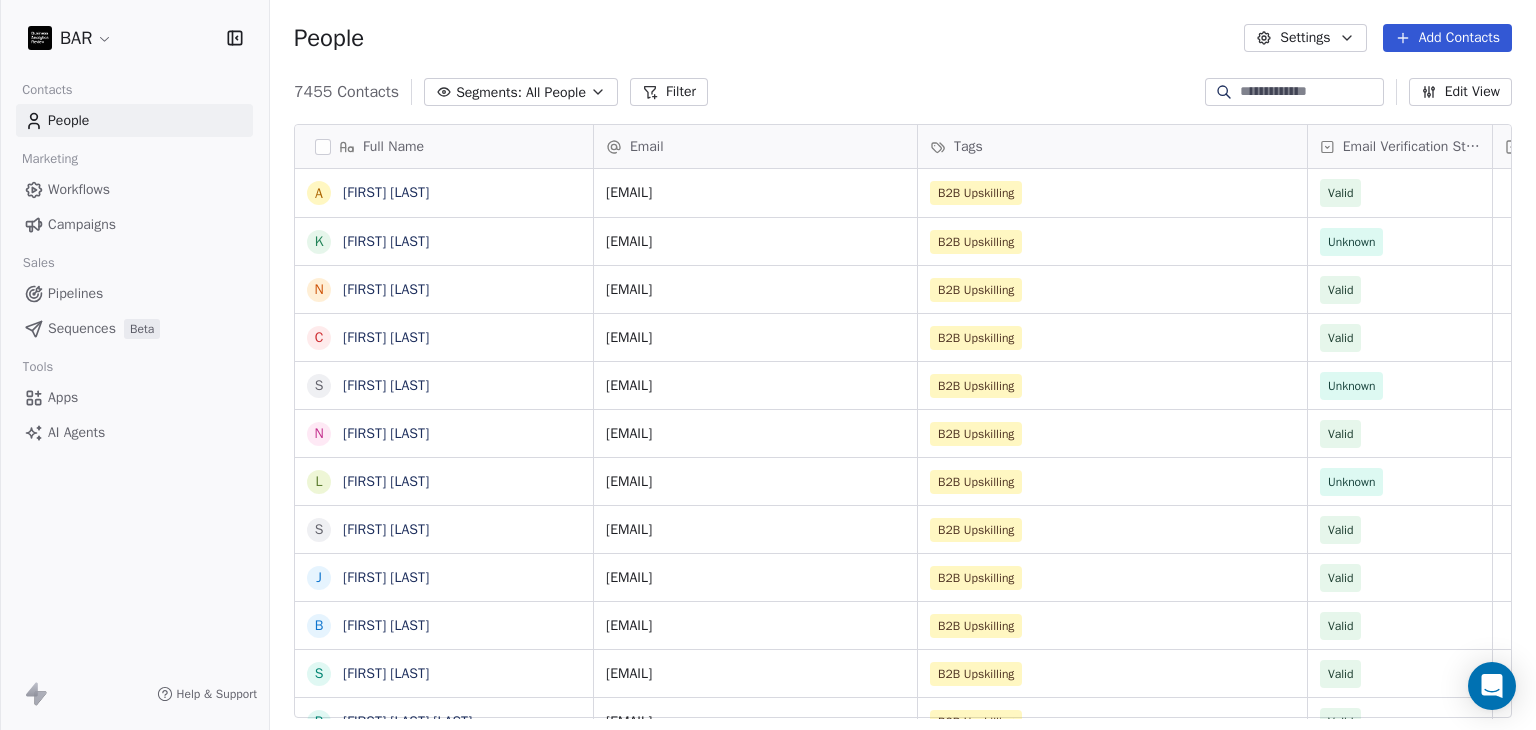 click on "People Settings  Add Contacts" at bounding box center (903, 38) 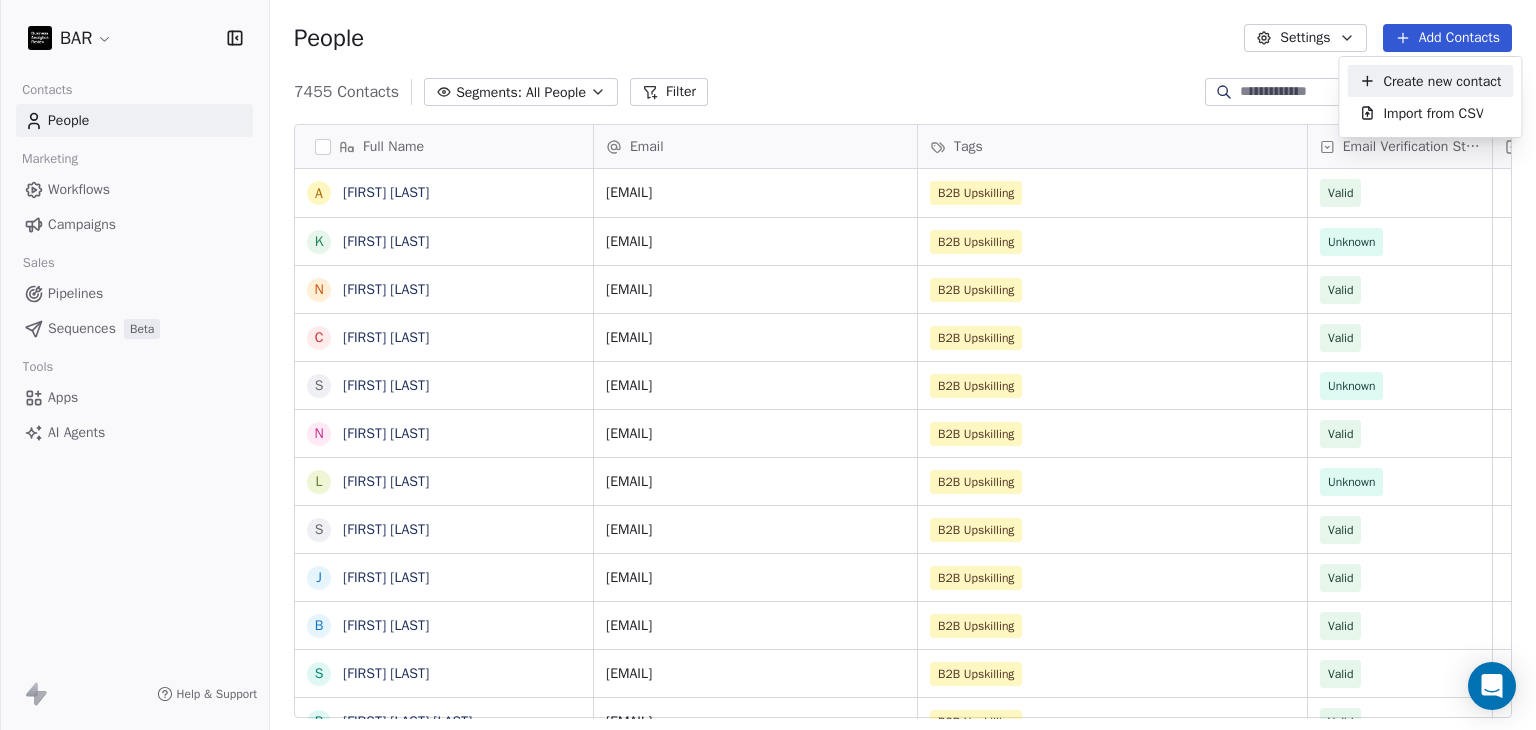 drag, startPoint x: 1448, startPoint y: 74, endPoint x: 788, endPoint y: 168, distance: 666.66034 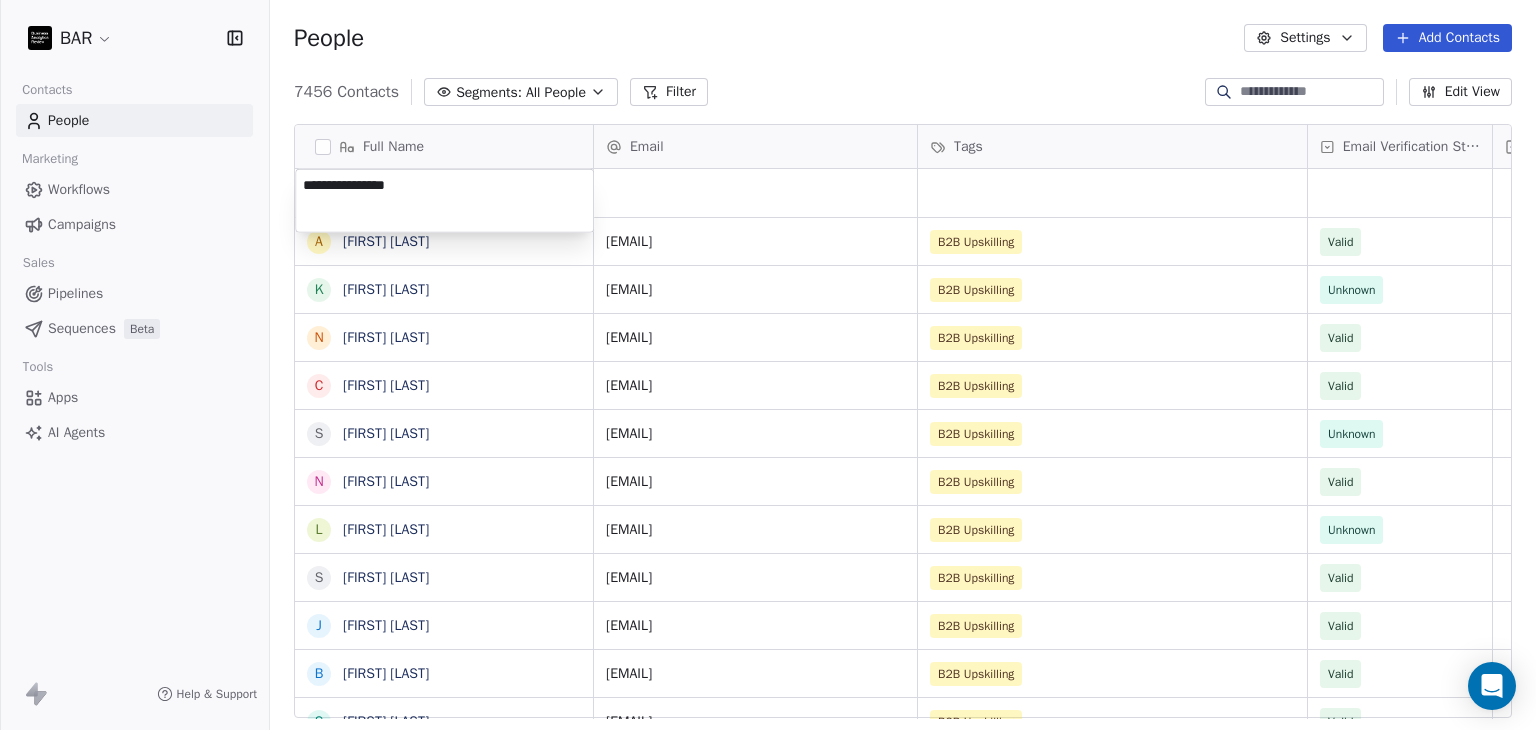 type on "**********" 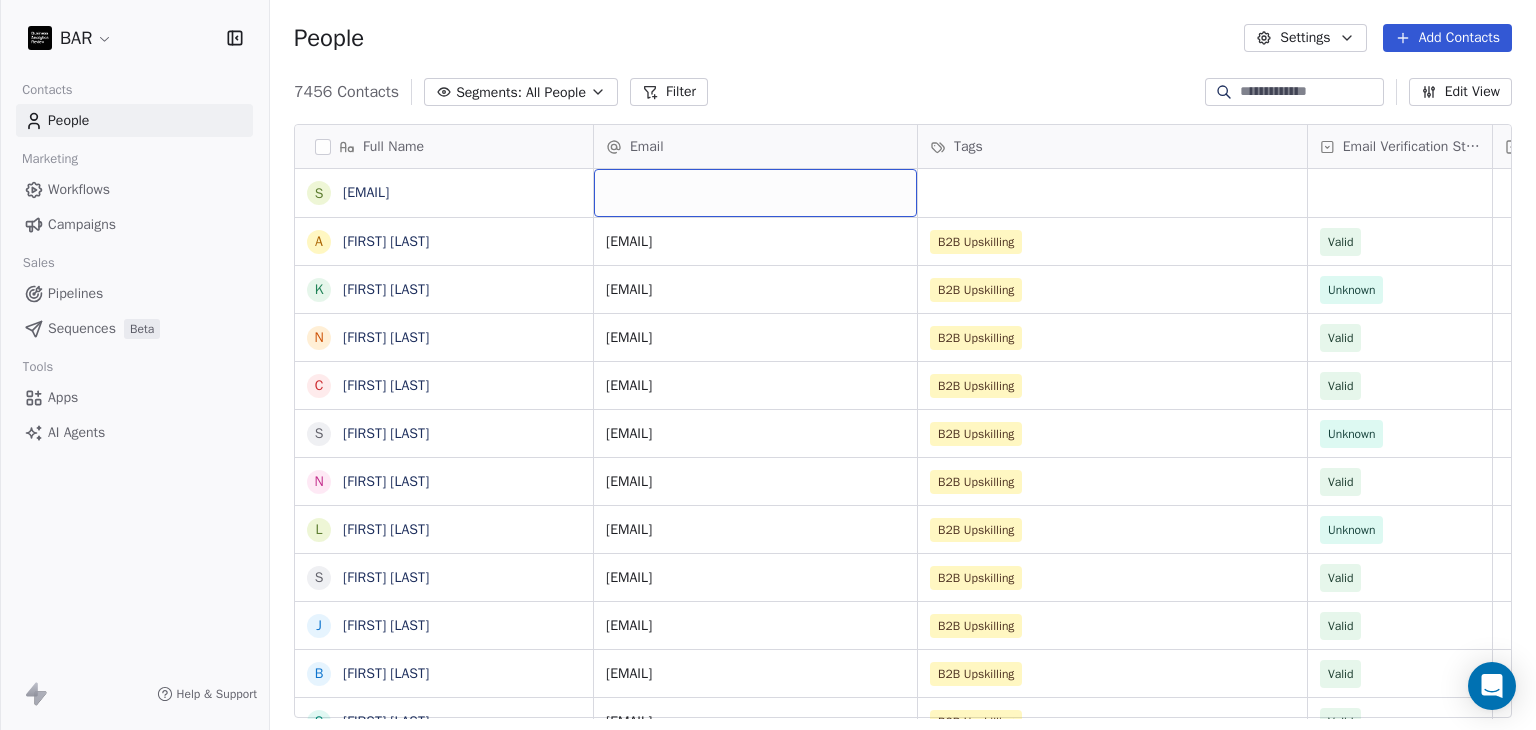 click at bounding box center (755, 193) 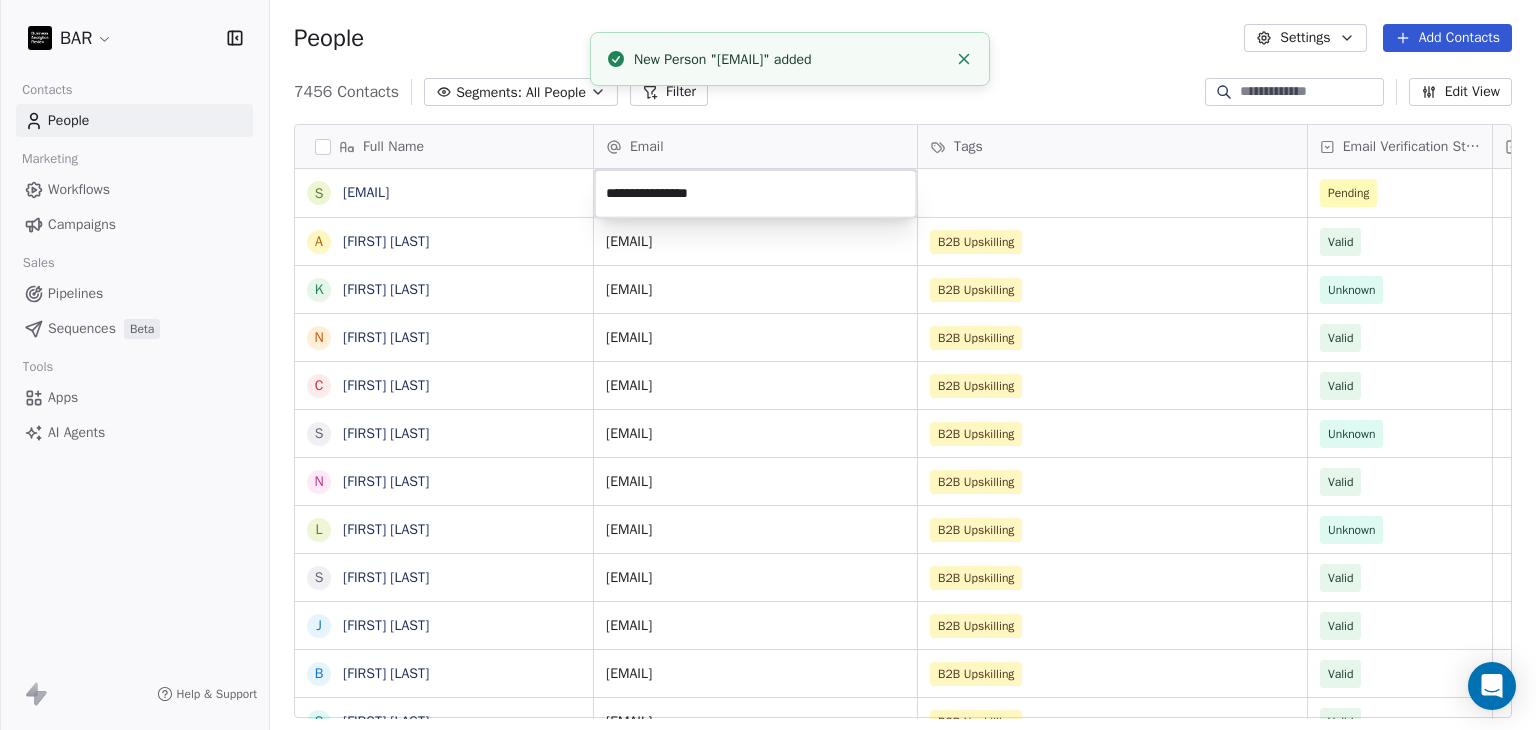 click on "New Person "[EMAIL]" added" at bounding box center (790, 59) 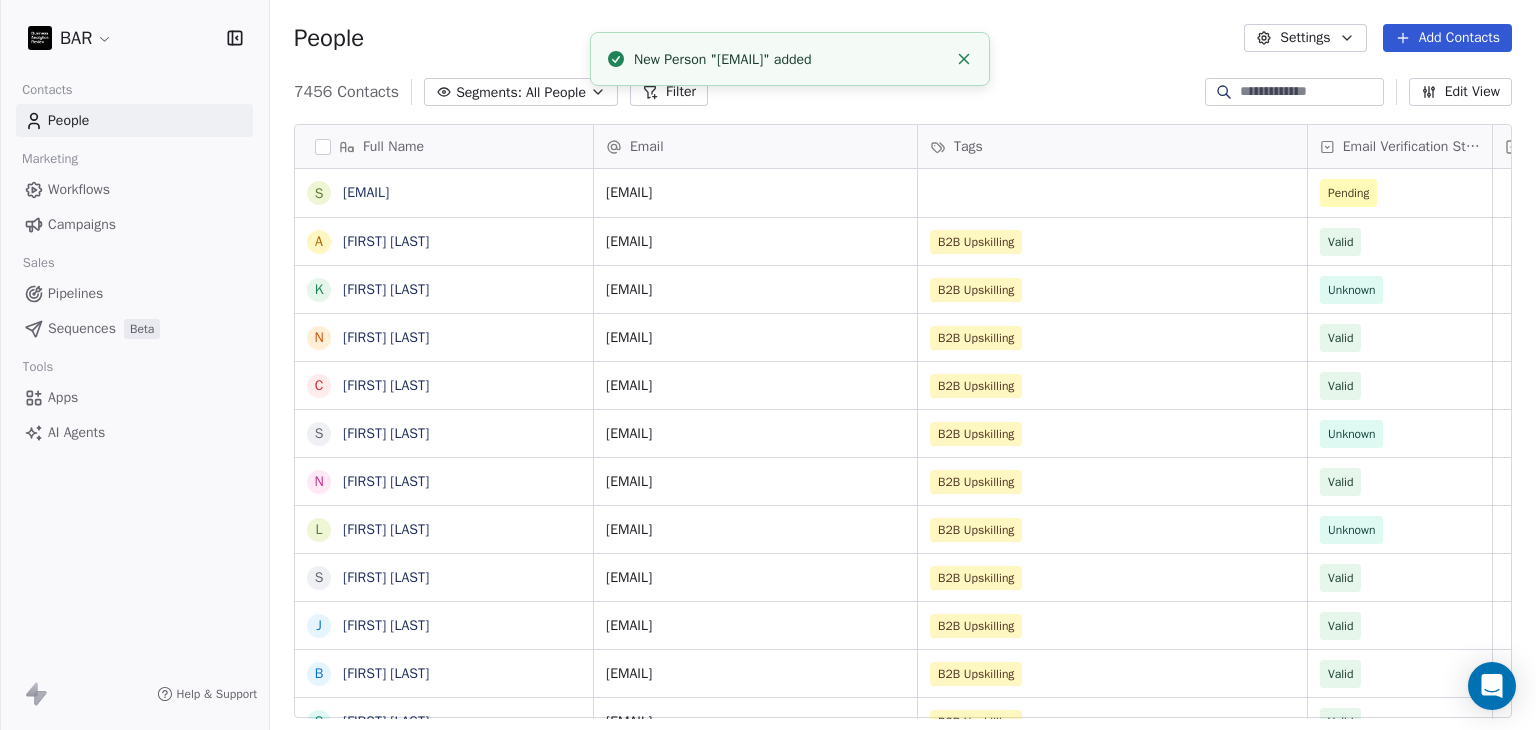 click on "People Settings  Add Contacts" at bounding box center (903, 38) 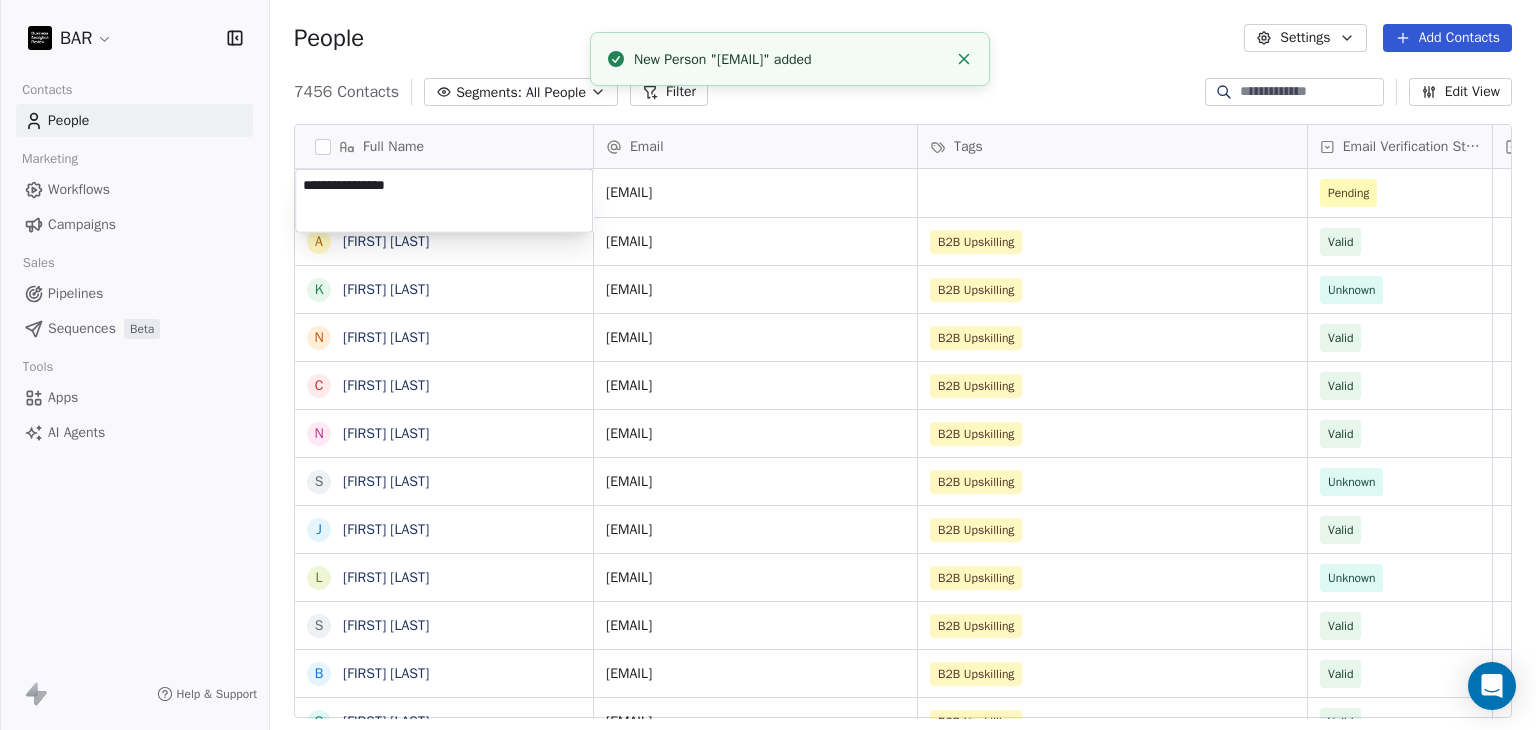 click on "**********" at bounding box center [444, 201] 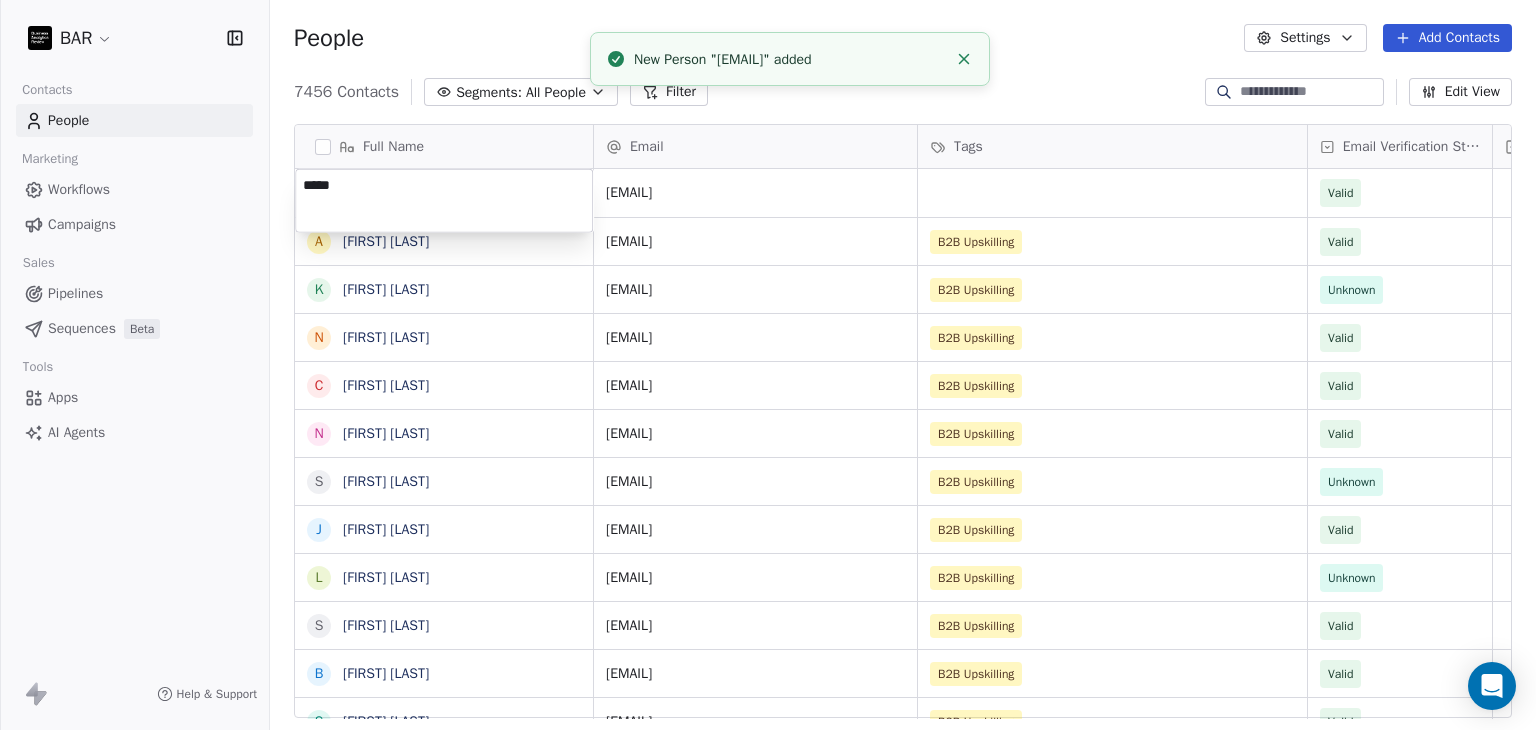 click on "BAR Contacts People Marketing Workflows Campaigns Sales Pipelines Sequences Beta Tools Apps AI Agents Help & Support People Settings Add Contacts 7456 Contacts Segments: All People Filter Edit View Tag Add to Sequence Full Name s [EMAIL] A [FIRST] [LAST] K [FIRST] [LAST] N [FIRST] [LAST] C [FIRST] [LAST] N [FIRST] [LAST] S [FIRST] [LAST] J [FIRST] [LAST] L [FIRST] [LAST] S [FIRST] [LAST] B [FIRST] [LAST] S [FIRST] [LAST] P [FIRST] [LAST] S [FIRST] [LAST] G [FIRST] [LAST] A [FIRST] [LAST] R [FIRST] [LAST] I [FIRST] [LAST] J [FIRST] [LAST] J [FIRST] [LAST] S [FIRST] [LAST] J [FIRST] [LAST] T [FIRST] [LAST] G [FIRST] [LAST] S [FIRST] [LAST] P [FIRST] [LAST] C [FIRST] [LAST] T [FIRST] [LAST] A [FIRST] [LAST] T [FIRST] [LAST] M [FIRST] [LAST] Email Tags Email Verification Status Status [EMAIL] Valid [EMAIL] B2B Upskilling Valid [EMAIL] B2B Upskilling Unknown [EMAIL] B2B Upskilling Valid [EMAIL] B2B Upskilling Valid Valid" at bounding box center (768, 365) 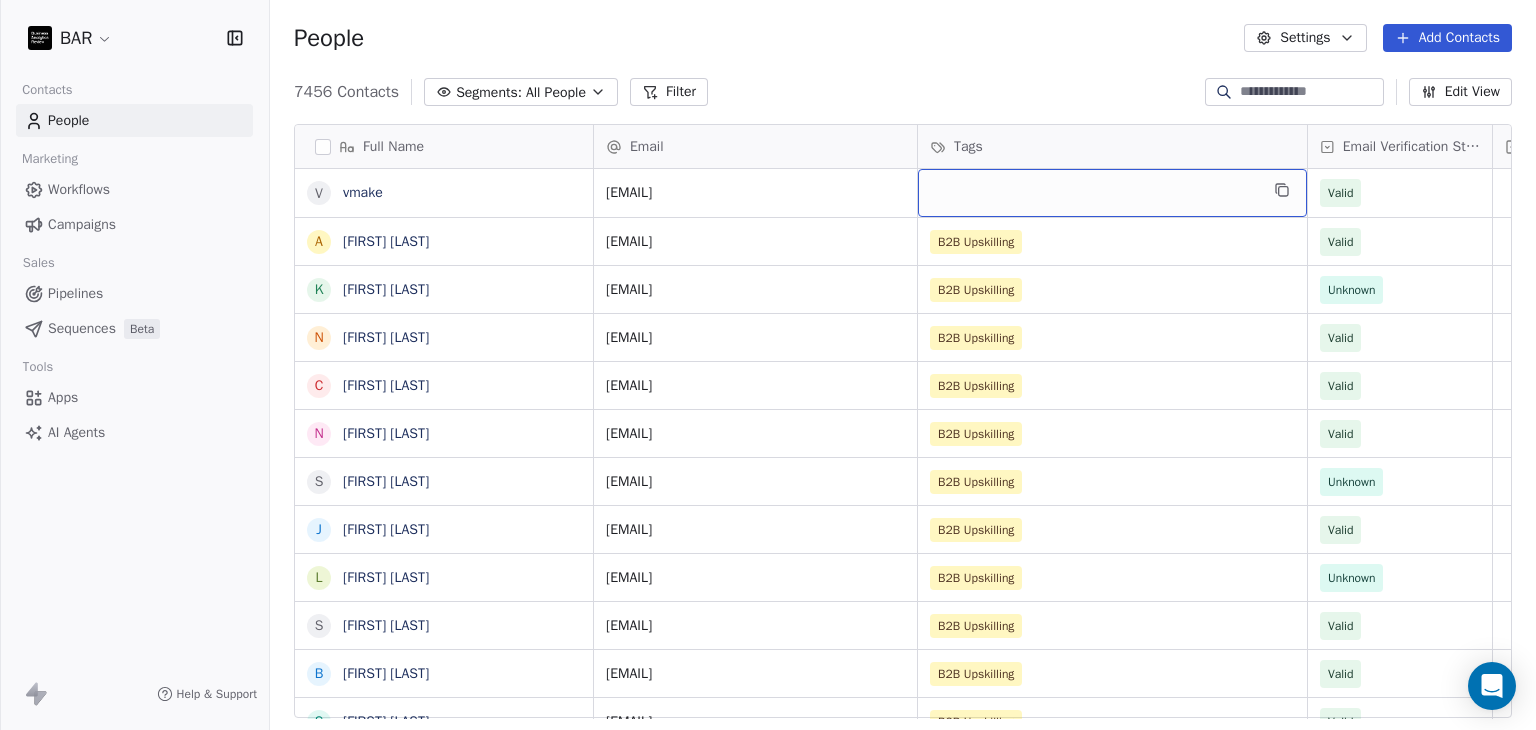click at bounding box center [1112, 193] 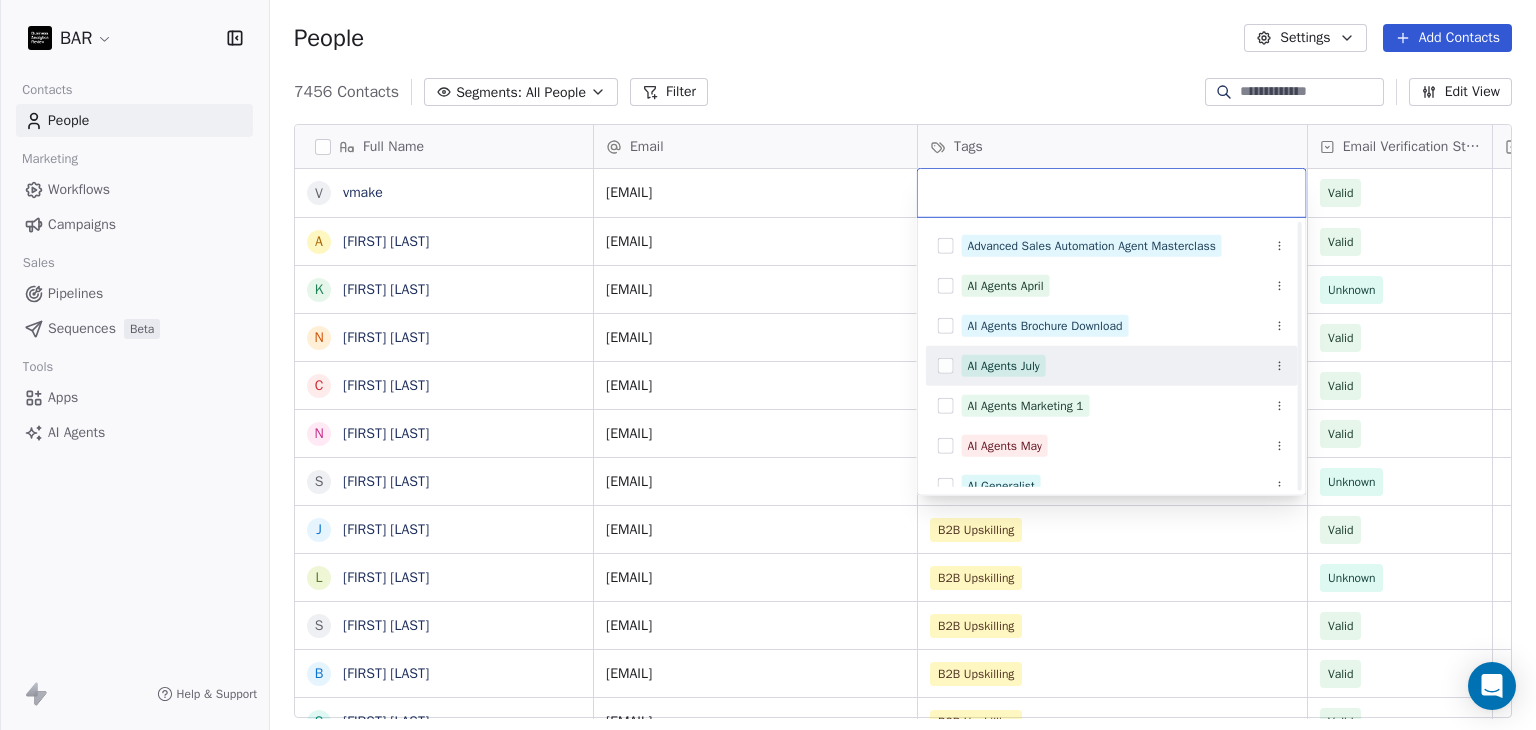 scroll, scrollTop: 200, scrollLeft: 0, axis: vertical 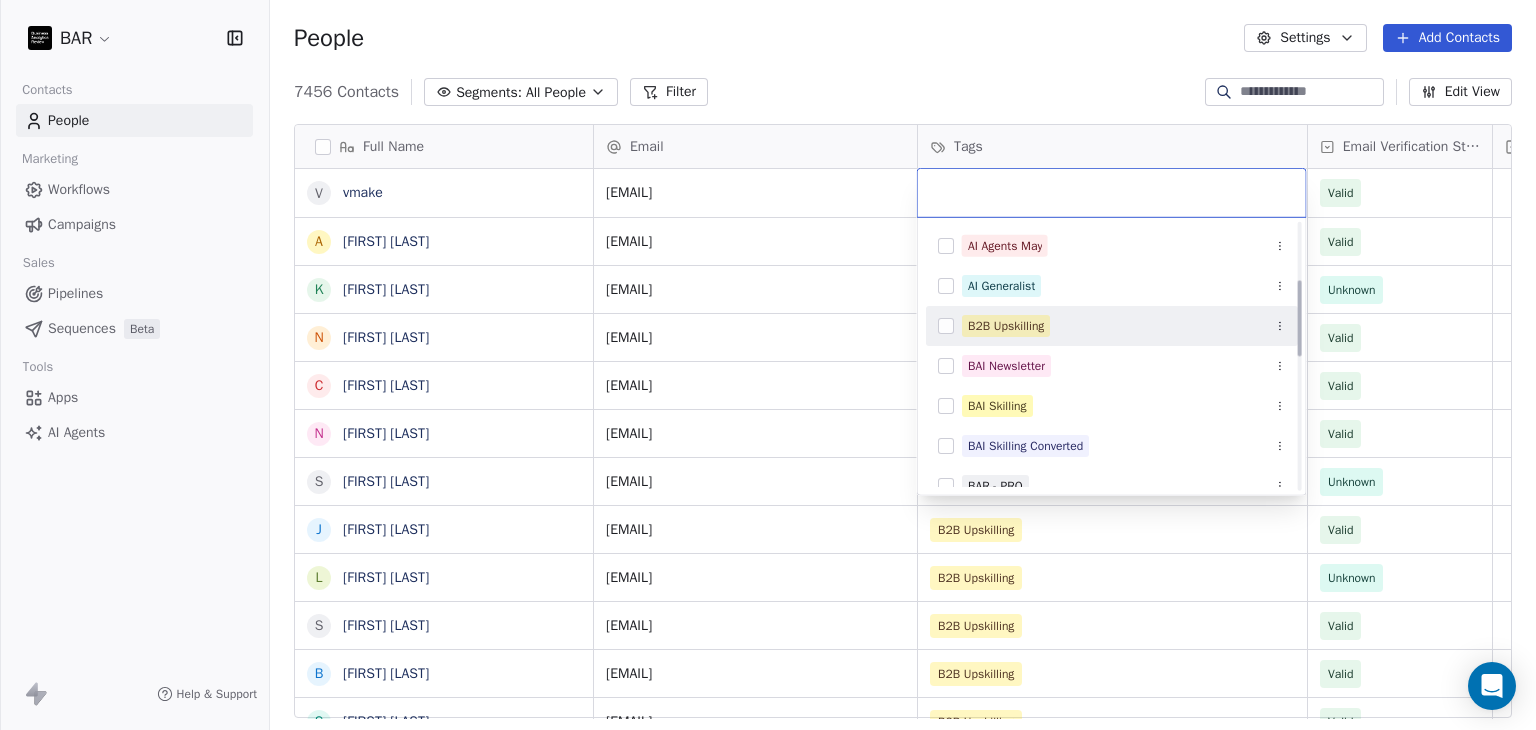 click on "B2B Upskilling" at bounding box center [1006, 326] 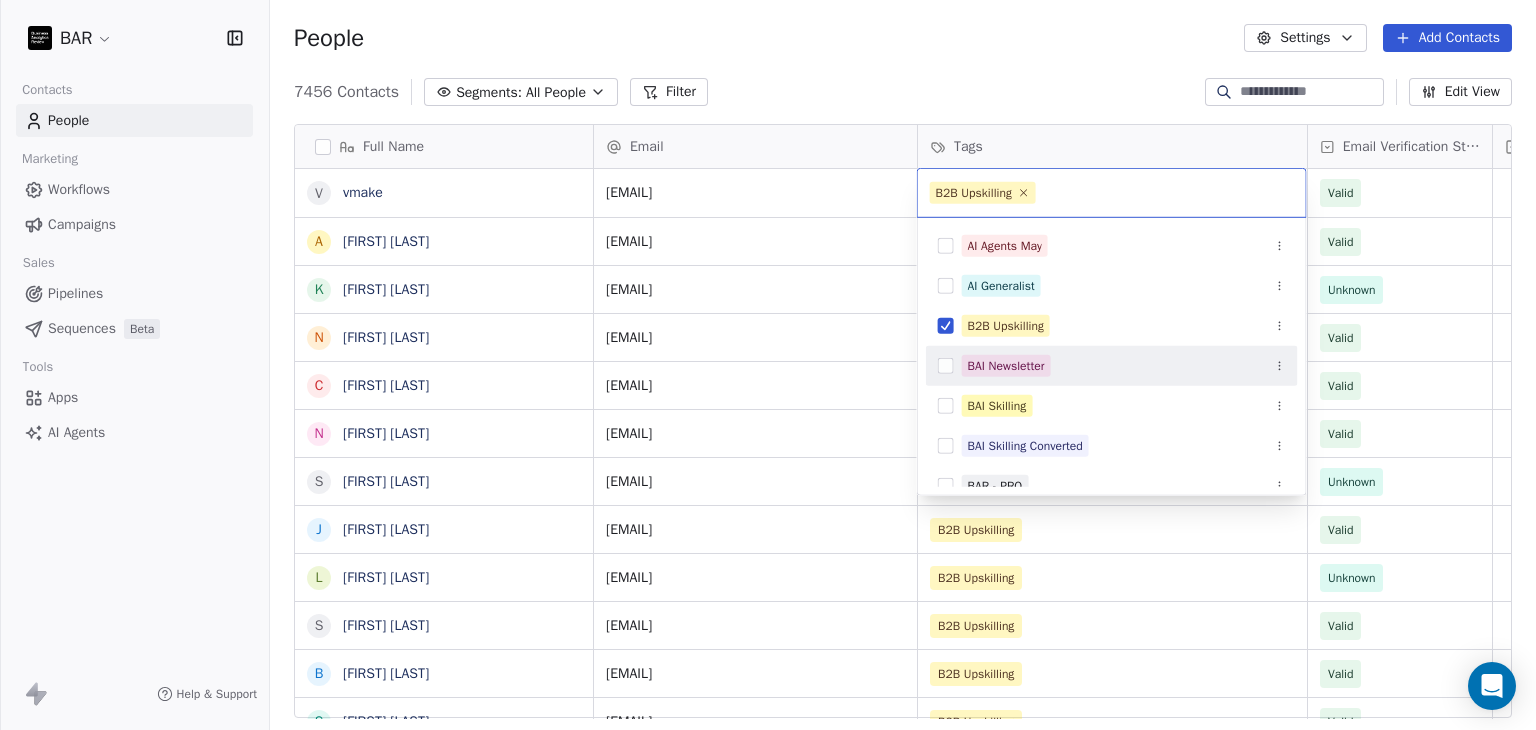 click on "BAI Newsletter" at bounding box center (1112, 366) 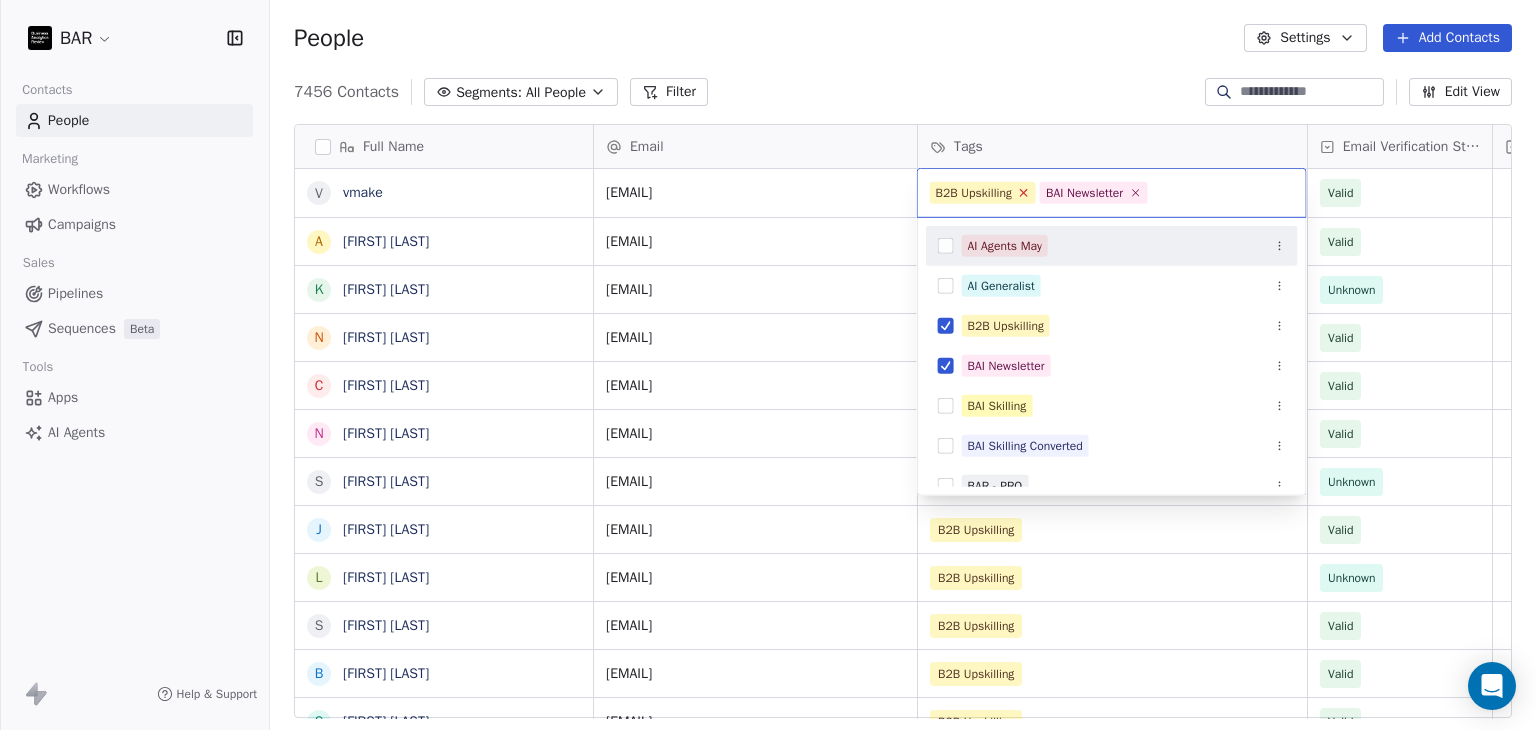 click 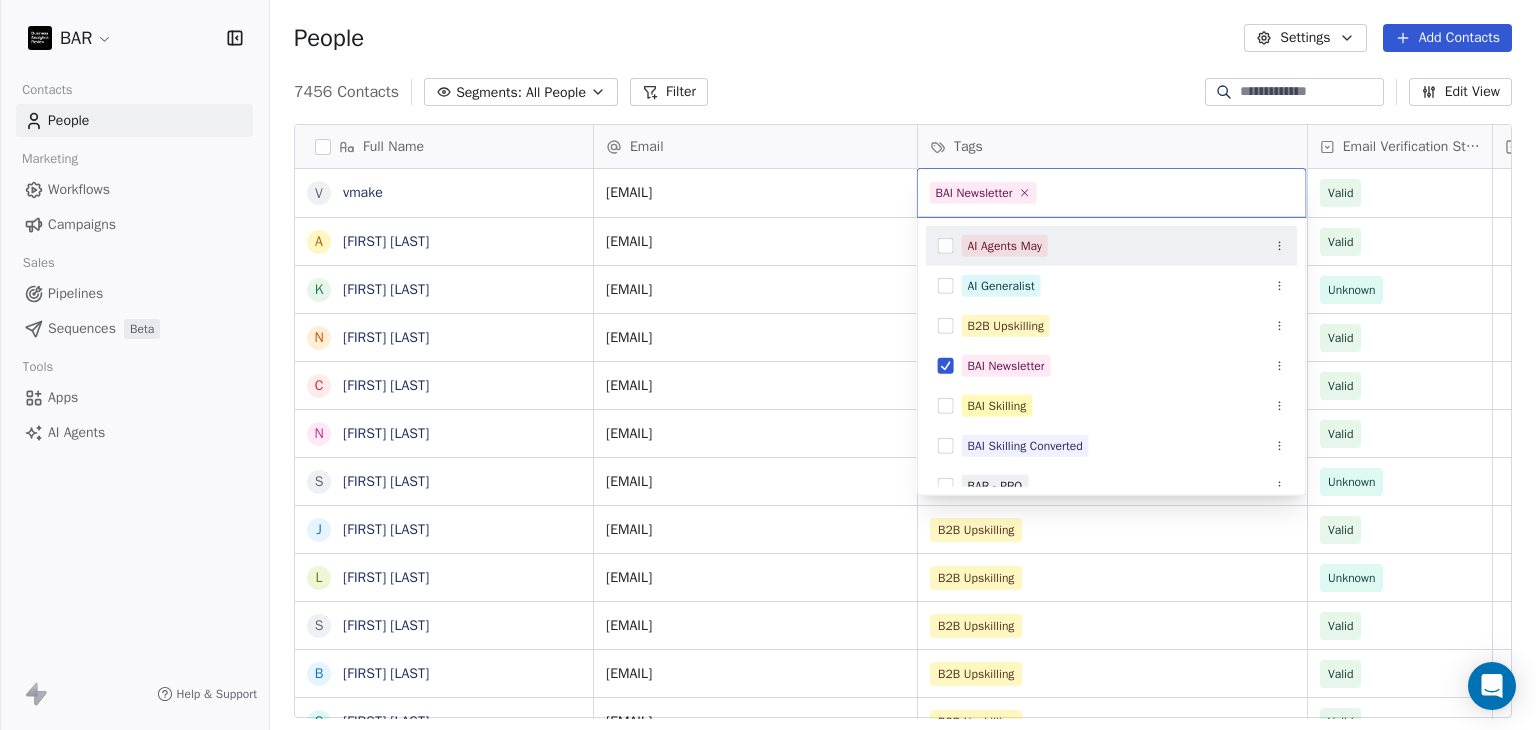click on "BAR Contacts People Marketing Workflows Campaigns Sales Pipelines Sequences Beta Tools Apps AI Agents Help & Support People Settings Add Contacts 7456 Contacts Segments: All People Filter Edit View Tag Add to Sequence Full Name v vmake A [FIRST] [LAST] K [FIRST] [LAST] N [FIRST] [LAST] C [FIRST] [LAST] N [FIRST] [LAST] S [FIRST] [LAST] J [FIRST] [LAST] L [FIRST] [LAST] S [FIRST] [LAST] B [FIRST] [LAST] S [FIRST] [LAST] P [FIRST] [LAST] S [FIRST] [LAST] G [FIRST] [LAST] A [FIRST] [LAST] R [FIRST] [LAST] I [FIRST] [LAST] J [FIRST] [LAST] J [FIRST] [LAST] S [FIRST] [LAST] J [FIRST] [LAST] T [FIRST] [LAST] G [FIRST] [LAST] S [FIRST] [LAST] P [FIRST] [LAST] C [FIRST] [LAST] T [FIRST] [LAST] A [FIRST] [LAST] T [FIRST] [LAST] M [FIRST] [LAST] Email Tags Email Verification Status Status support@example.com BAI Newsletter Valid [EMAIL] B2B Upskilling Valid [EMAIL] B2B Upskilling Unknown [EMAIL] B2B Upskilling Valid [EMAIL] B2B Upskilling Valid" at bounding box center (768, 365) 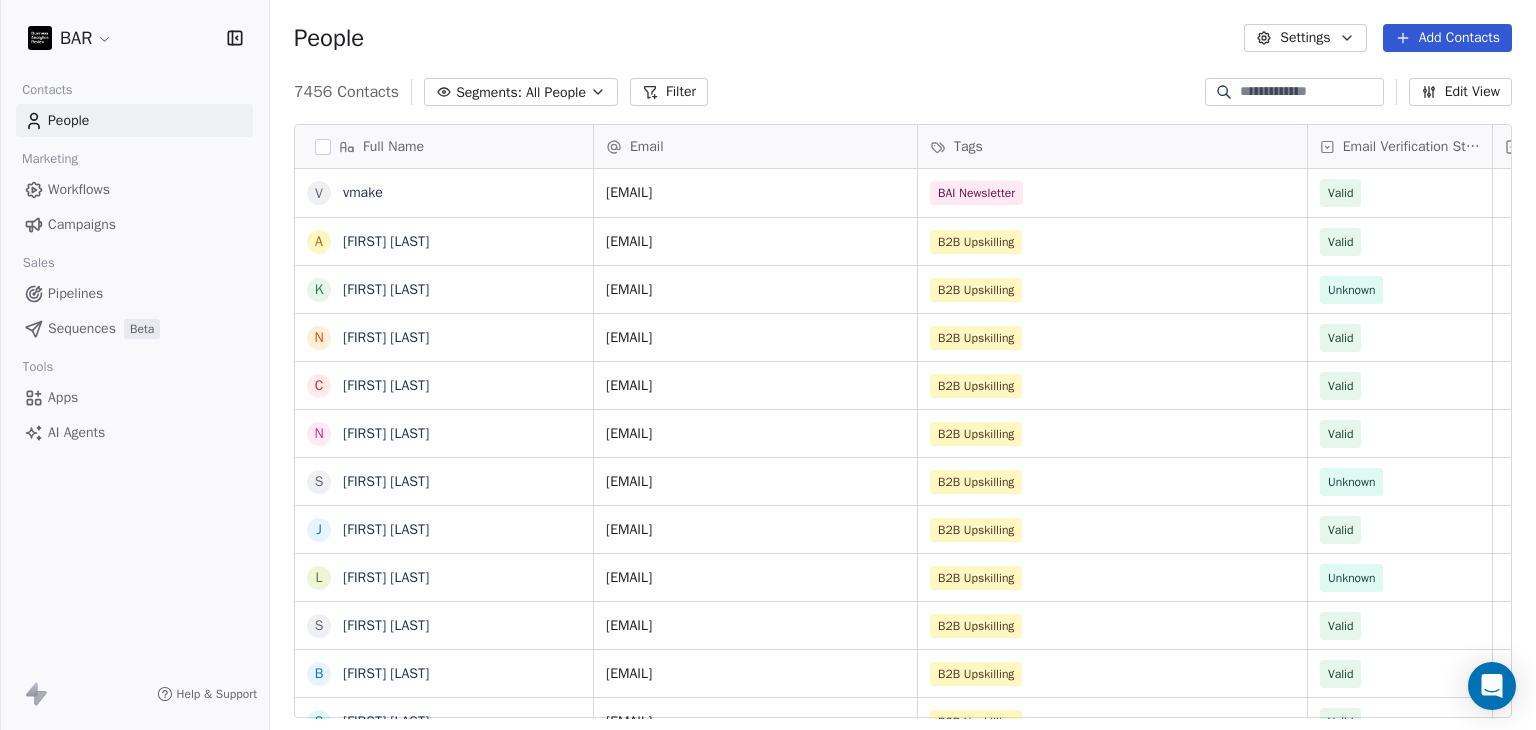 click on "Add Contacts" at bounding box center [1447, 38] 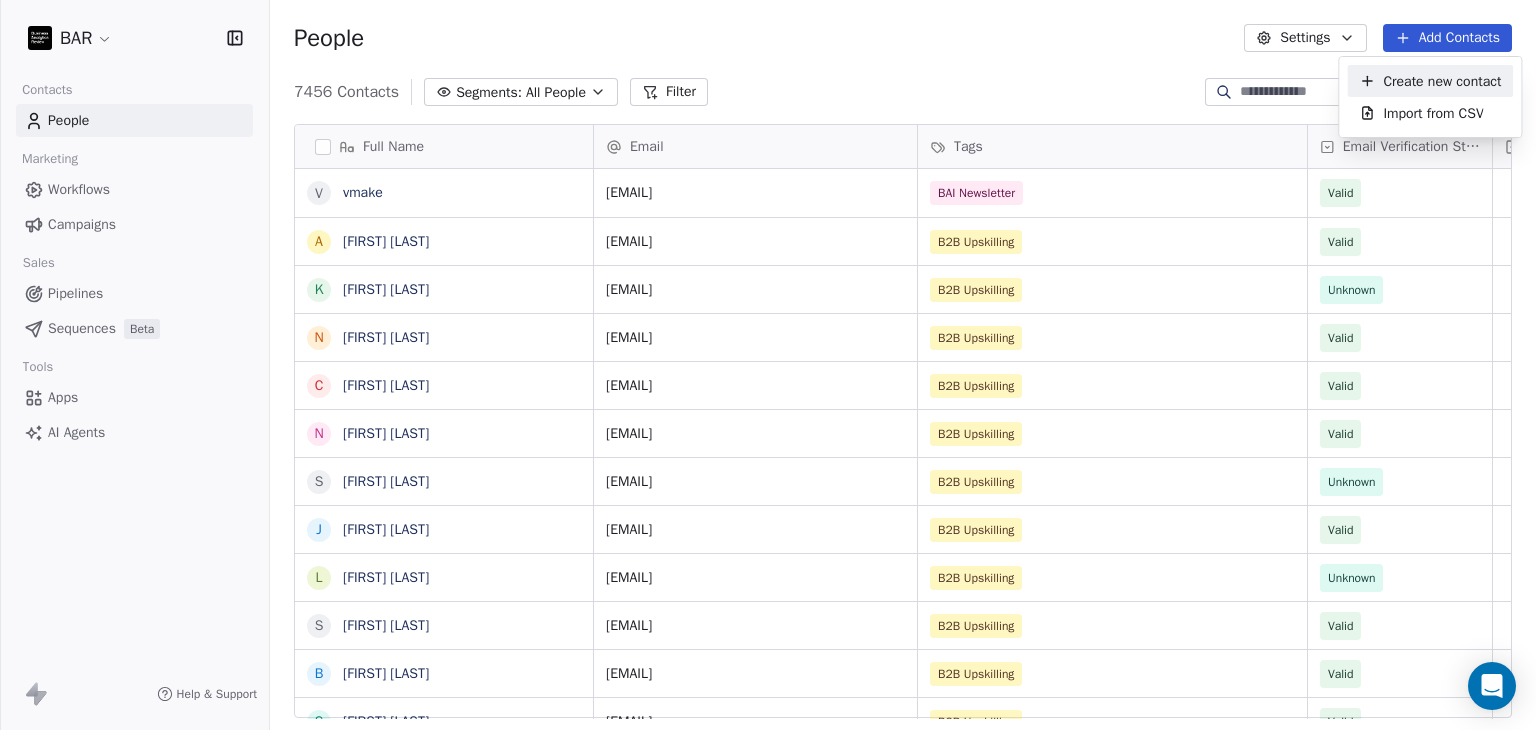 click on "BAR Contacts People Marketing Workflows Campaigns Sales Pipelines Sequences Beta Tools Apps AI Agents Help & Support People Settings Add Contacts 7456 Contacts Segments: All People Filter Edit View Tag Add to Sequence Full Name v vmake A [FIRST] [LAST] K [FIRST] [LAST] N [FIRST] [LAST] C [FIRST] [LAST] N [FIRST] [LAST] S [FIRST] [LAST] J [FIRST] [LAST] L [FIRST] [LAST] S [FIRST] [LAST] B [FIRST] [LAST] S [FIRST] [LAST] P [FIRST] [LAST] S [FIRST] [LAST] G [FIRST] [LAST] A [FIRST] [LAST] R [FIRST] [LAST] I [FIRST] [LAST] J [FIRST] [LAST] J [FIRST] [LAST] S [FIRST] [LAST] J [FIRST] [LAST] T [FIRST] [LAST] G [FIRST] [LAST] S [FIRST] [LAST] P [FIRST] [LAST] C [FIRST] [LAST] T [FIRST] [LAST] A [FIRST] [LAST] T [FIRST] [LAST] M [FIRST] [LAST] Email Tags Email Verification Status Status support@example.com BAI Newsletter Valid [EMAIL] B2B Upskilling Valid [EMAIL] B2B Upskilling Unknown [EMAIL] B2B Upskilling Valid [EMAIL] B2B Upskilling Valid" at bounding box center [768, 365] 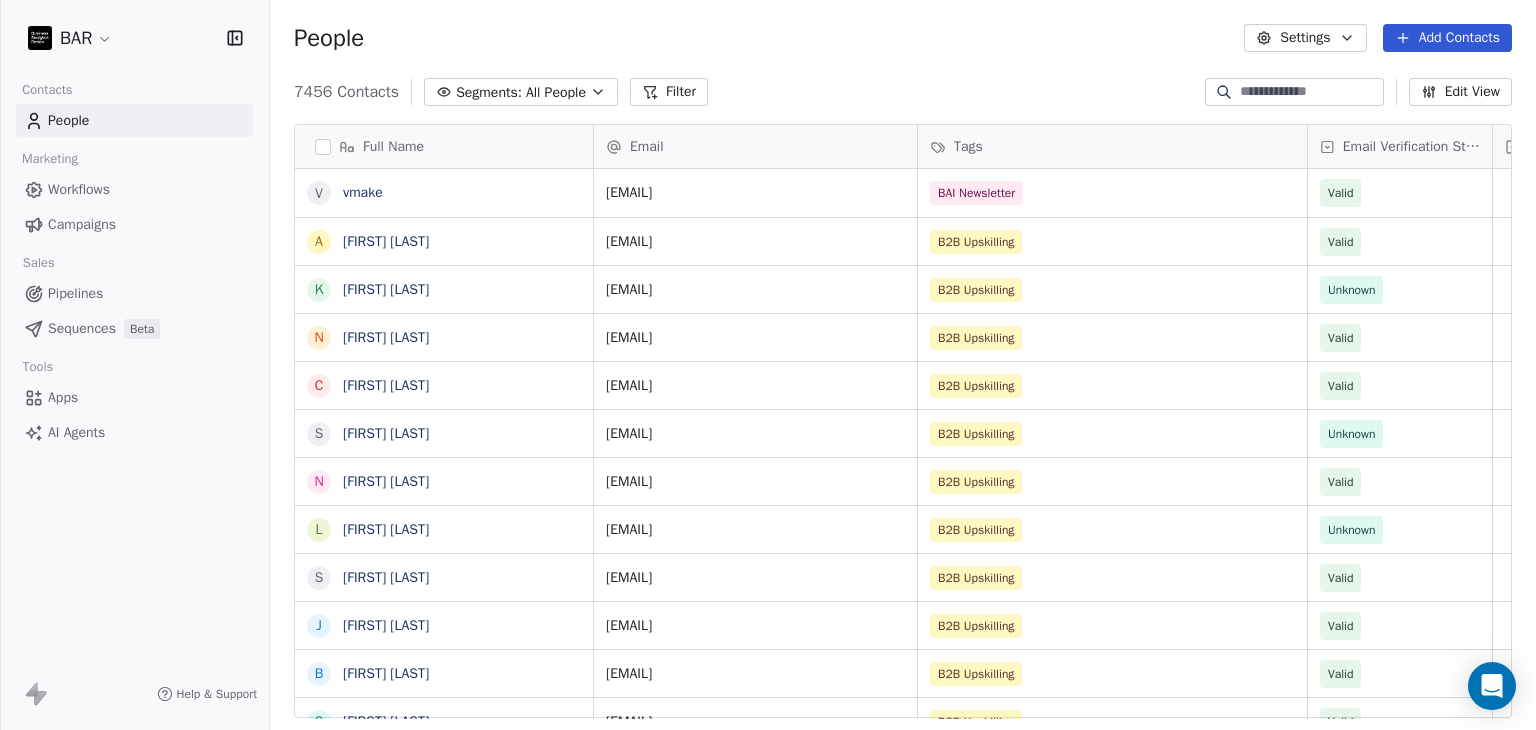 click on "Add Contacts" at bounding box center (1447, 38) 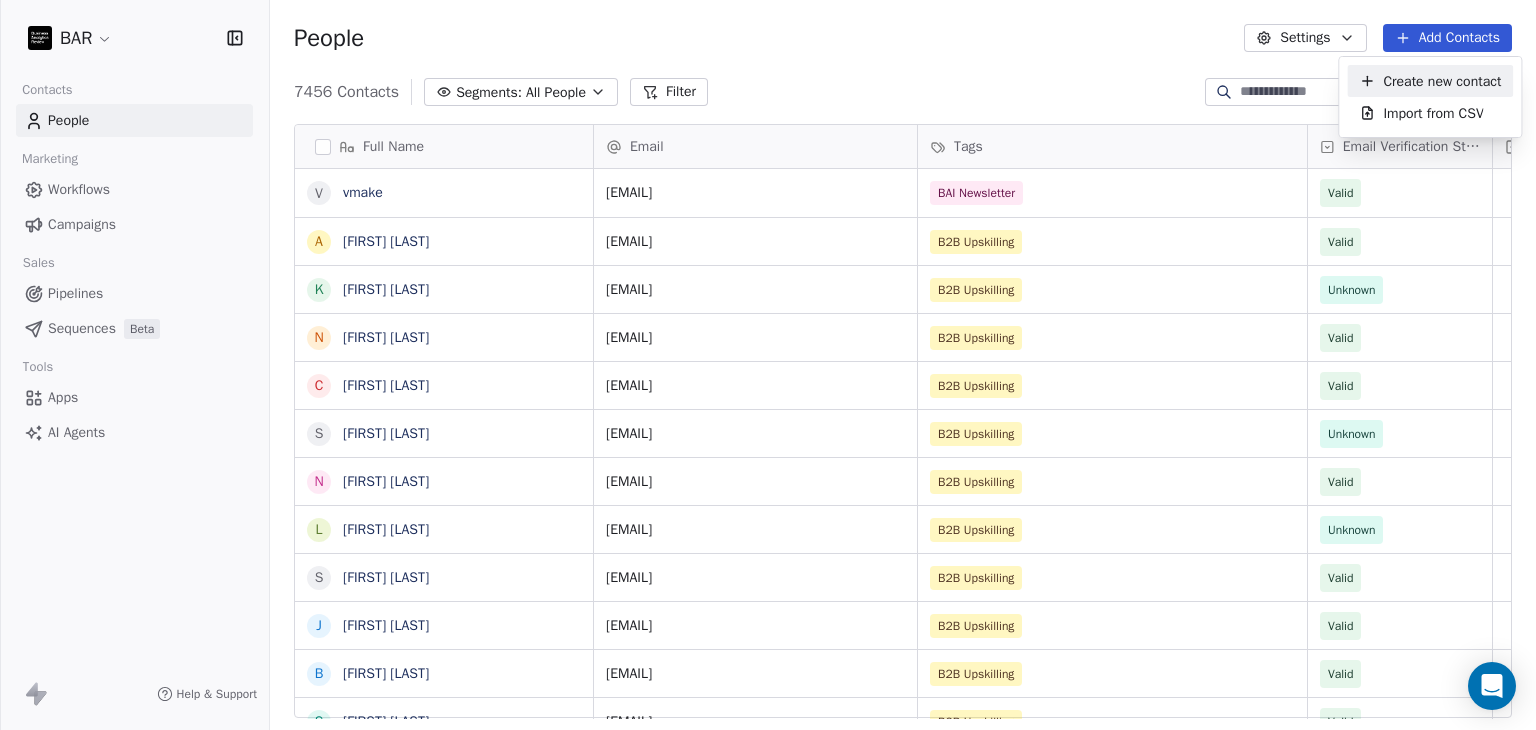 click on "Create new contact" at bounding box center (1442, 81) 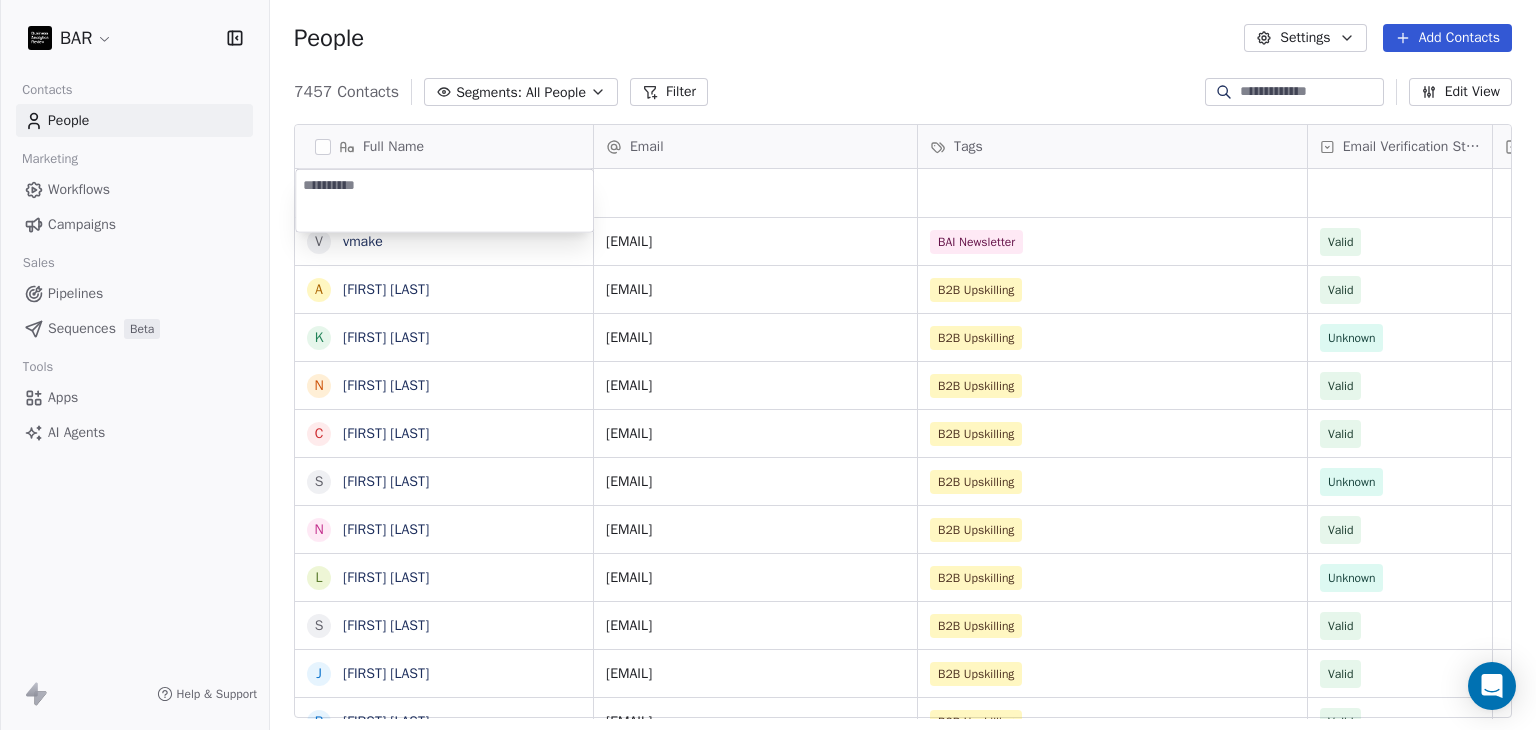 drag, startPoint x: 785, startPoint y: 2, endPoint x: 998, endPoint y: 147, distance: 257.67032 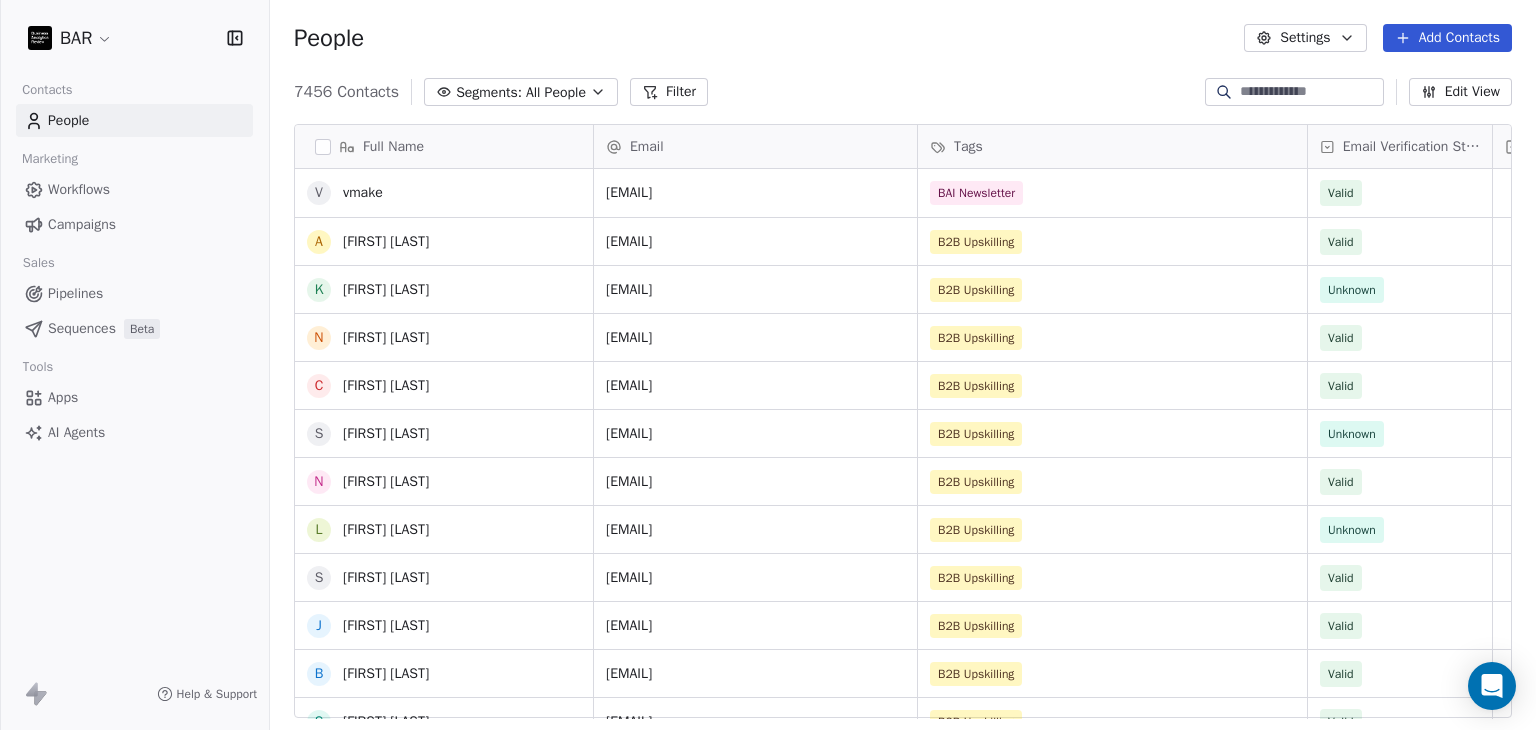 scroll, scrollTop: 400, scrollLeft: 0, axis: vertical 